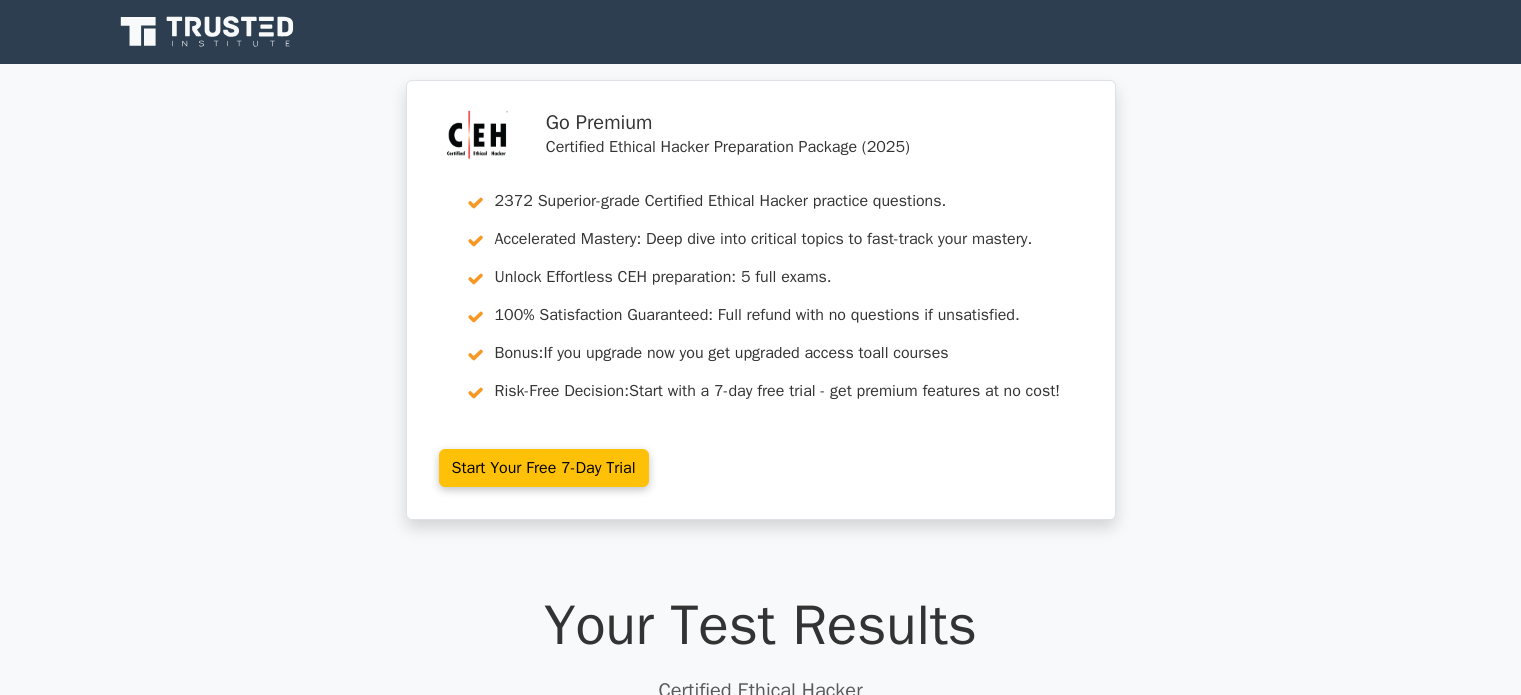 scroll, scrollTop: 0, scrollLeft: 0, axis: both 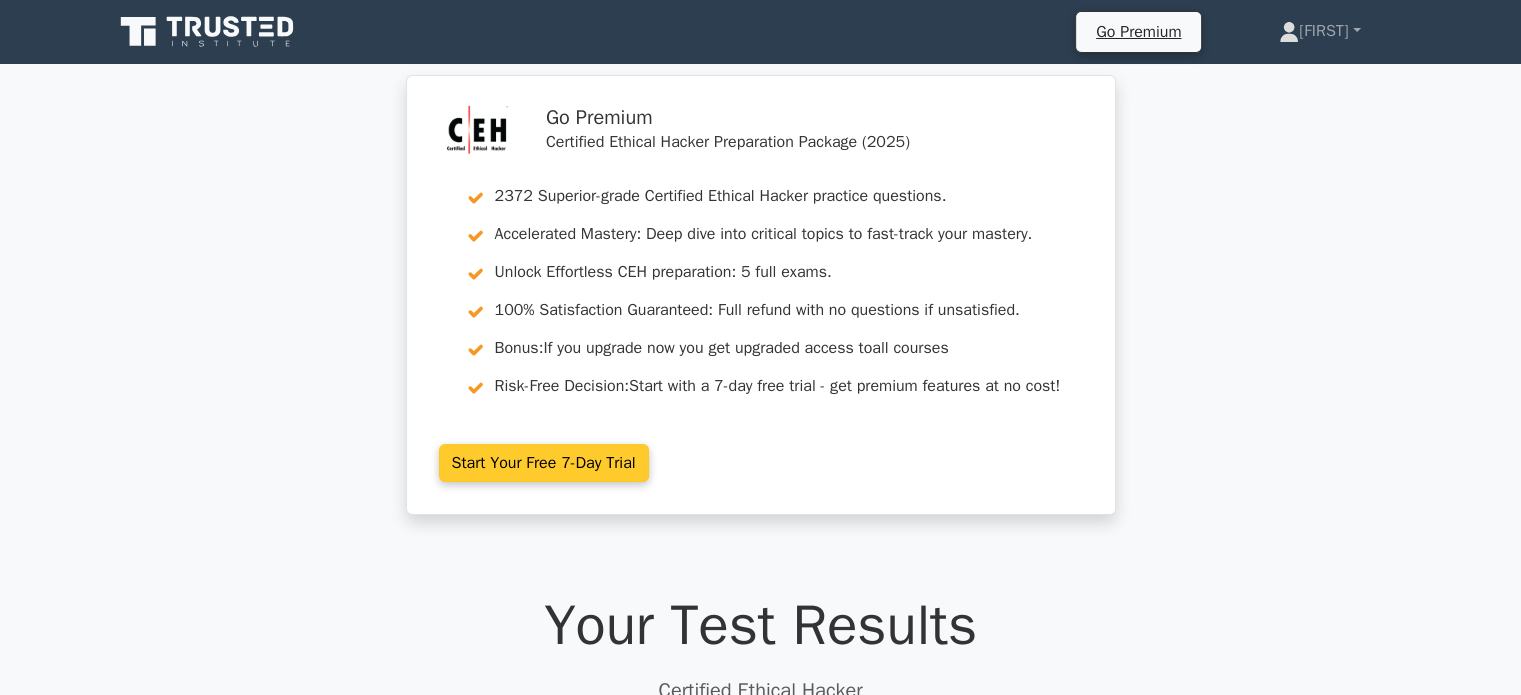 click on "Start Your Free 7-Day Trial" at bounding box center (544, 463) 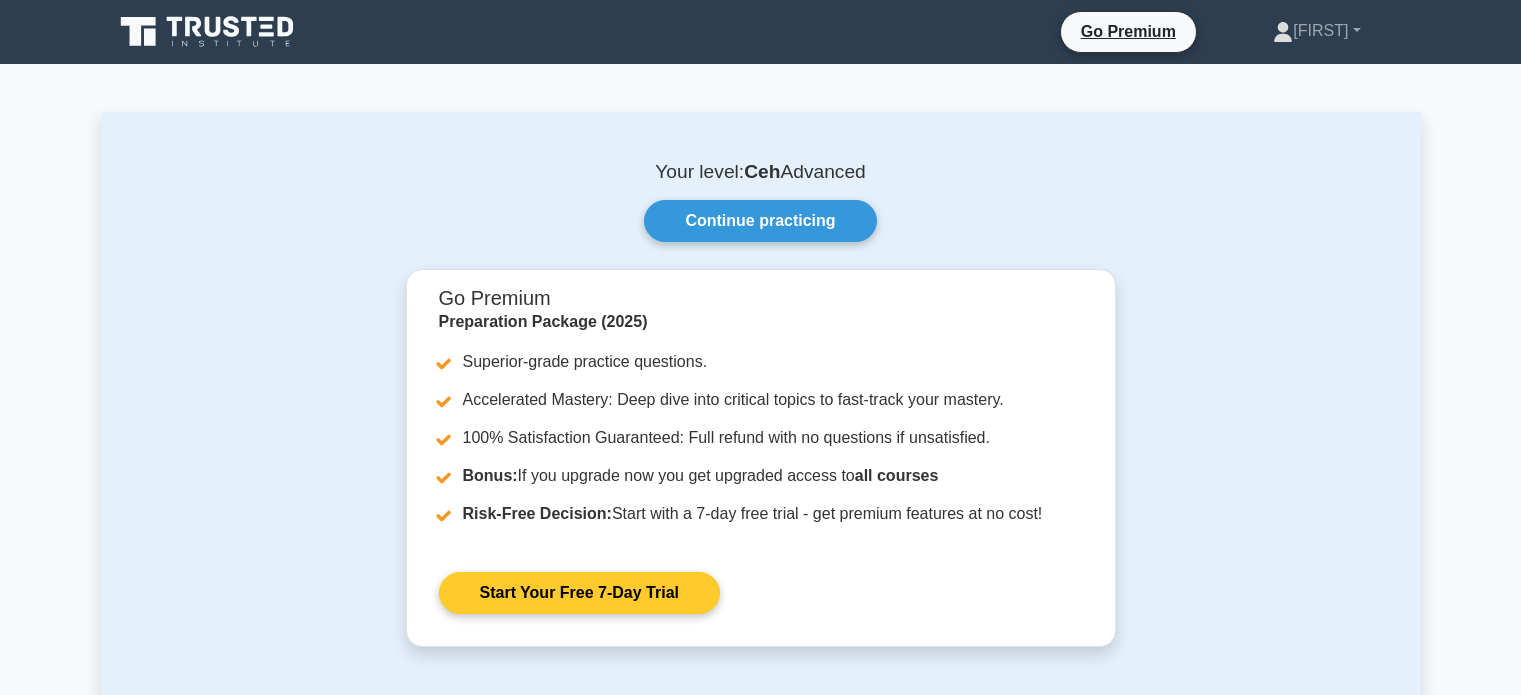 scroll, scrollTop: 0, scrollLeft: 0, axis: both 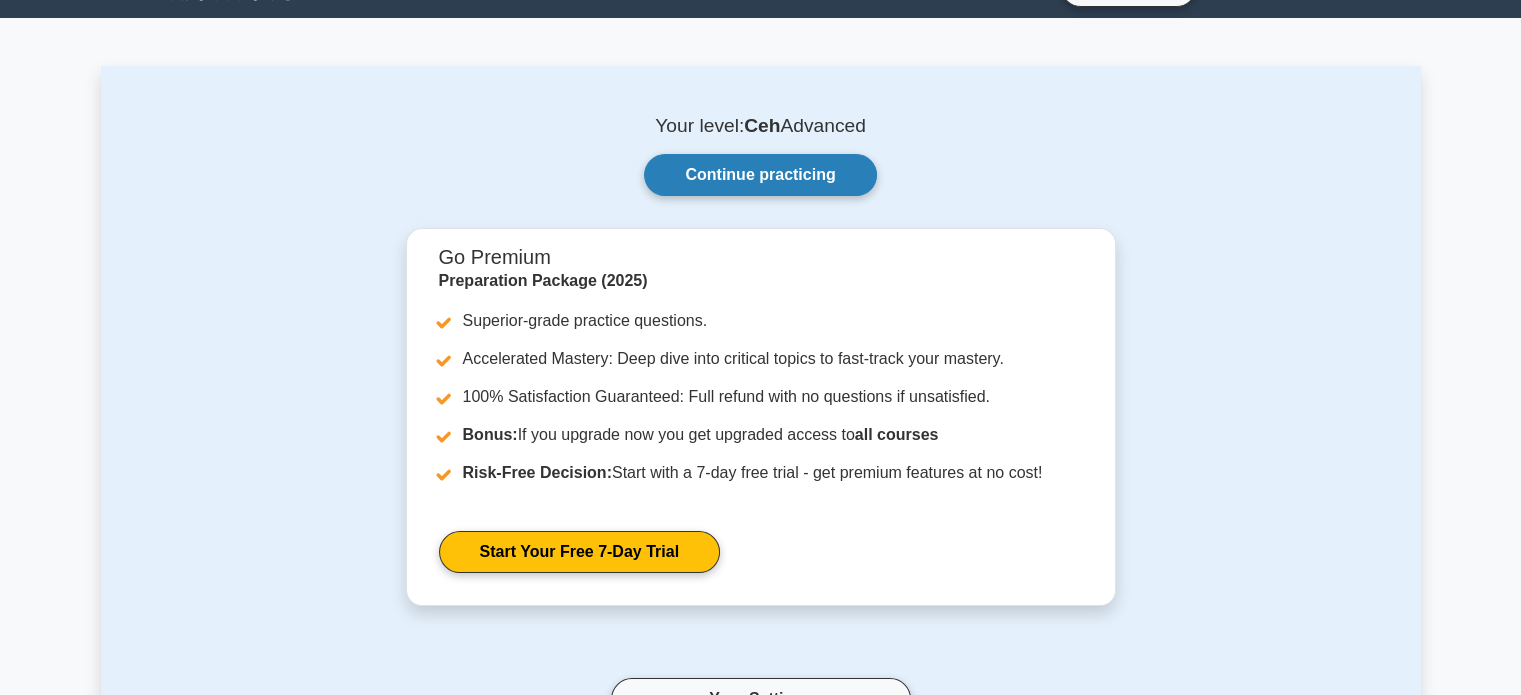 click on "Continue practicing" at bounding box center (760, 175) 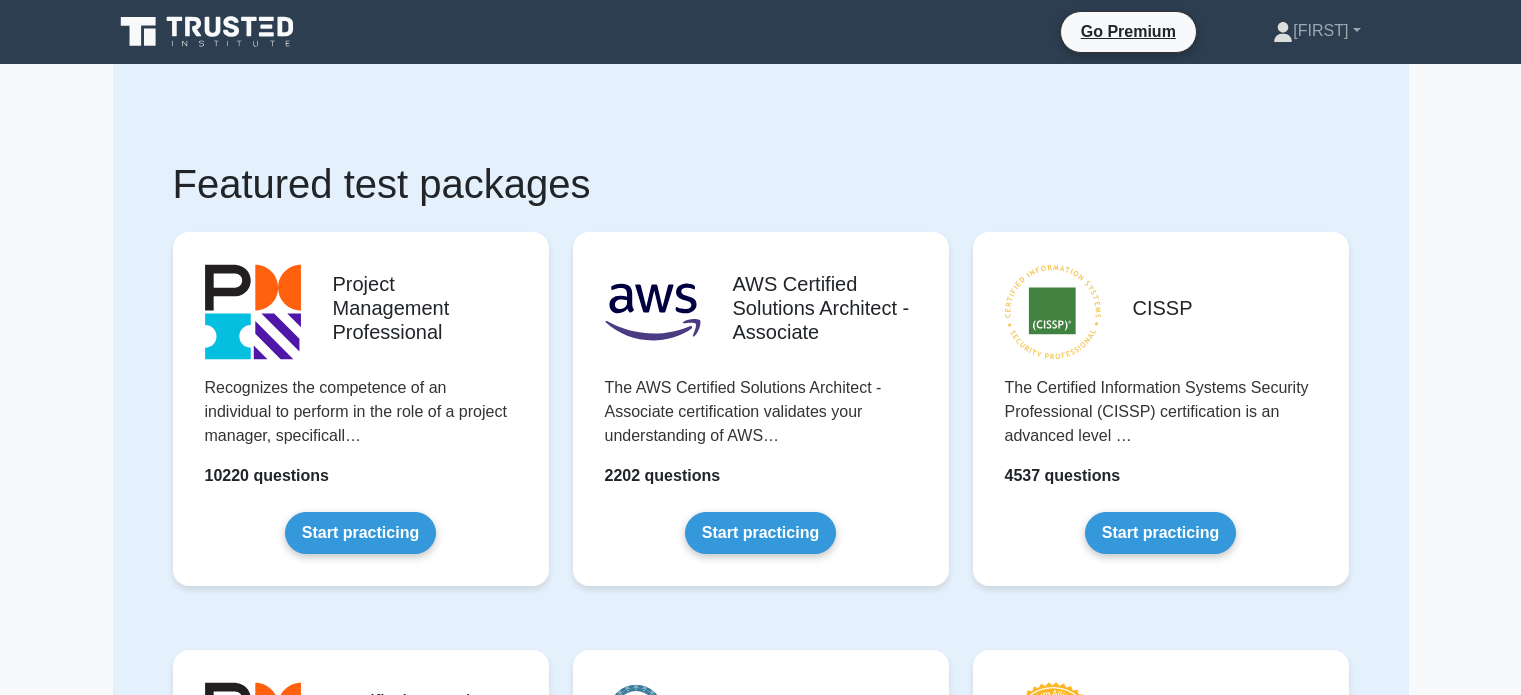scroll, scrollTop: 0, scrollLeft: 0, axis: both 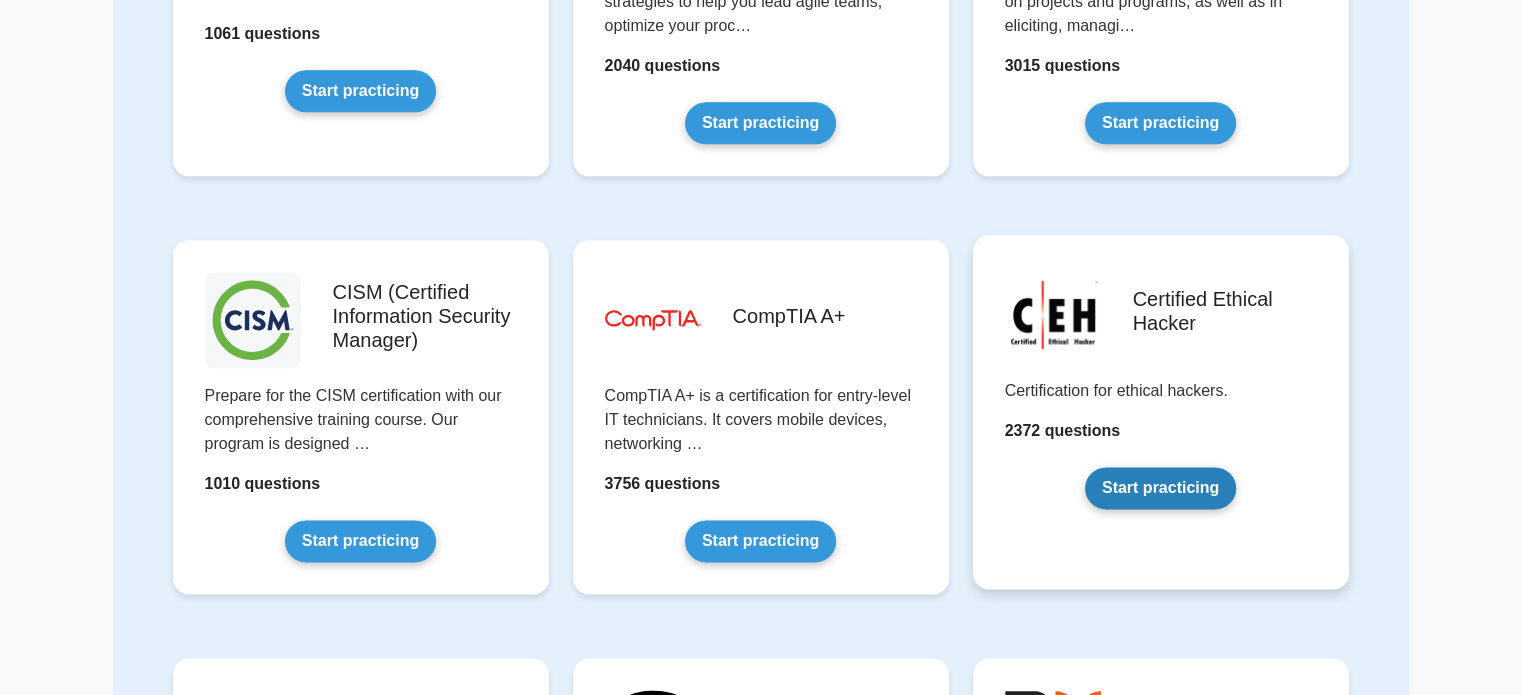 click on "Start practicing" at bounding box center [1160, 488] 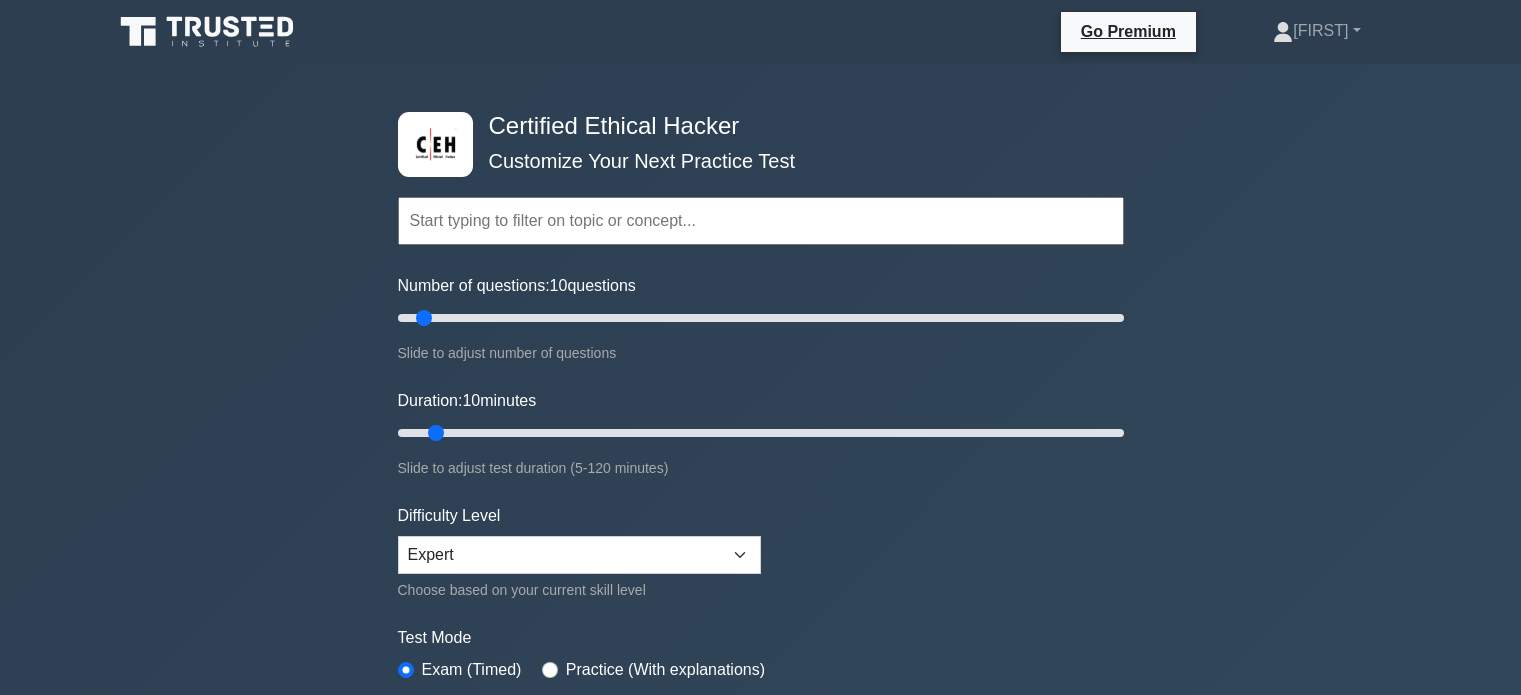 scroll, scrollTop: 0, scrollLeft: 0, axis: both 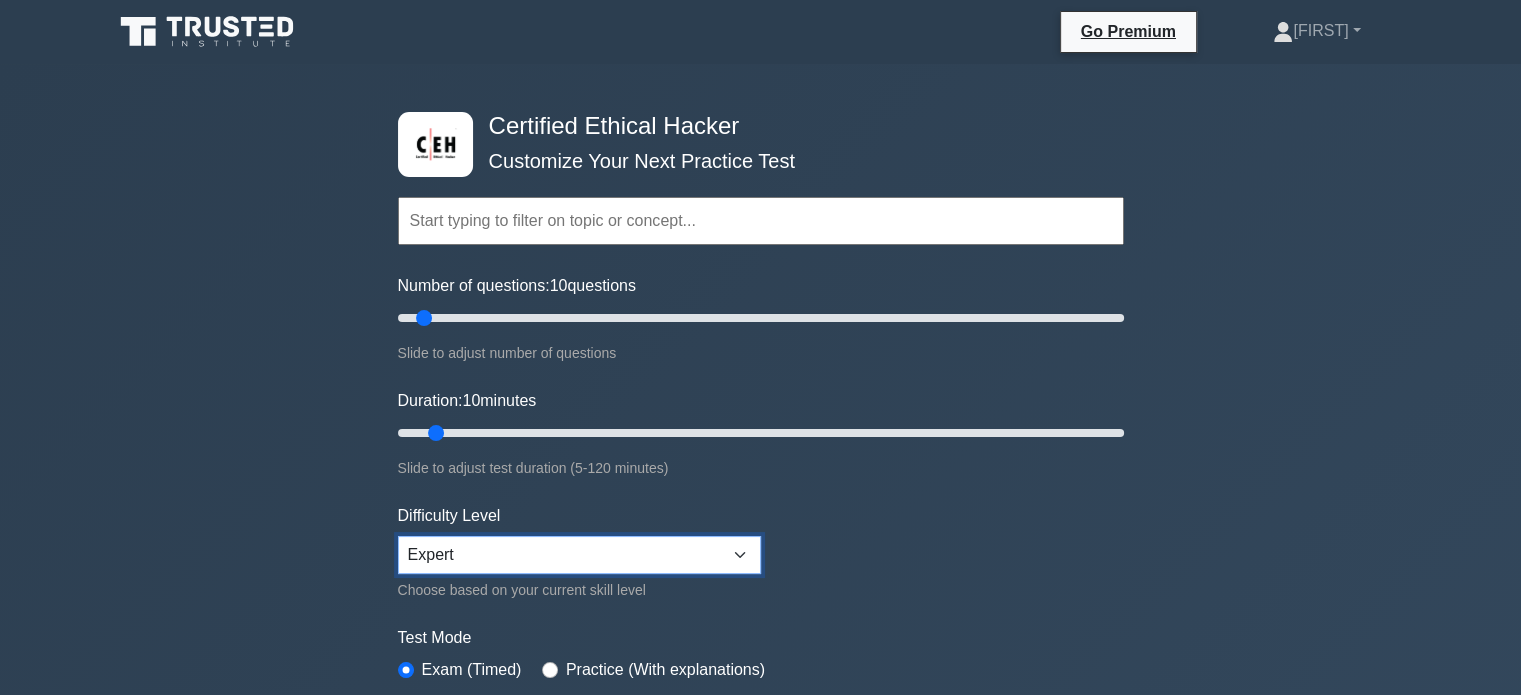 click on "Beginner
Intermediate
Expert" at bounding box center [579, 555] 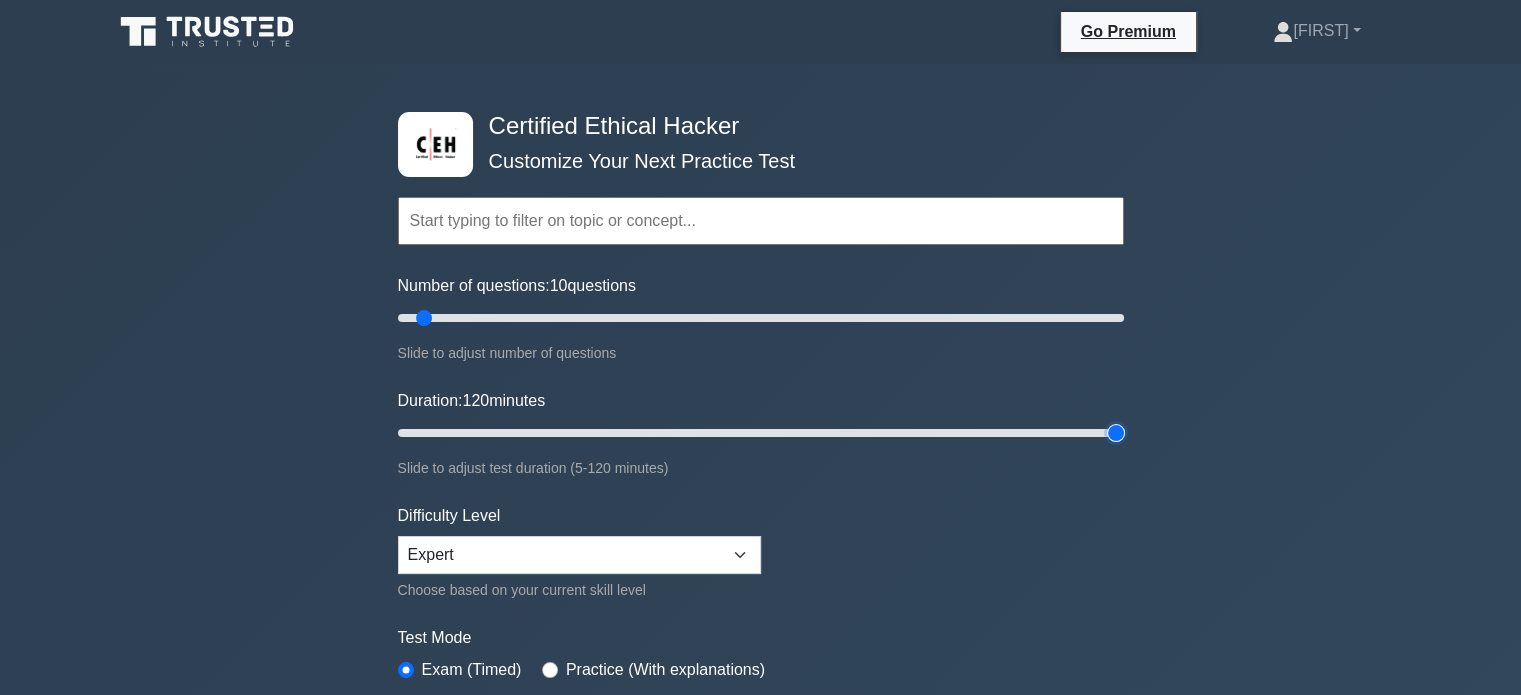 drag, startPoint x: 430, startPoint y: 436, endPoint x: 1236, endPoint y: 494, distance: 808.08417 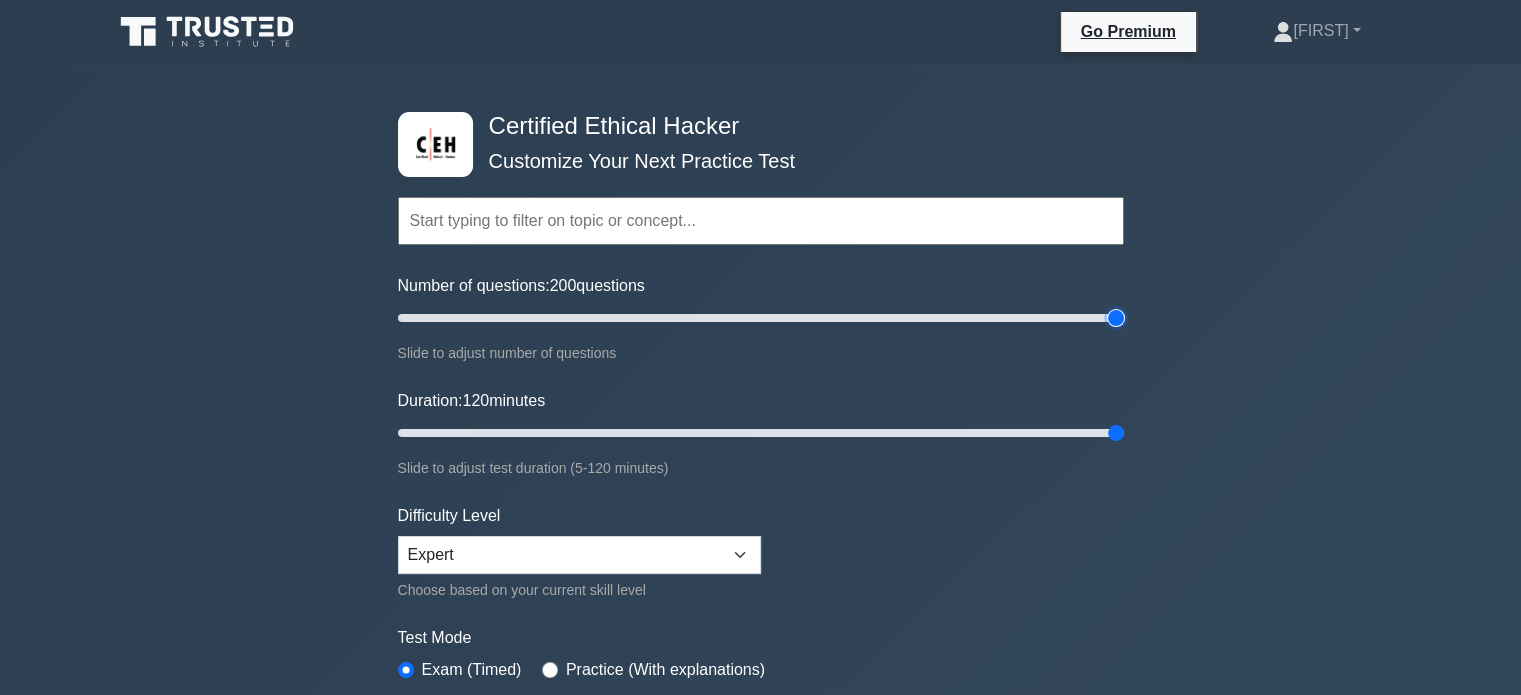 drag, startPoint x: 419, startPoint y: 318, endPoint x: 1181, endPoint y: 387, distance: 765.1176 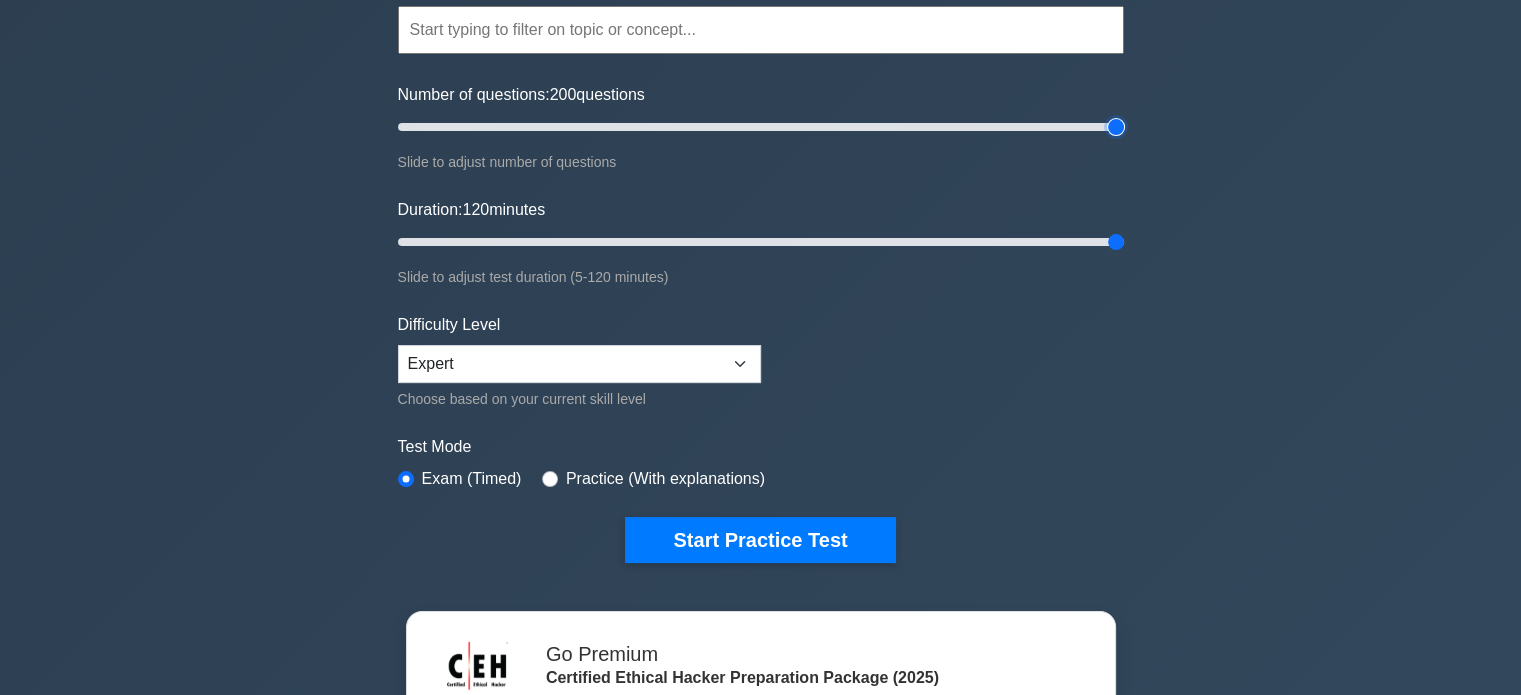 scroll, scrollTop: 192, scrollLeft: 0, axis: vertical 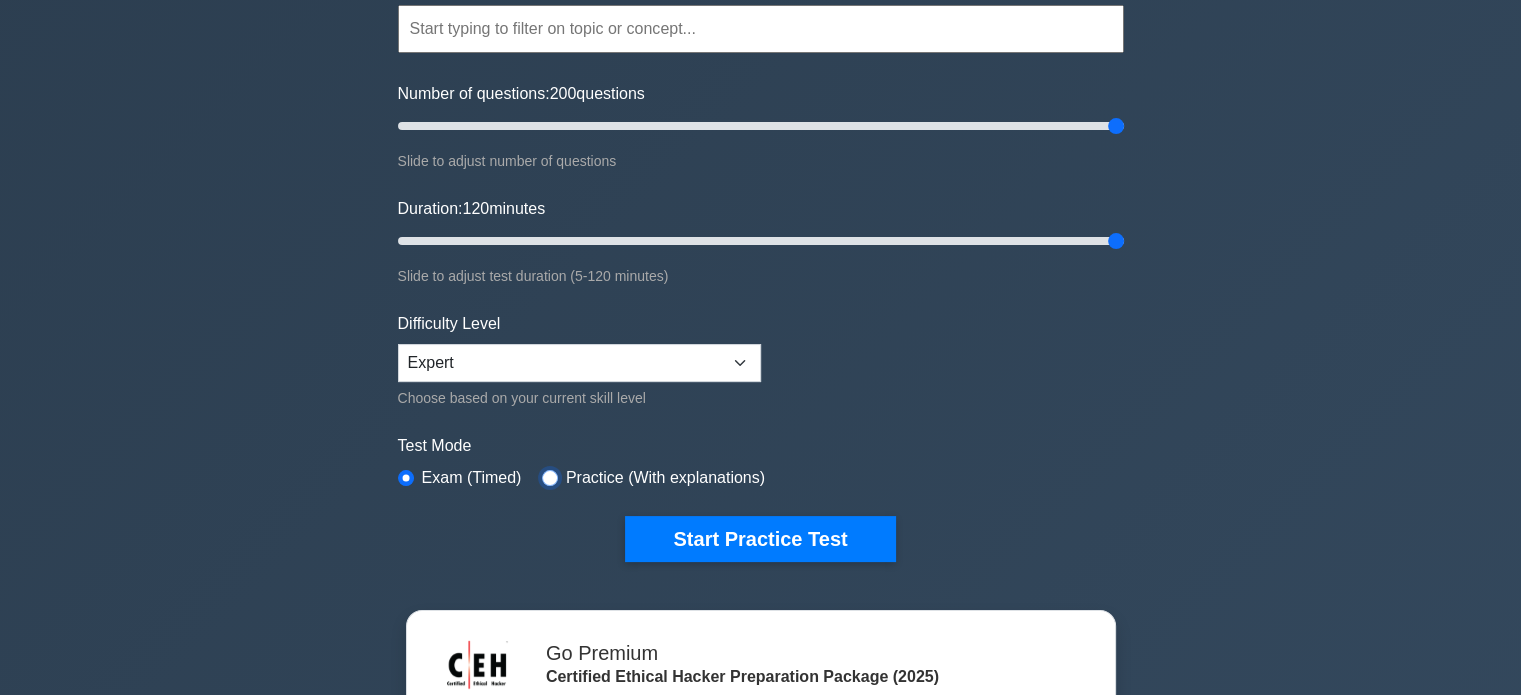 click at bounding box center (550, 478) 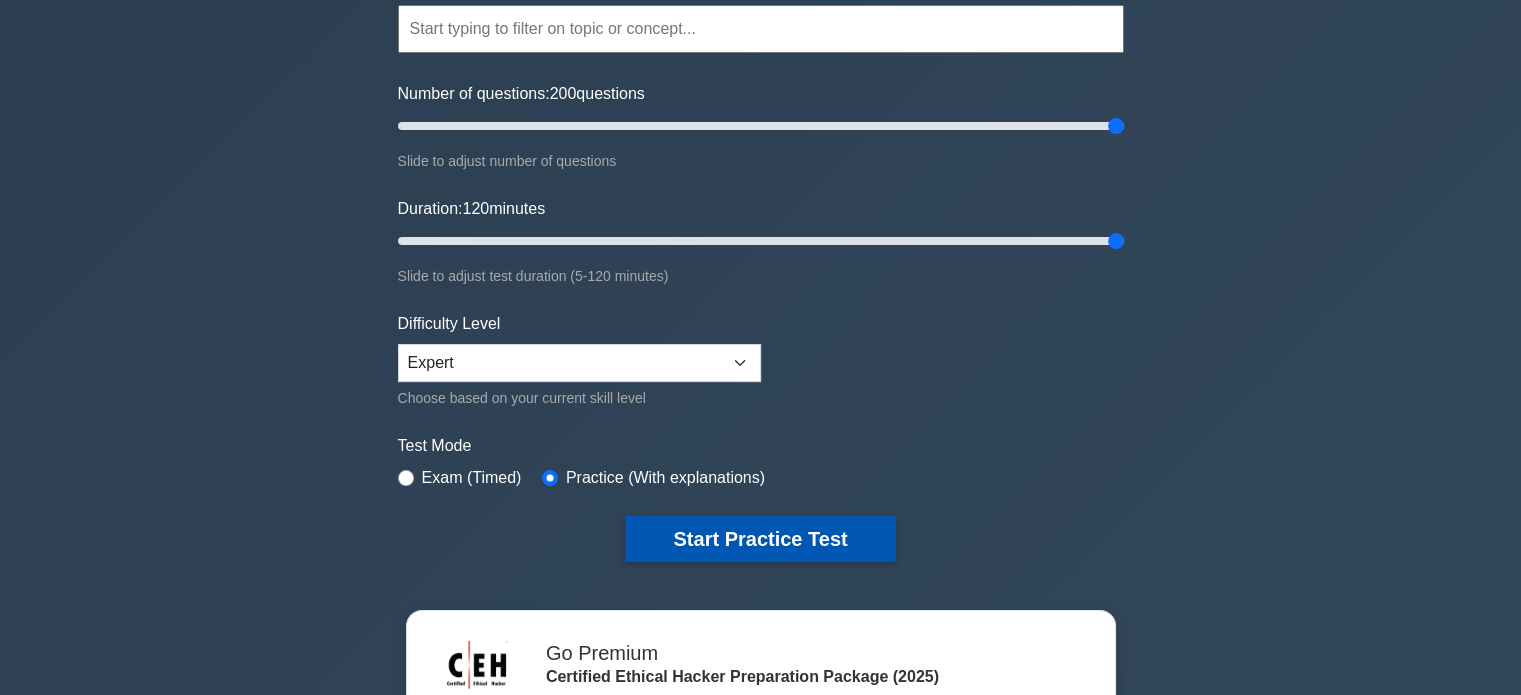 click on "Start Practice Test" at bounding box center (760, 539) 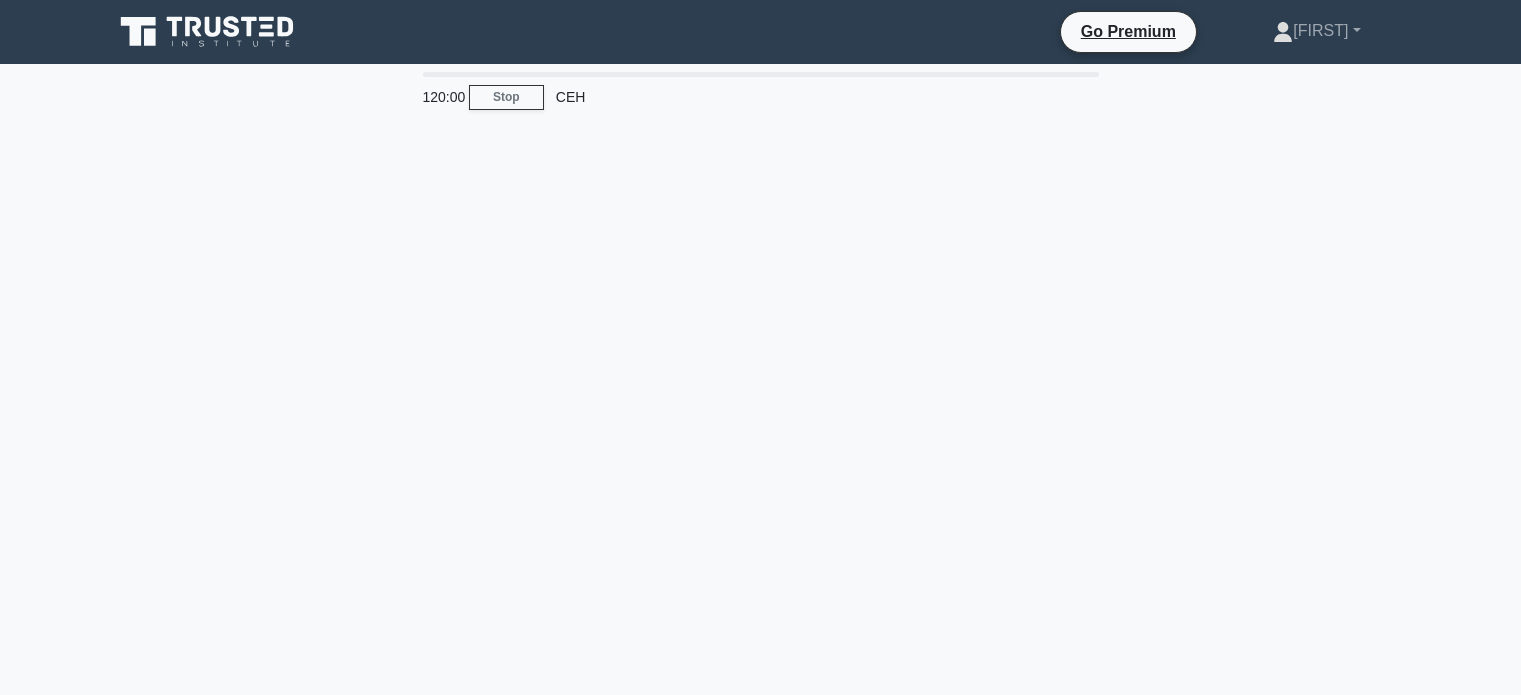 scroll, scrollTop: 0, scrollLeft: 0, axis: both 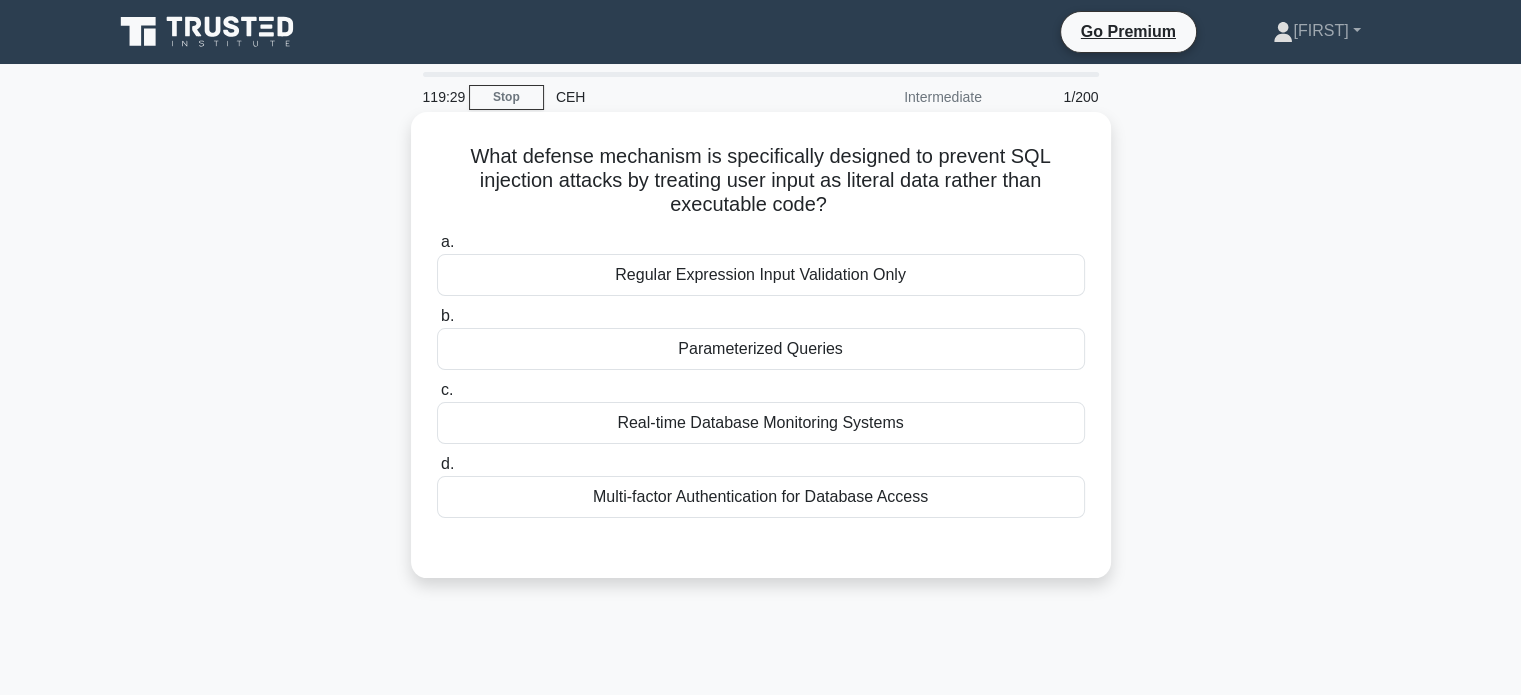 click on "Regular Expression Input Validation Only" at bounding box center (761, 275) 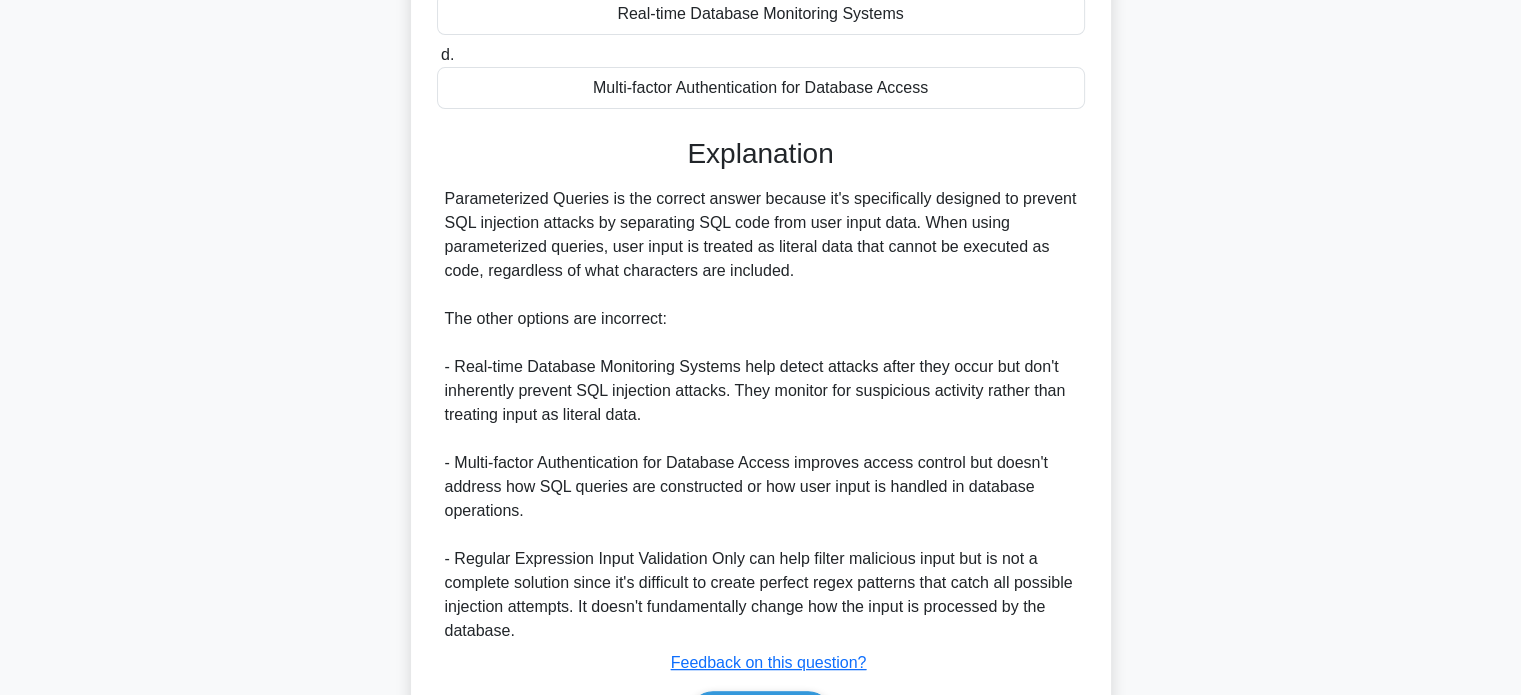 scroll, scrollTop: 538, scrollLeft: 0, axis: vertical 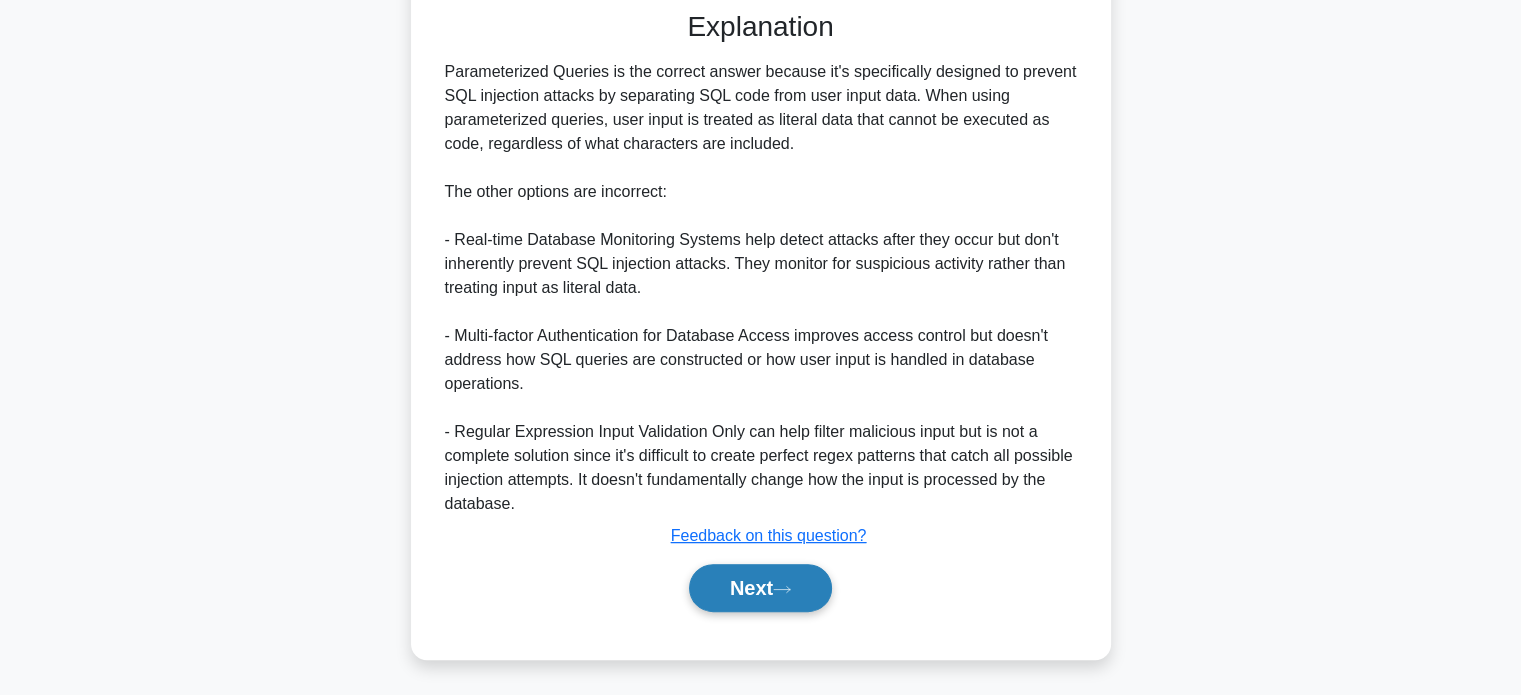 click on "Next" at bounding box center [760, 588] 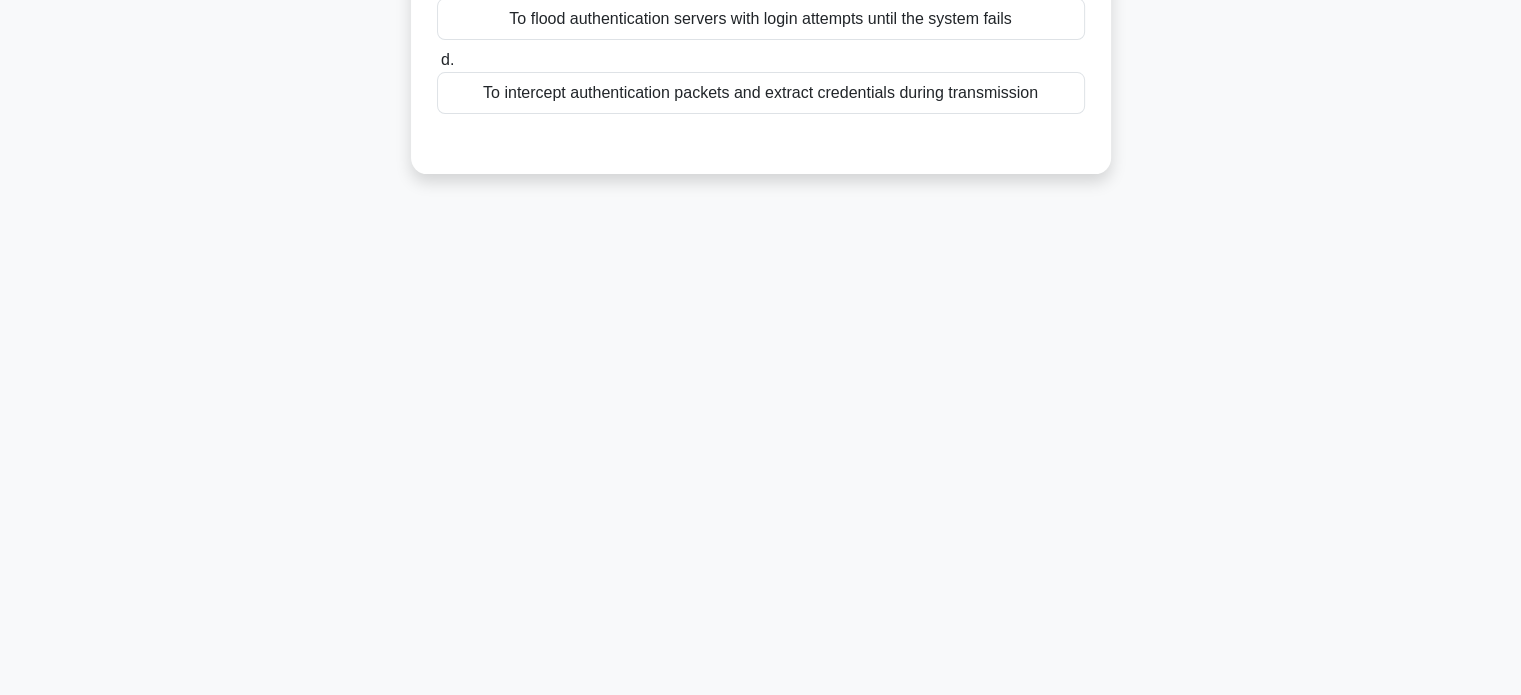 scroll, scrollTop: 0, scrollLeft: 0, axis: both 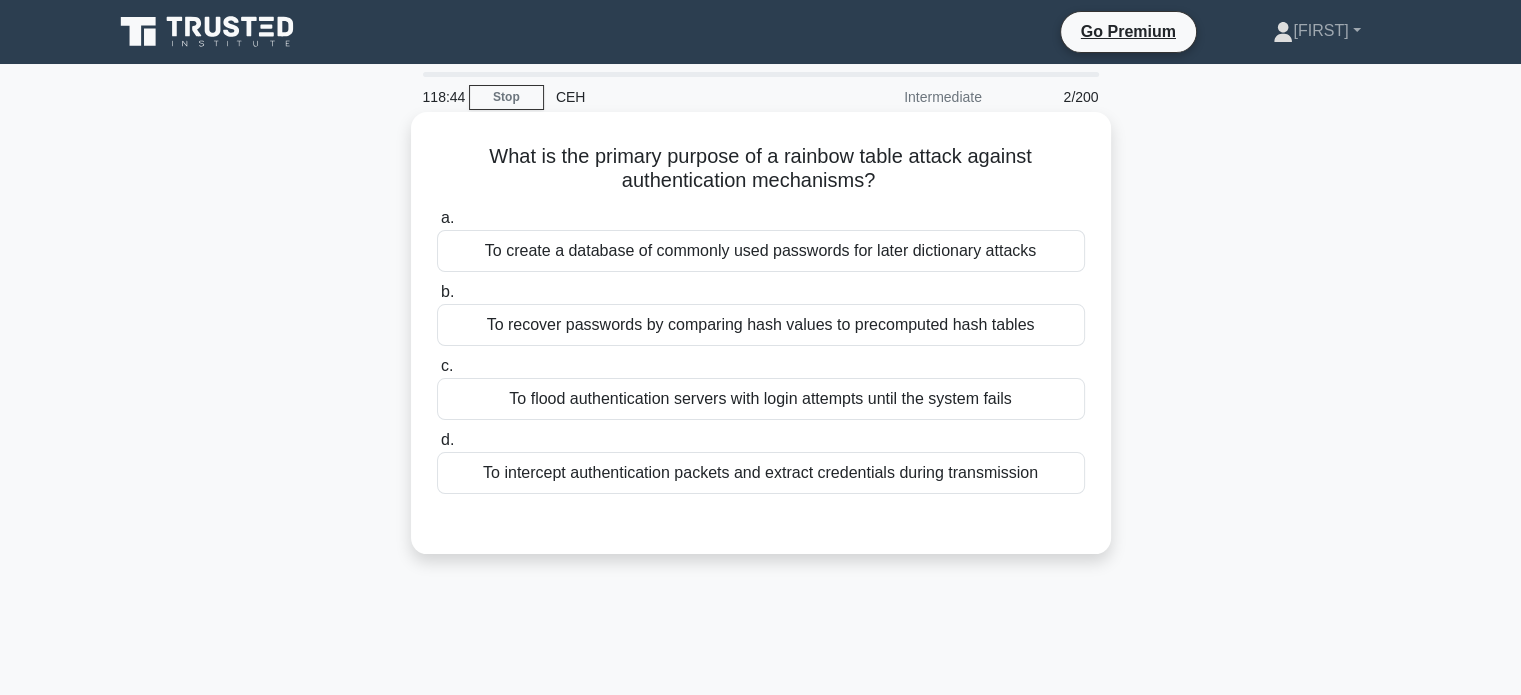 click on "To recover passwords by comparing hash values to precomputed hash tables" at bounding box center (761, 325) 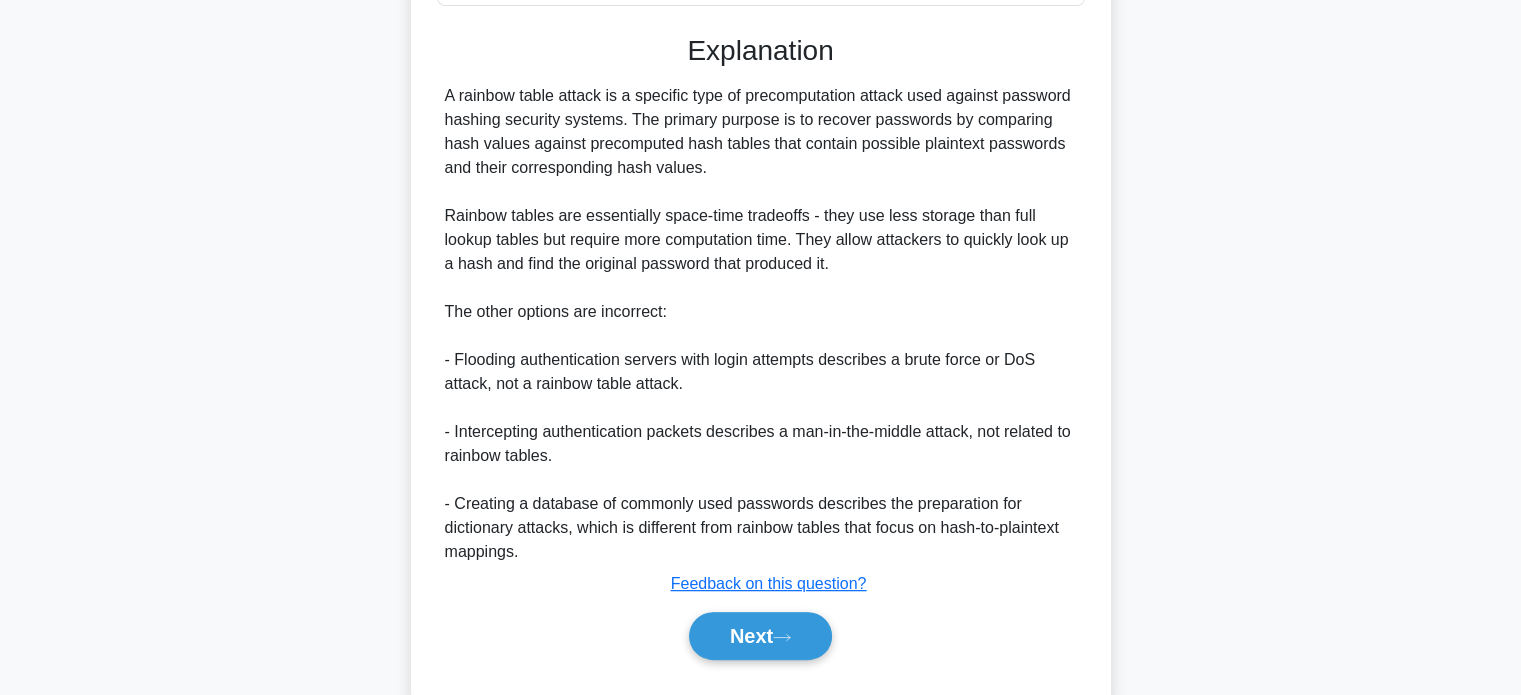 scroll, scrollTop: 536, scrollLeft: 0, axis: vertical 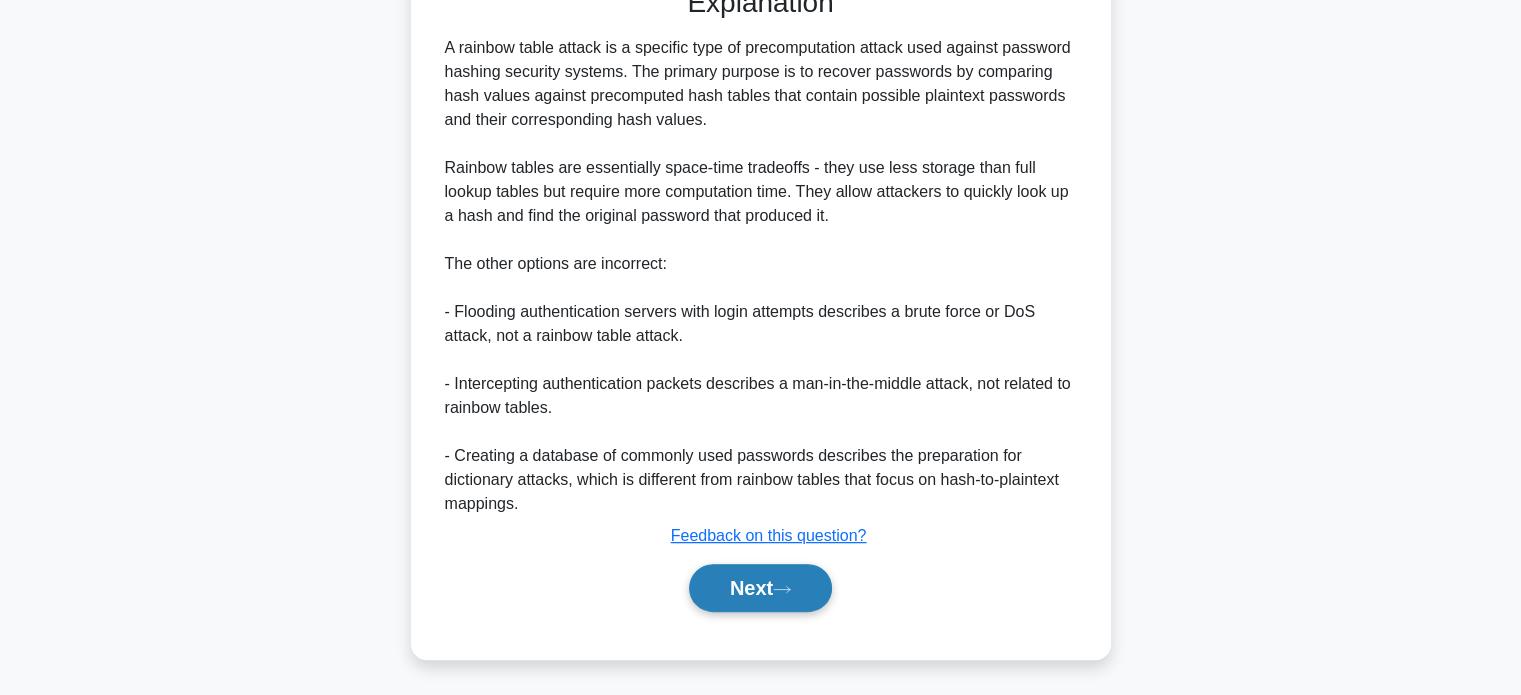 click on "Next" at bounding box center (760, 588) 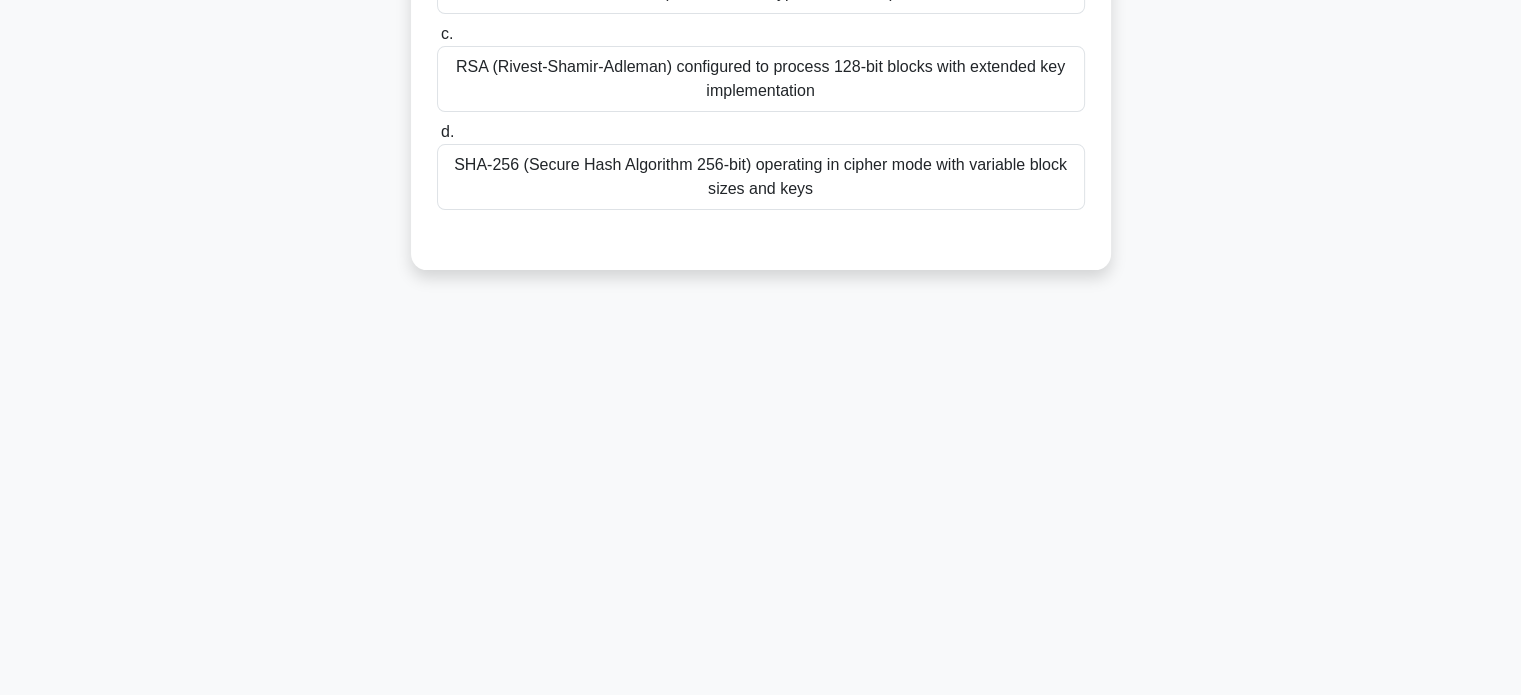 scroll, scrollTop: 0, scrollLeft: 0, axis: both 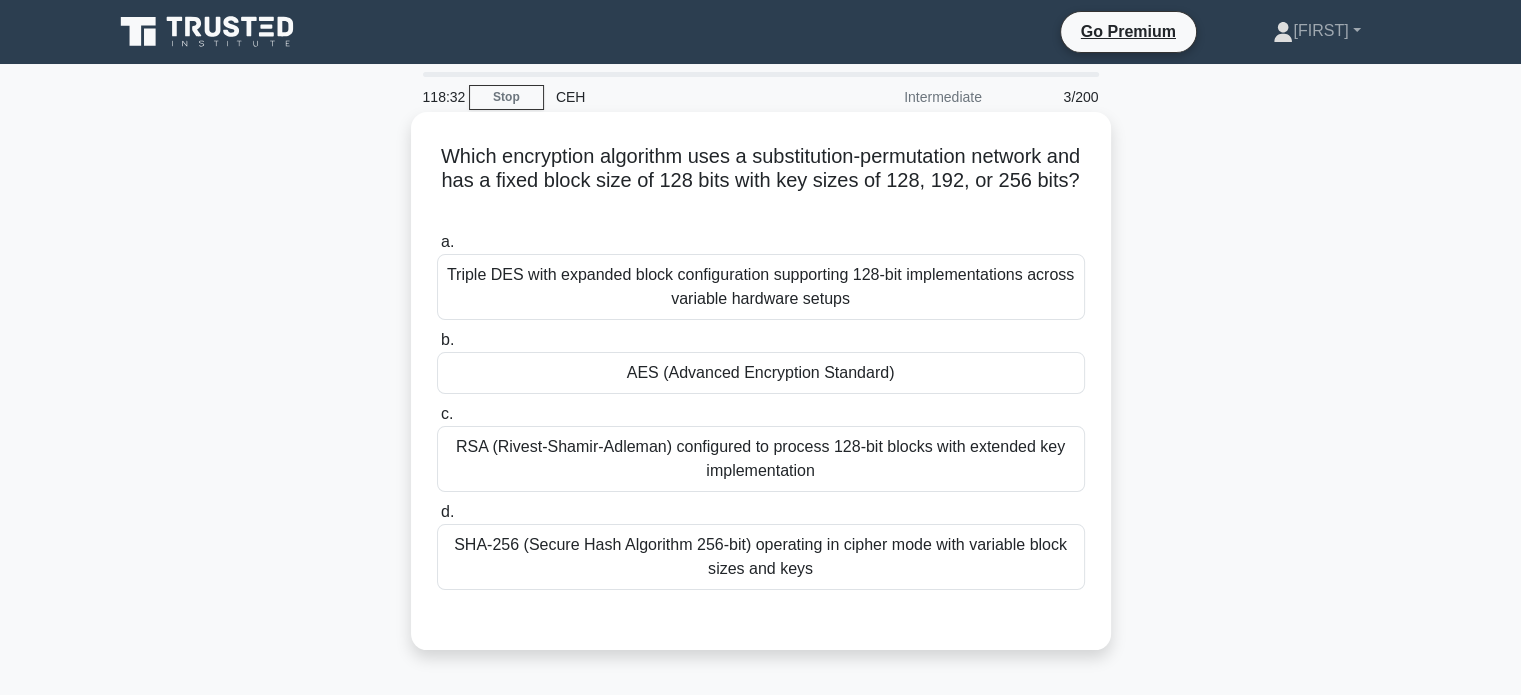 click on "Triple DES with expanded block configuration supporting 128-bit implementations across variable hardware setups" at bounding box center (761, 287) 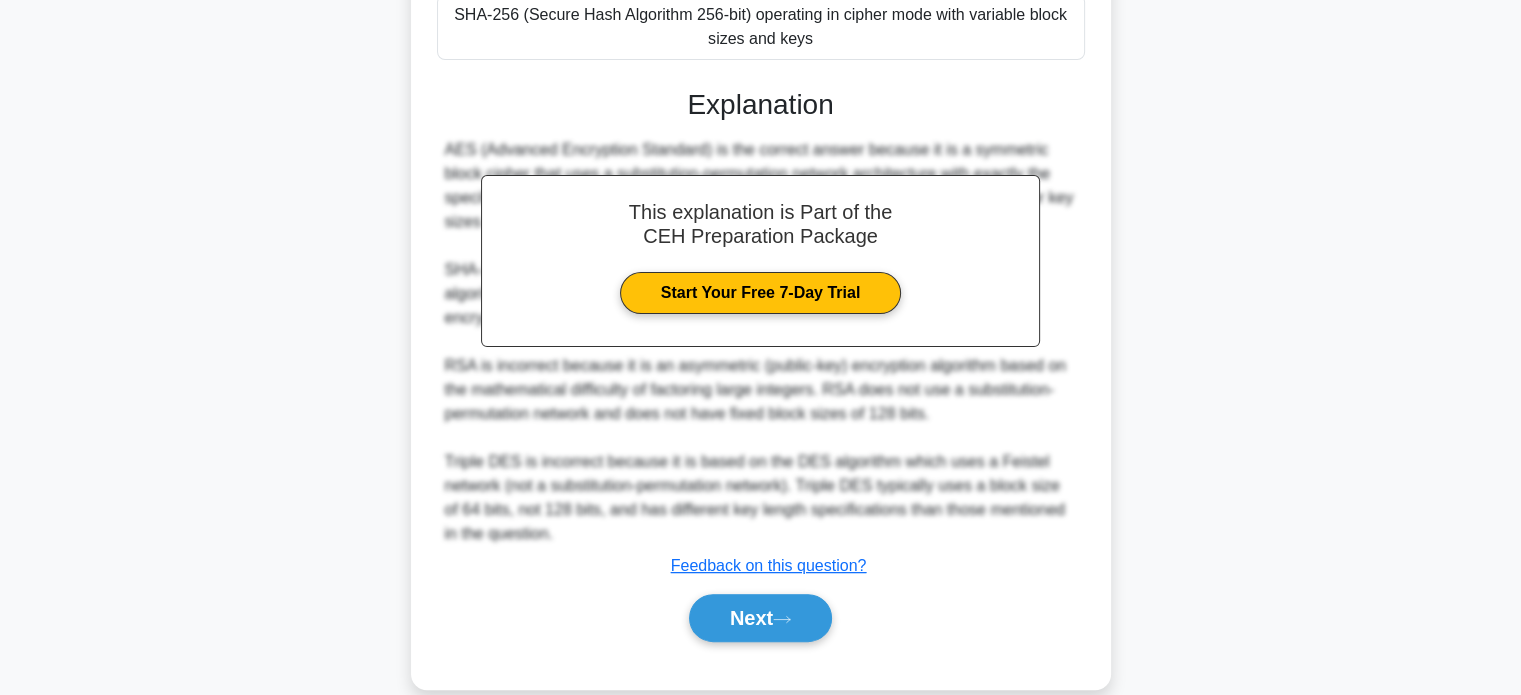 scroll, scrollTop: 532, scrollLeft: 0, axis: vertical 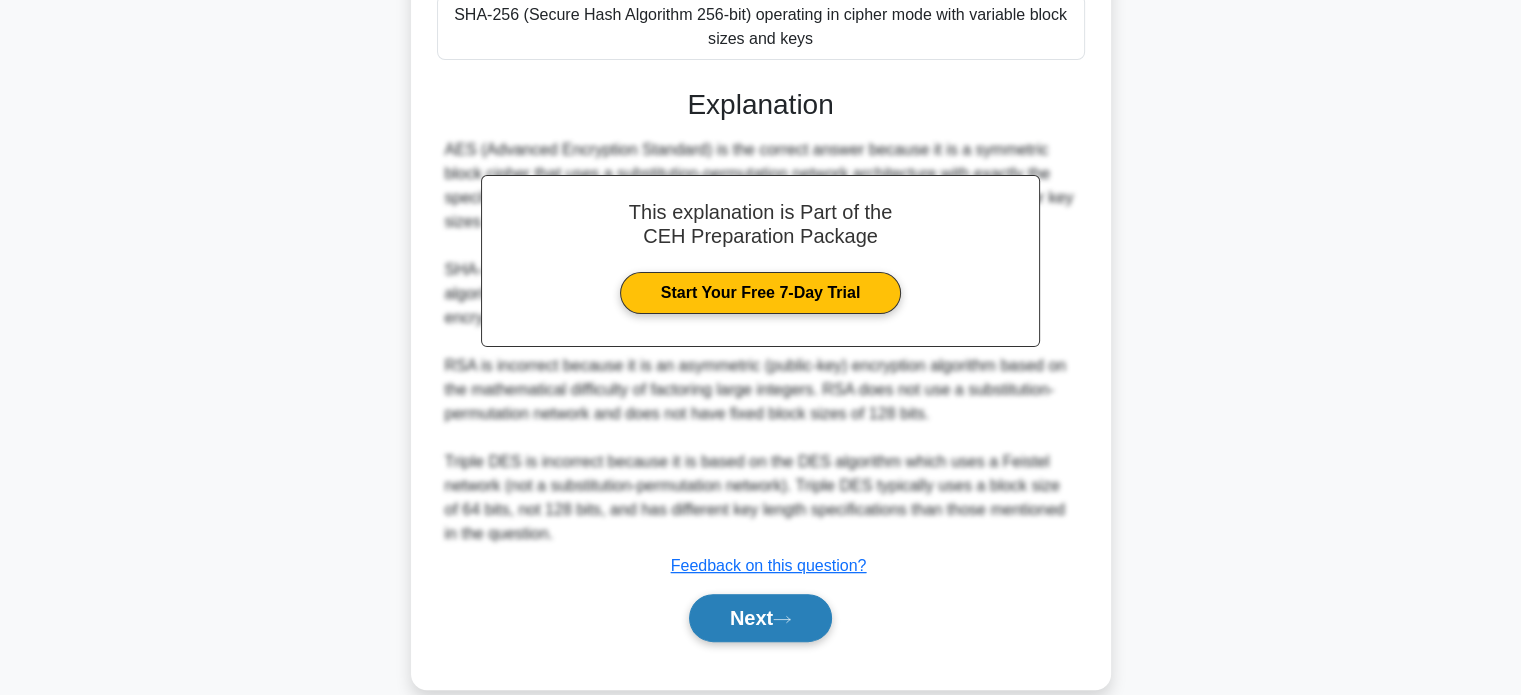 click on "Next" at bounding box center [760, 618] 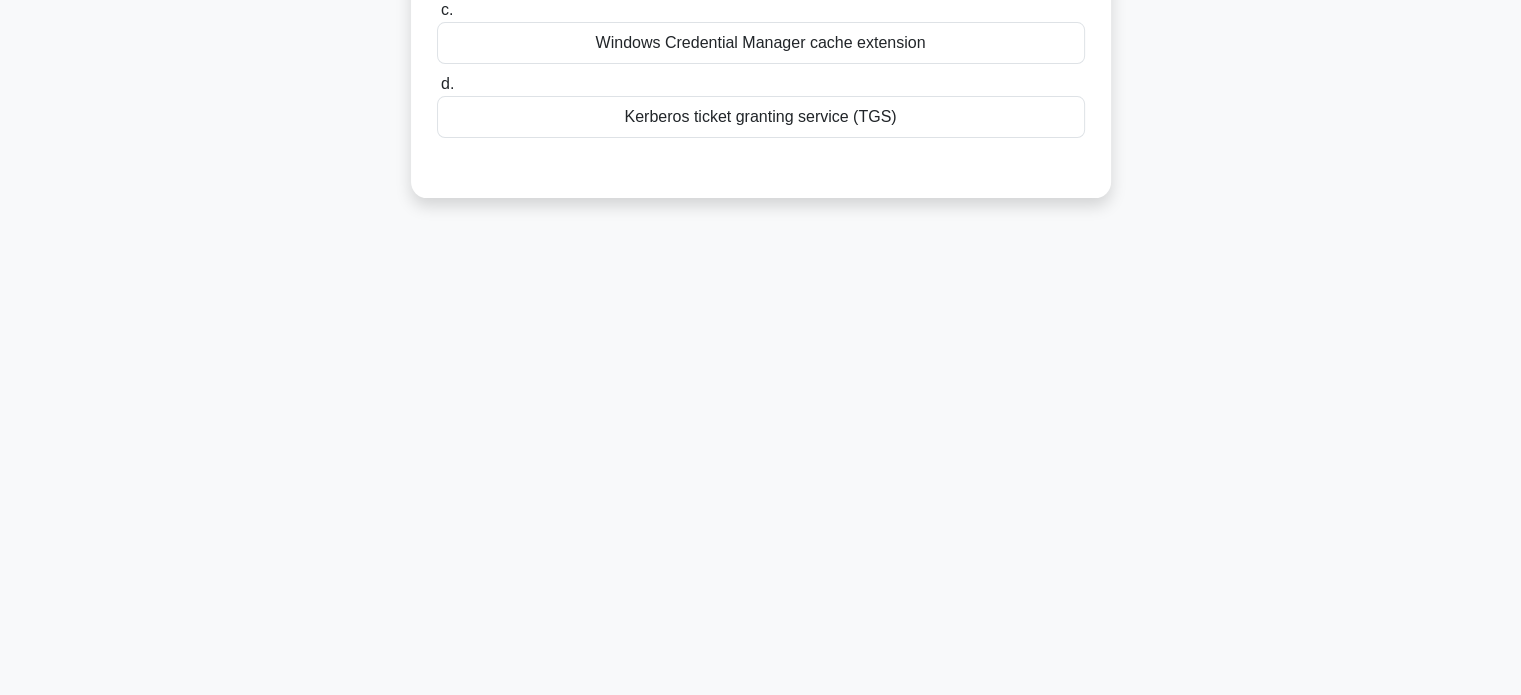 scroll, scrollTop: 0, scrollLeft: 0, axis: both 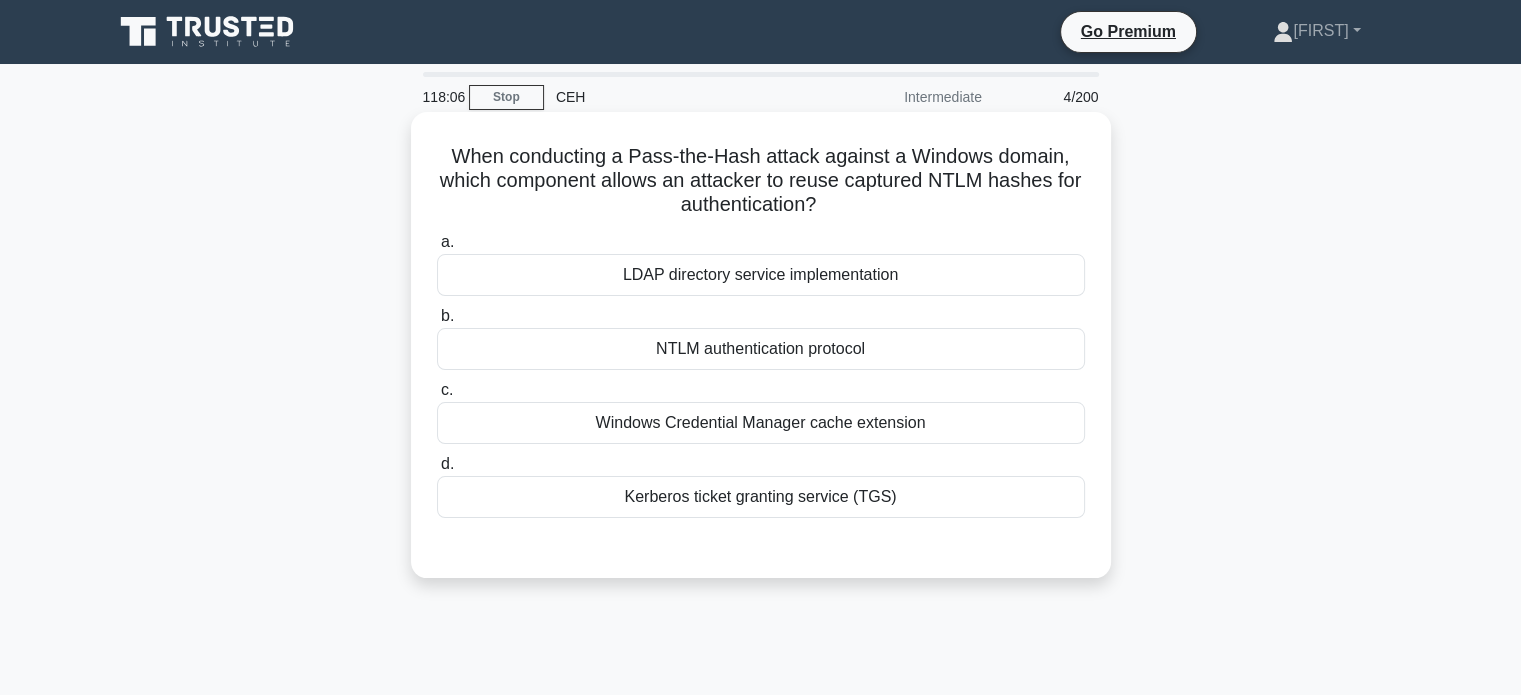 click on "NTLM authentication protocol" at bounding box center (761, 349) 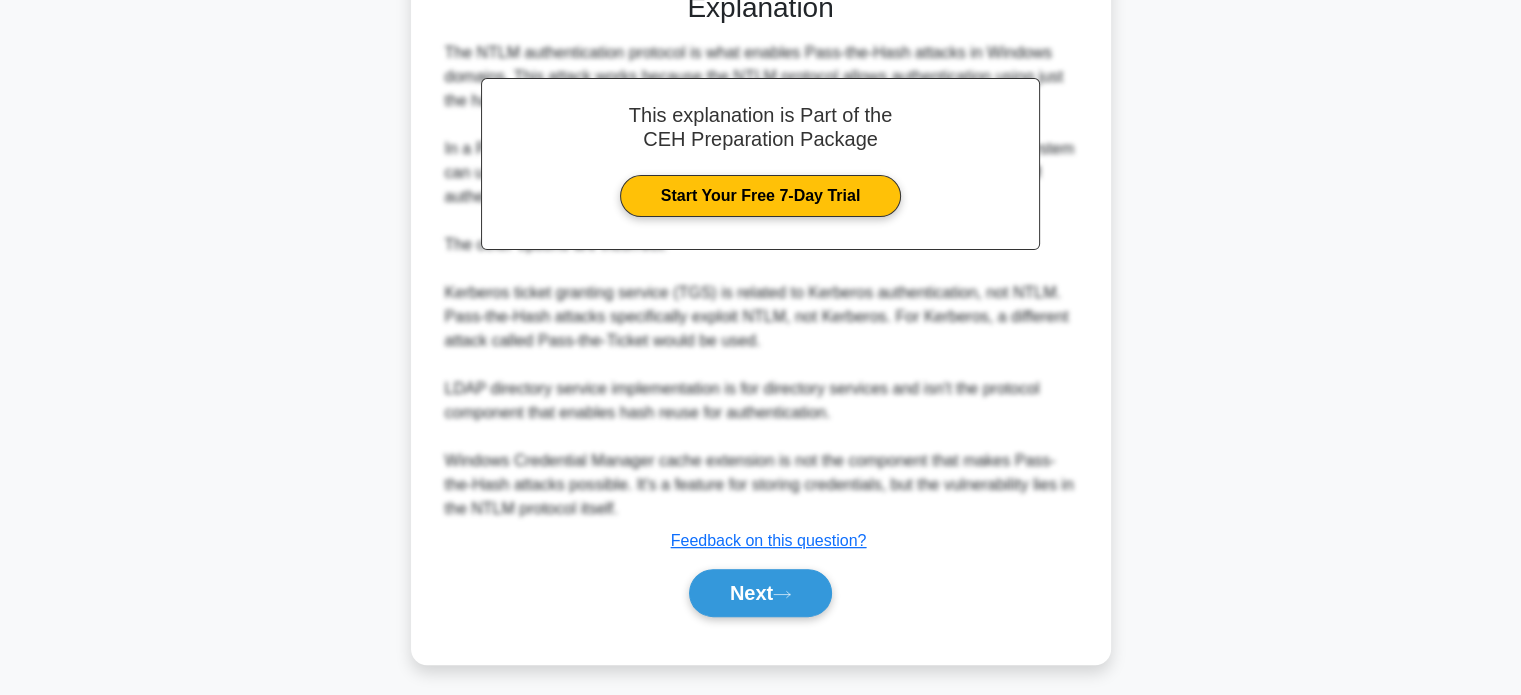 scroll, scrollTop: 560, scrollLeft: 0, axis: vertical 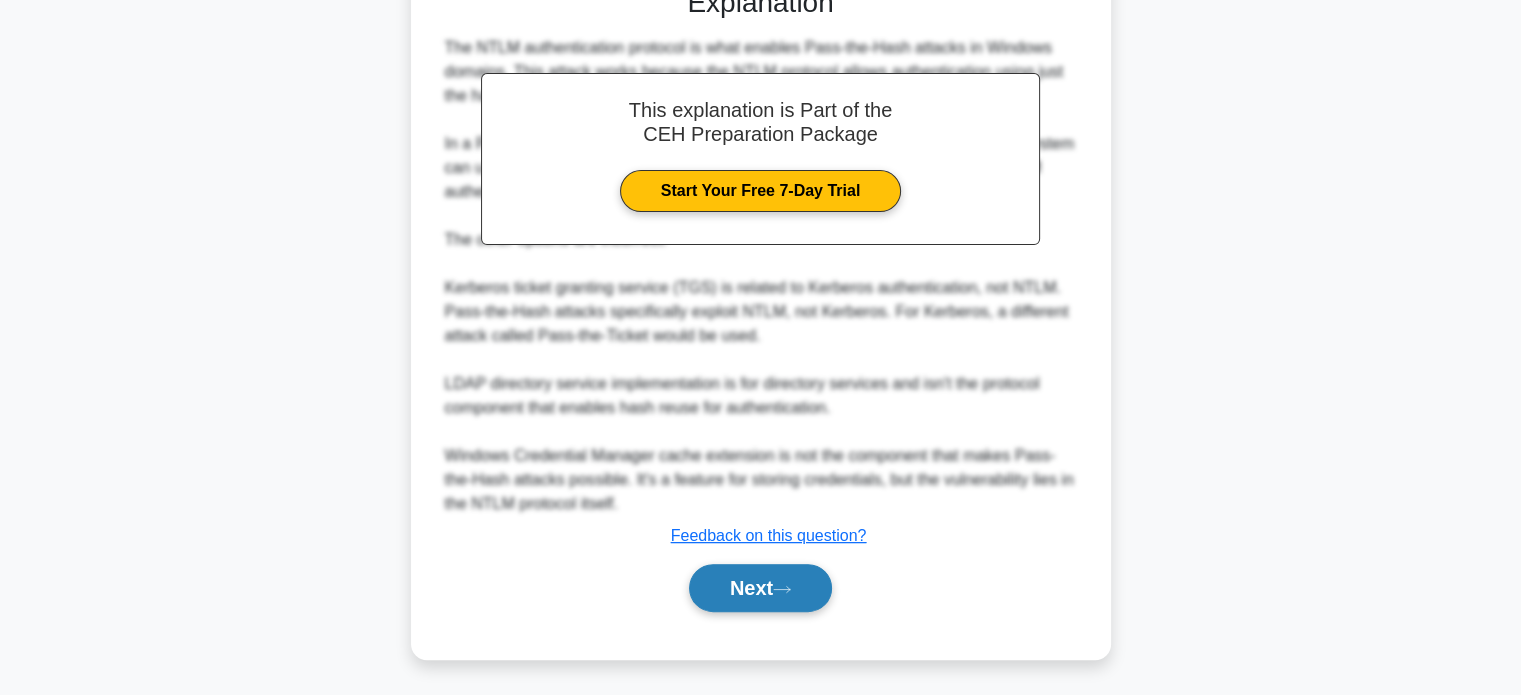 click on "Next" at bounding box center [760, 588] 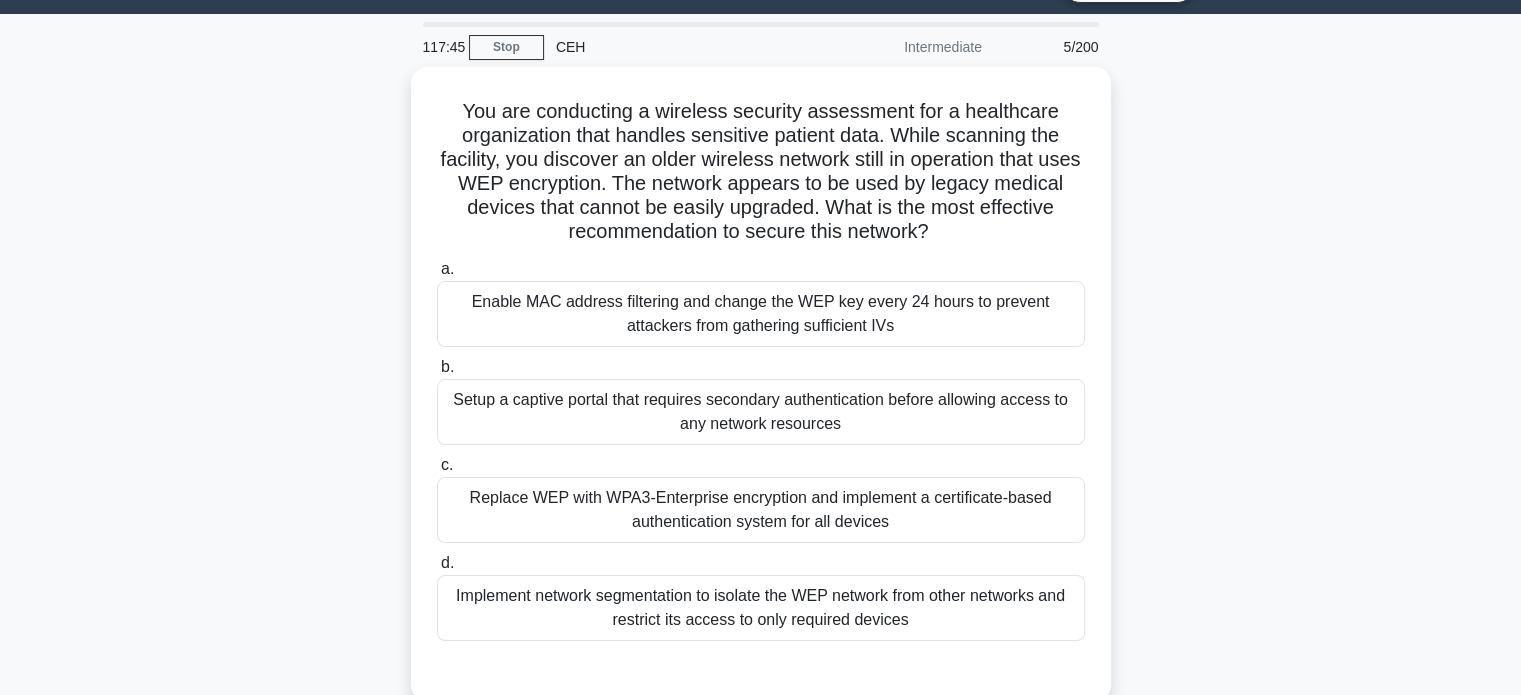 scroll, scrollTop: 52, scrollLeft: 0, axis: vertical 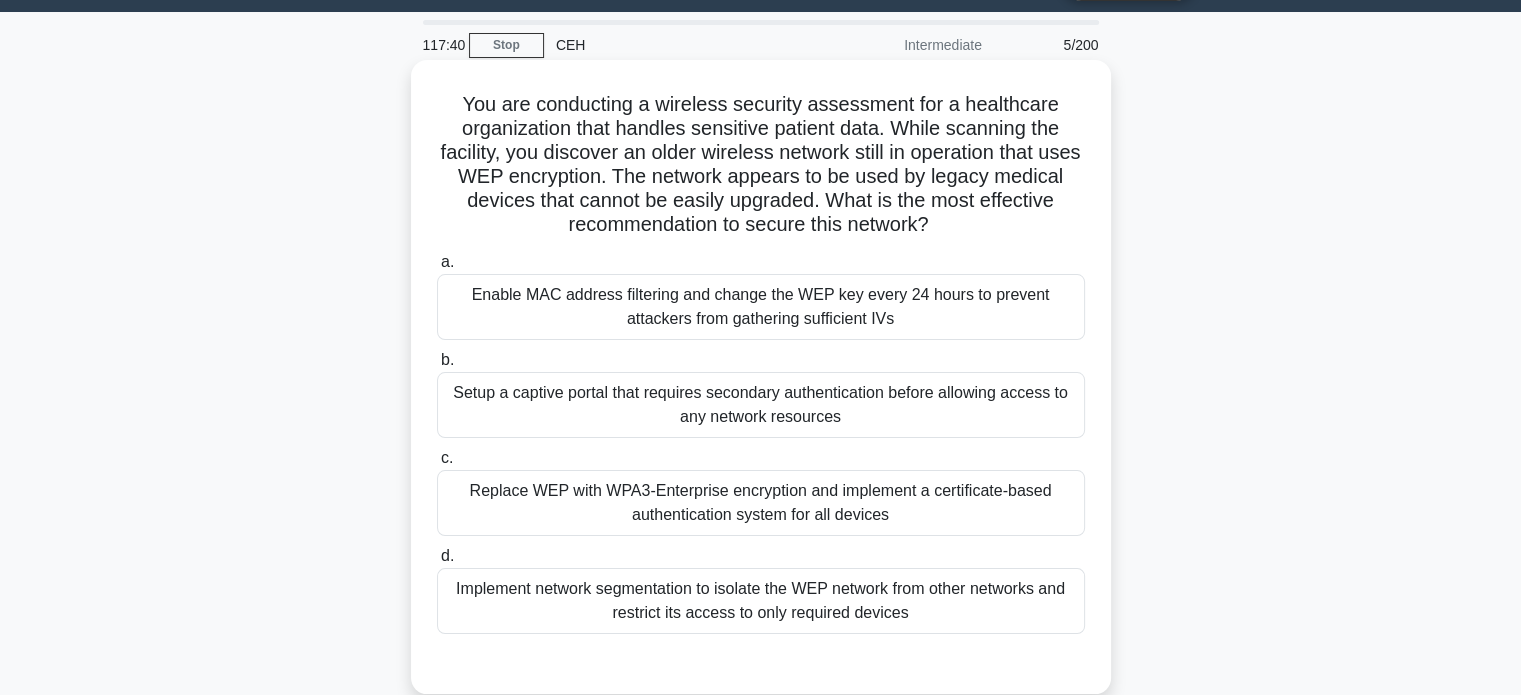 click on "Replace WEP with WPA3-Enterprise encryption and implement a certificate-based authentication system for all devices" at bounding box center (761, 503) 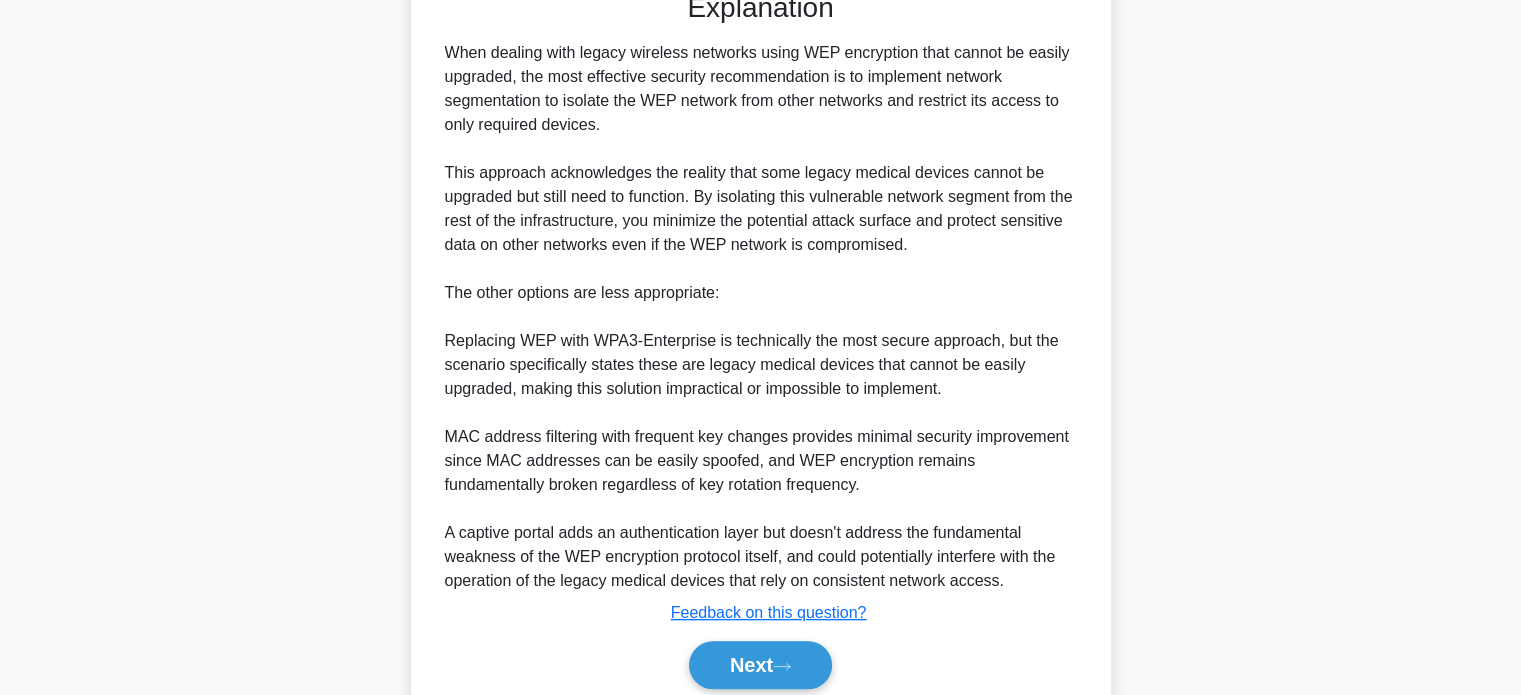 scroll, scrollTop: 802, scrollLeft: 0, axis: vertical 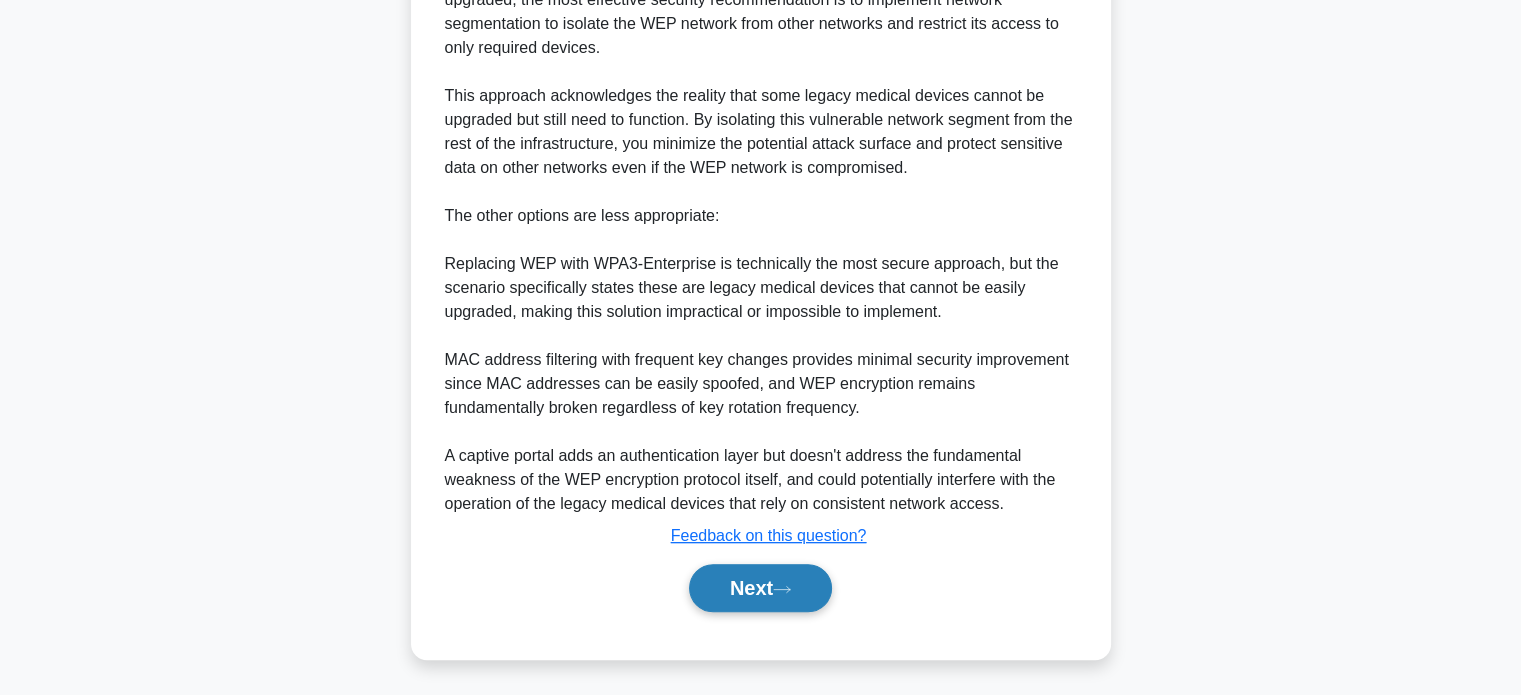 click on "Next" at bounding box center (760, 588) 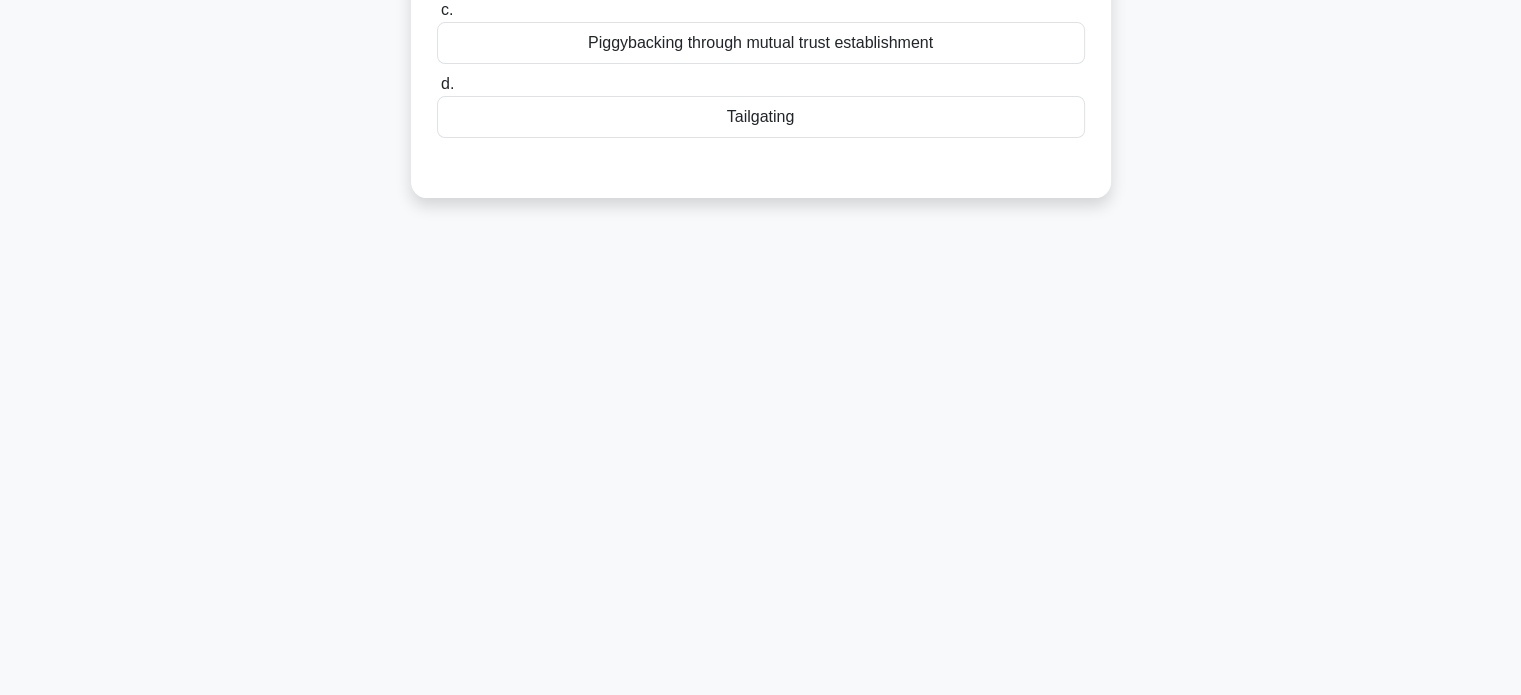 scroll, scrollTop: 0, scrollLeft: 0, axis: both 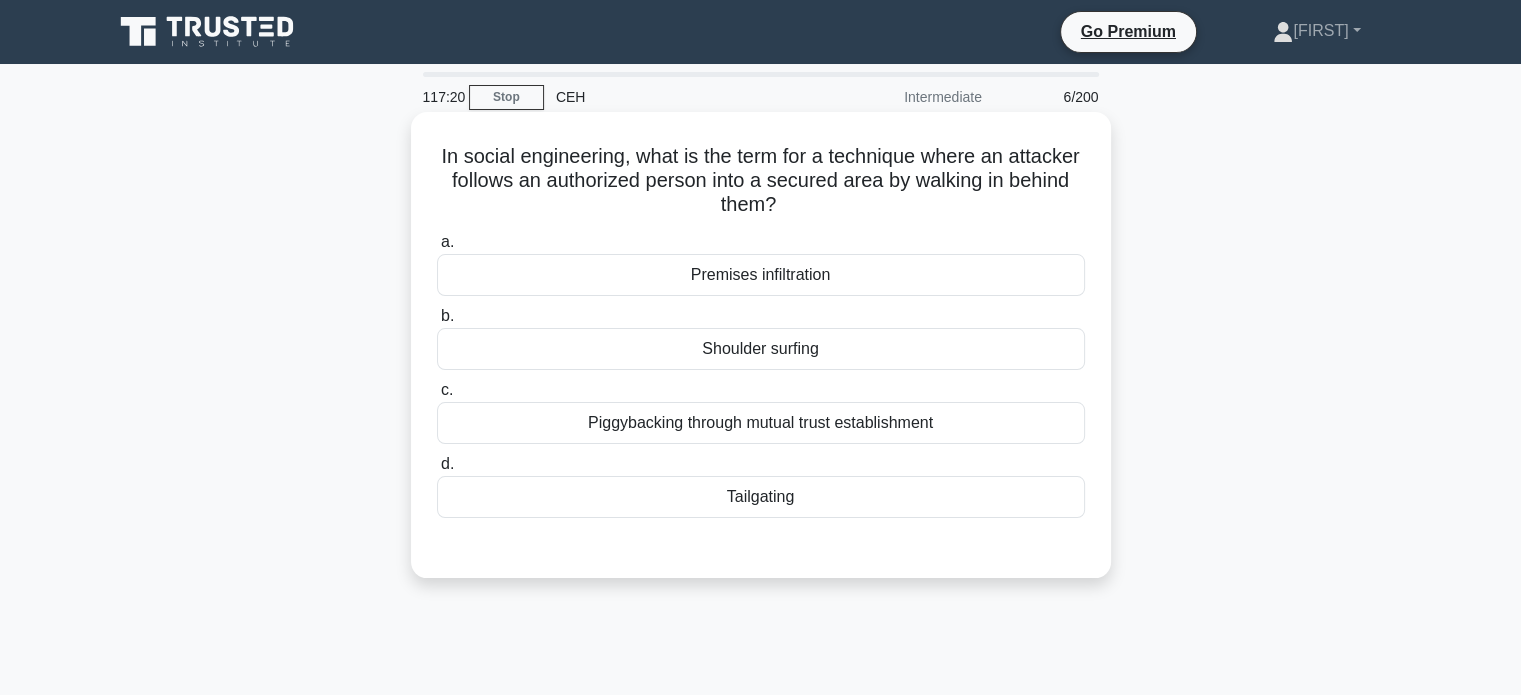 click on "Tailgating" at bounding box center [761, 497] 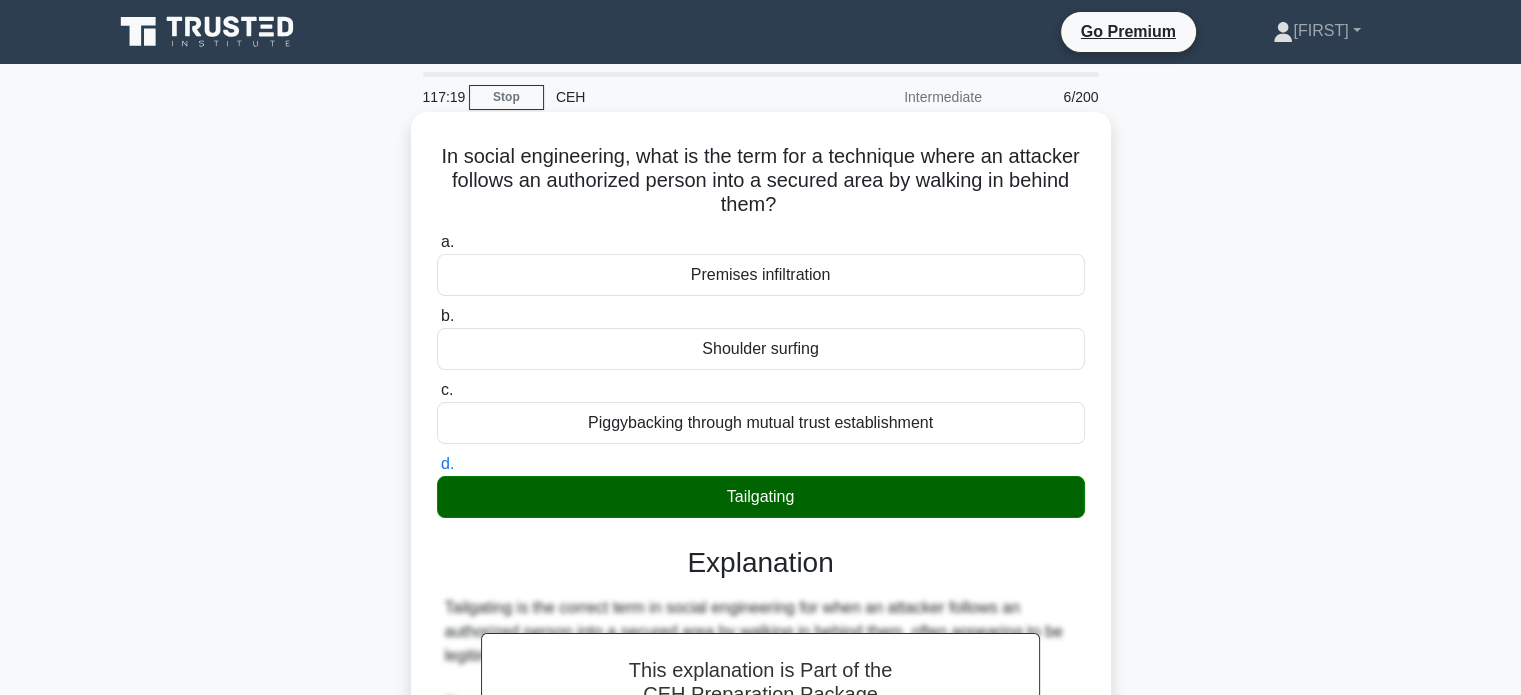 scroll, scrollTop: 392, scrollLeft: 0, axis: vertical 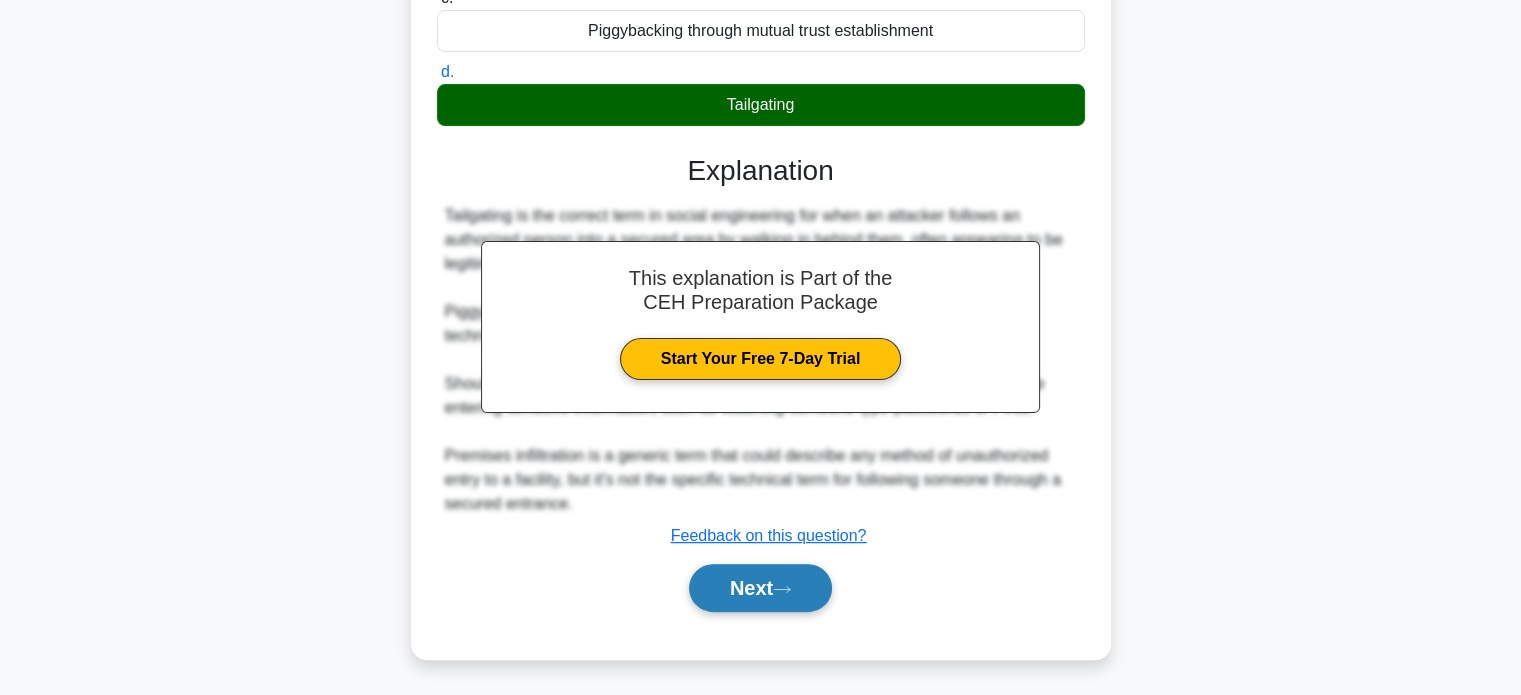 click on "Next" at bounding box center (760, 588) 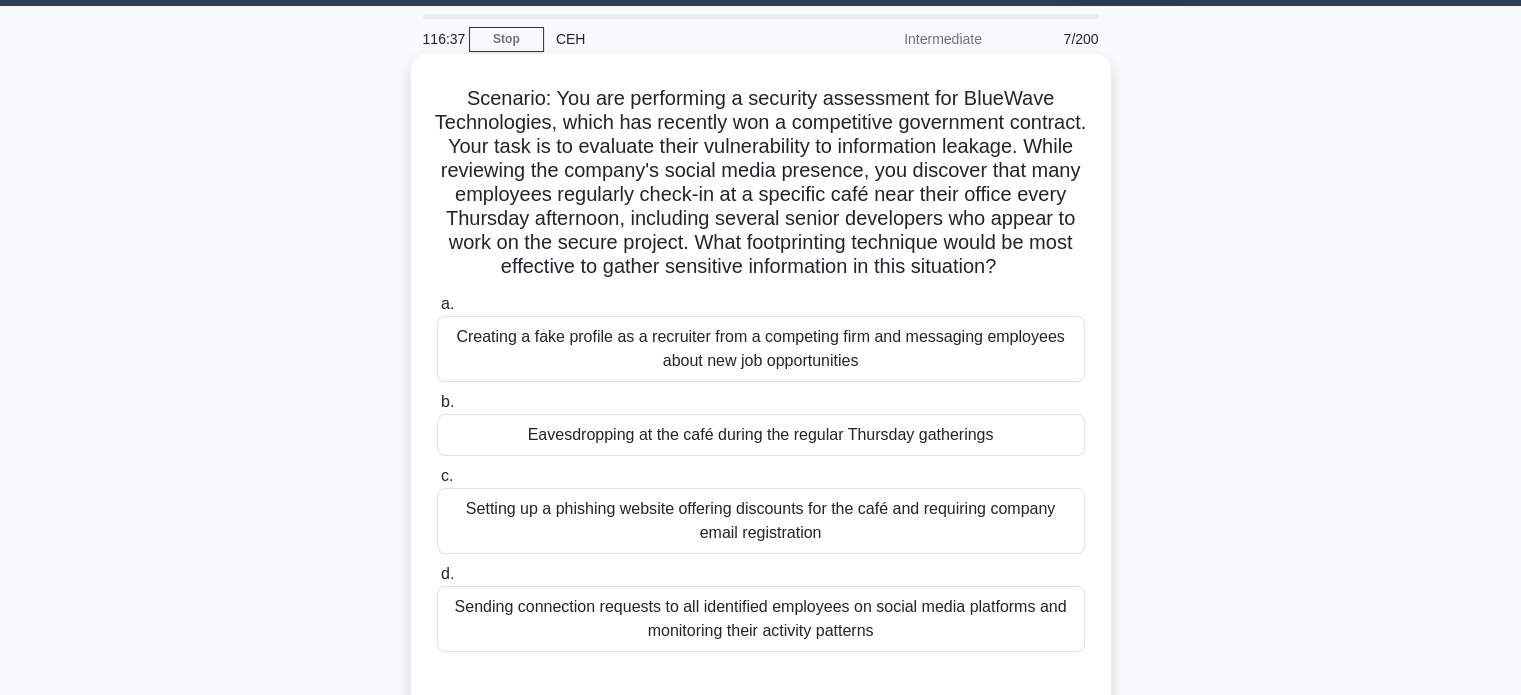 scroll, scrollTop: 57, scrollLeft: 0, axis: vertical 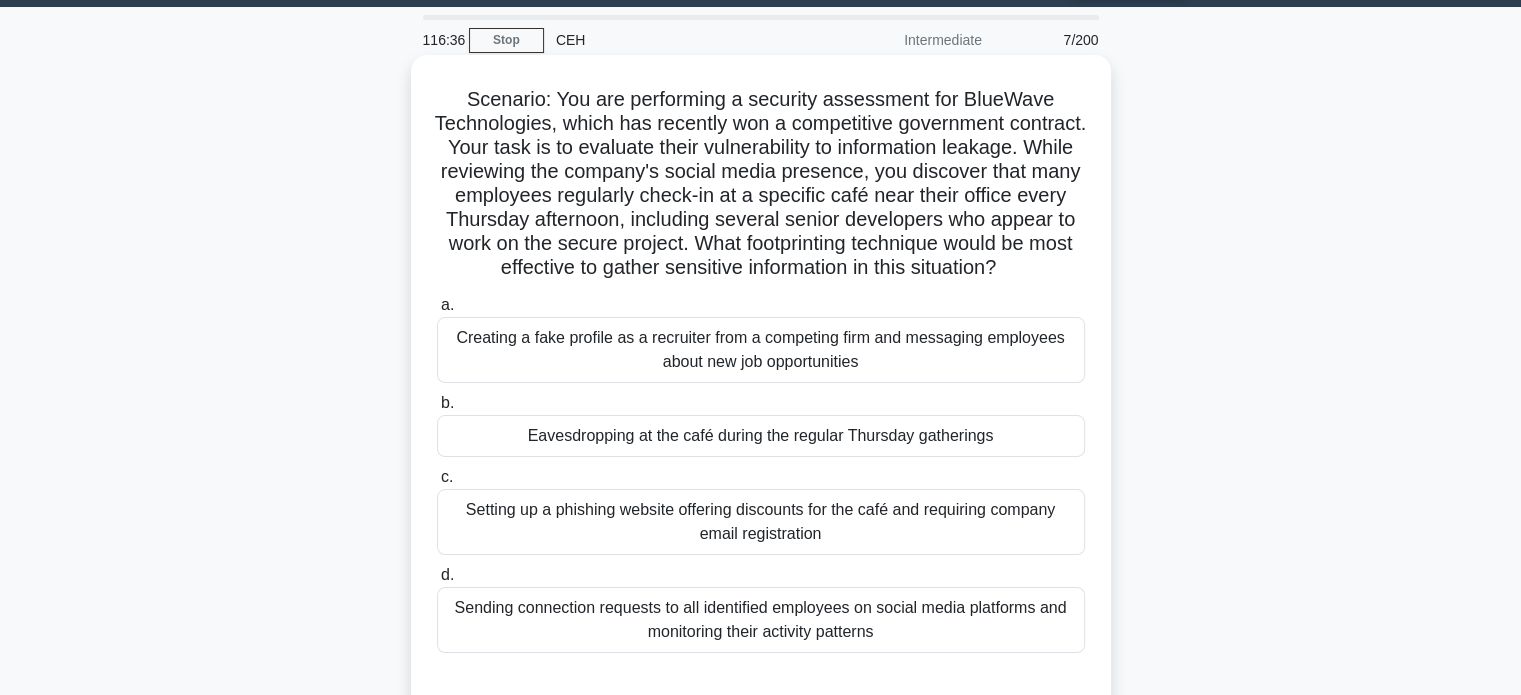 click on "Eavesdropping at the café during the regular Thursday gatherings" at bounding box center [761, 436] 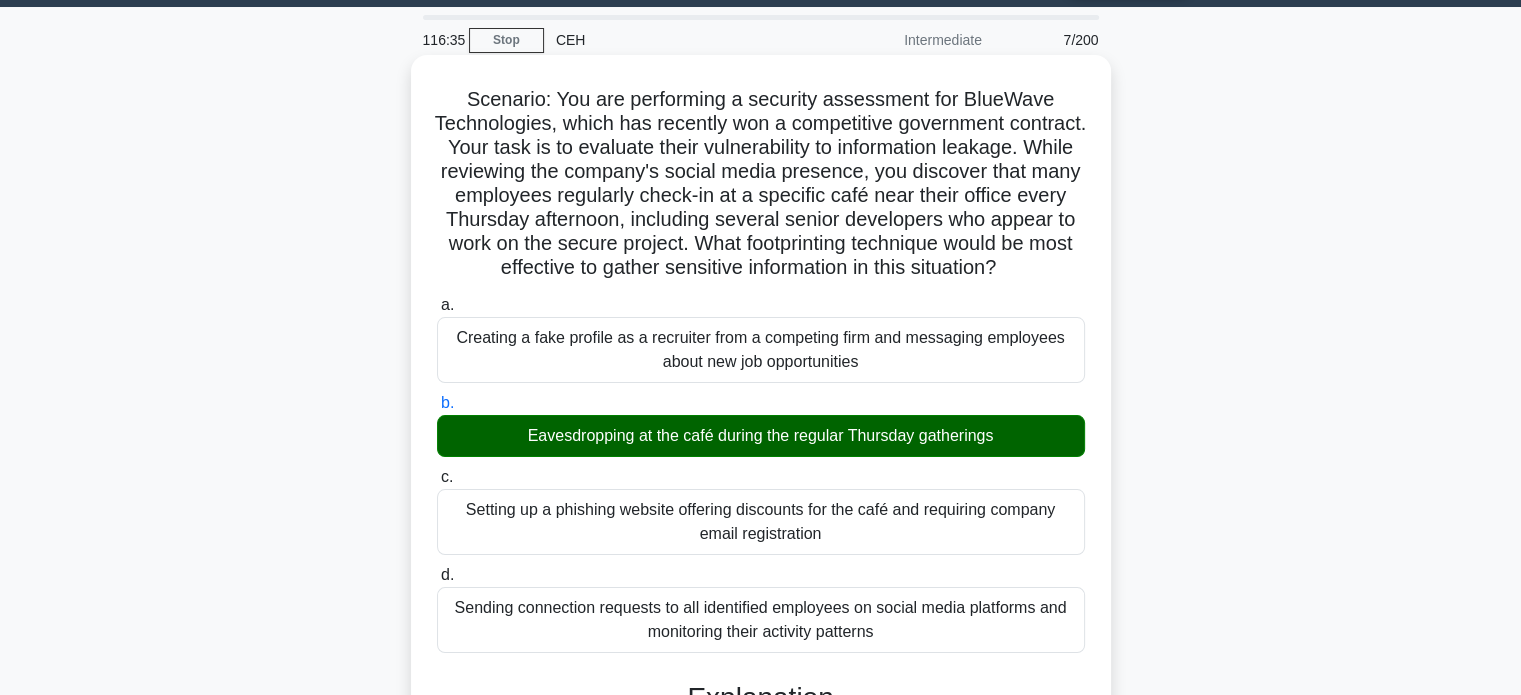 scroll, scrollTop: 704, scrollLeft: 0, axis: vertical 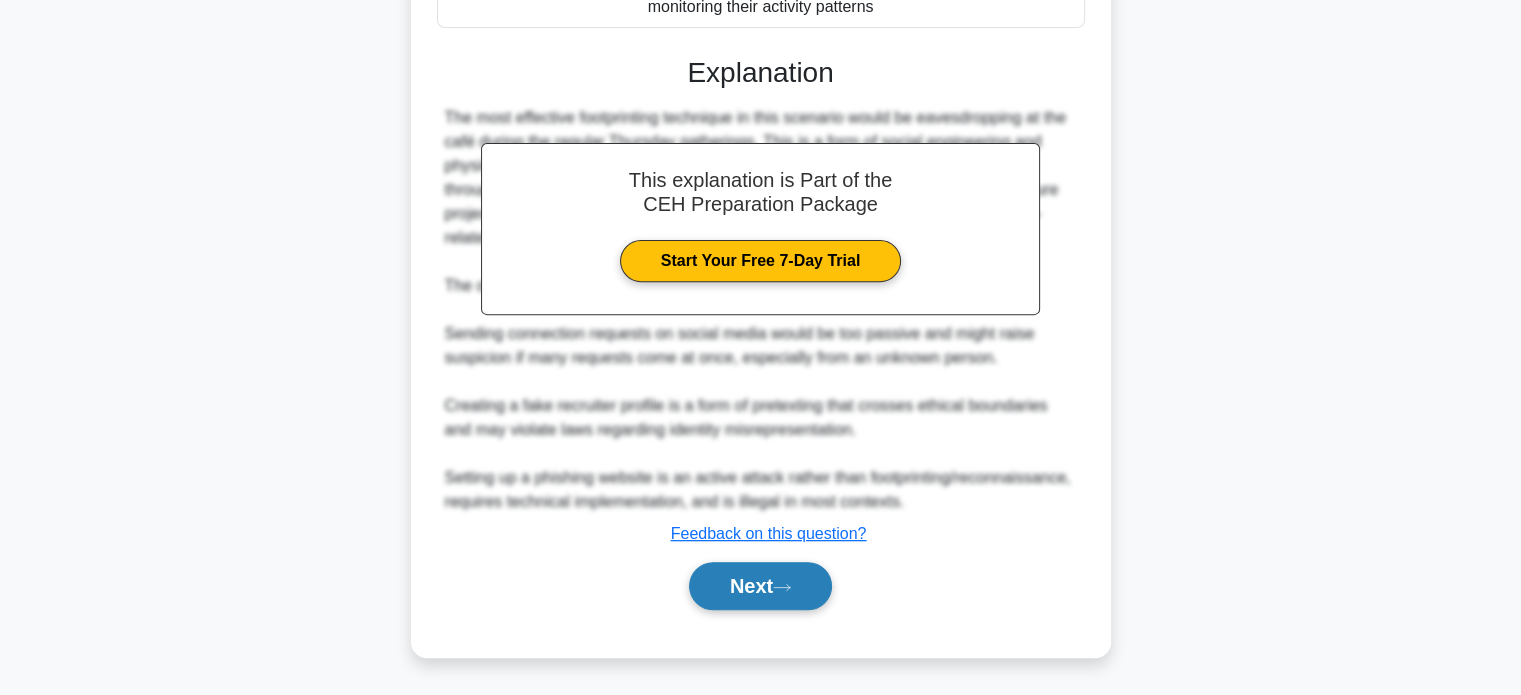 click on "Next" at bounding box center [760, 586] 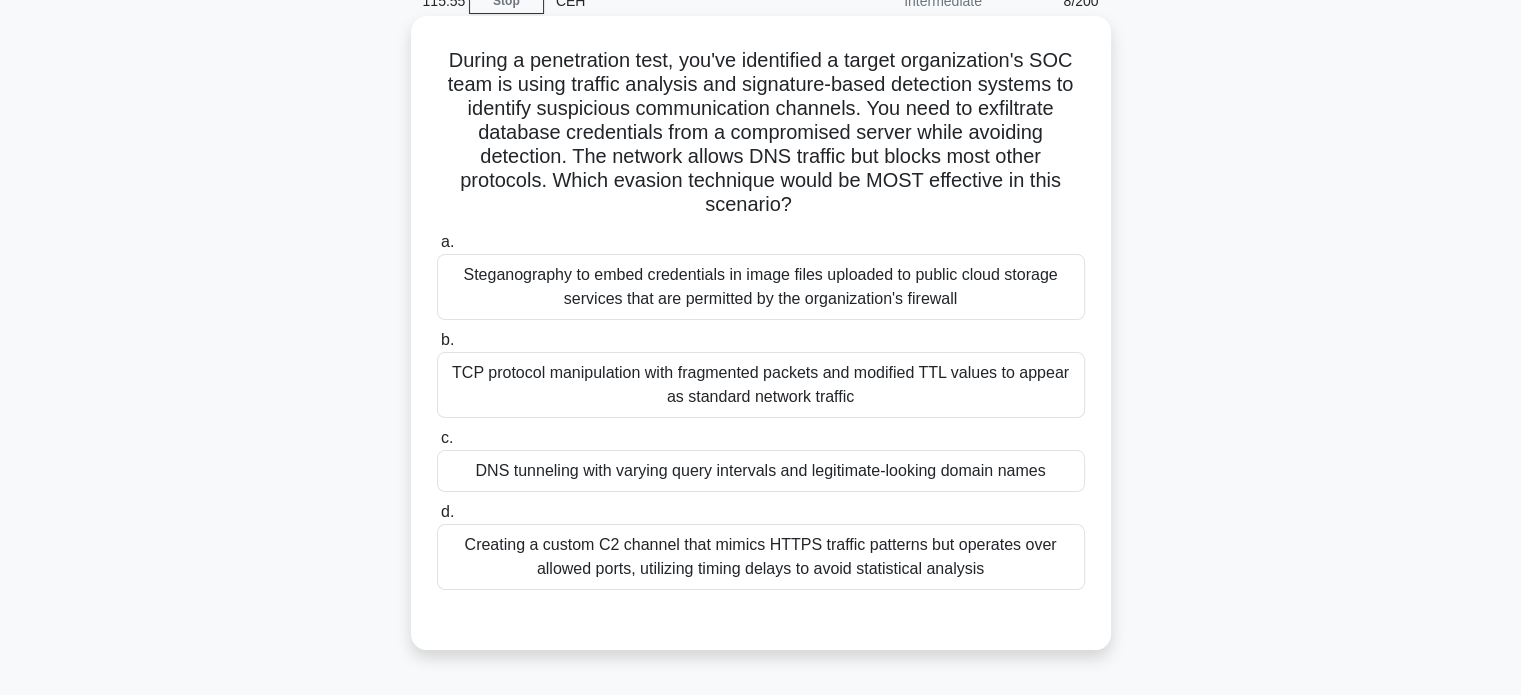 scroll, scrollTop: 96, scrollLeft: 0, axis: vertical 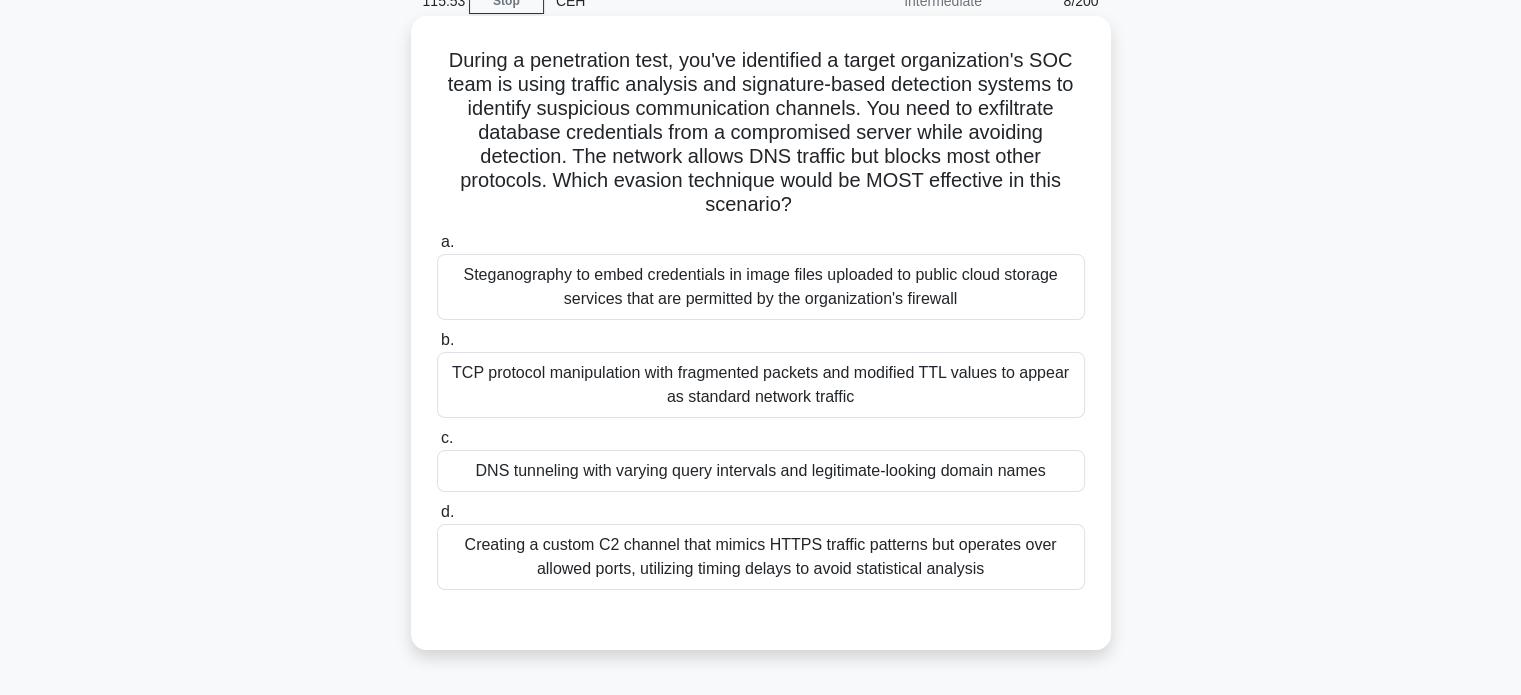click on "DNS tunneling with varying query intervals and legitimate-looking domain names" at bounding box center [761, 471] 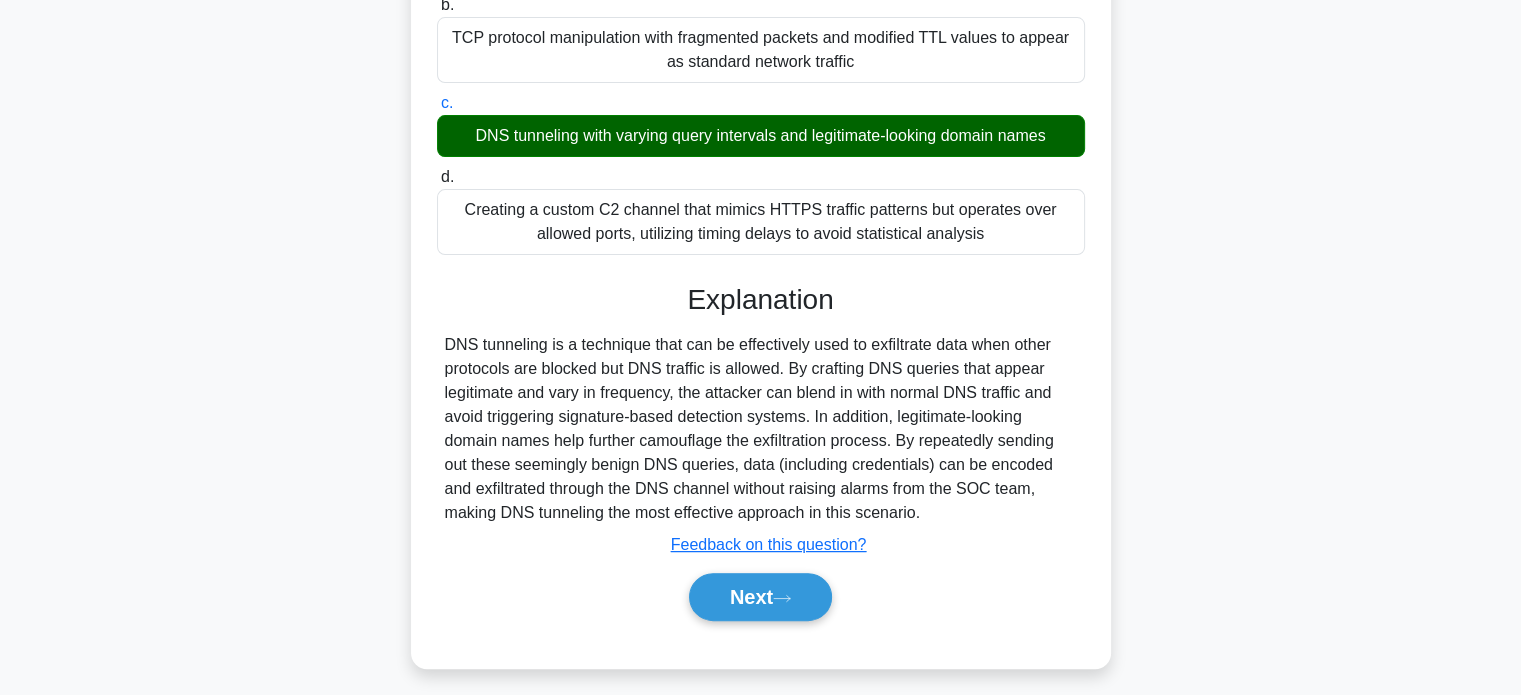 scroll, scrollTop: 429, scrollLeft: 0, axis: vertical 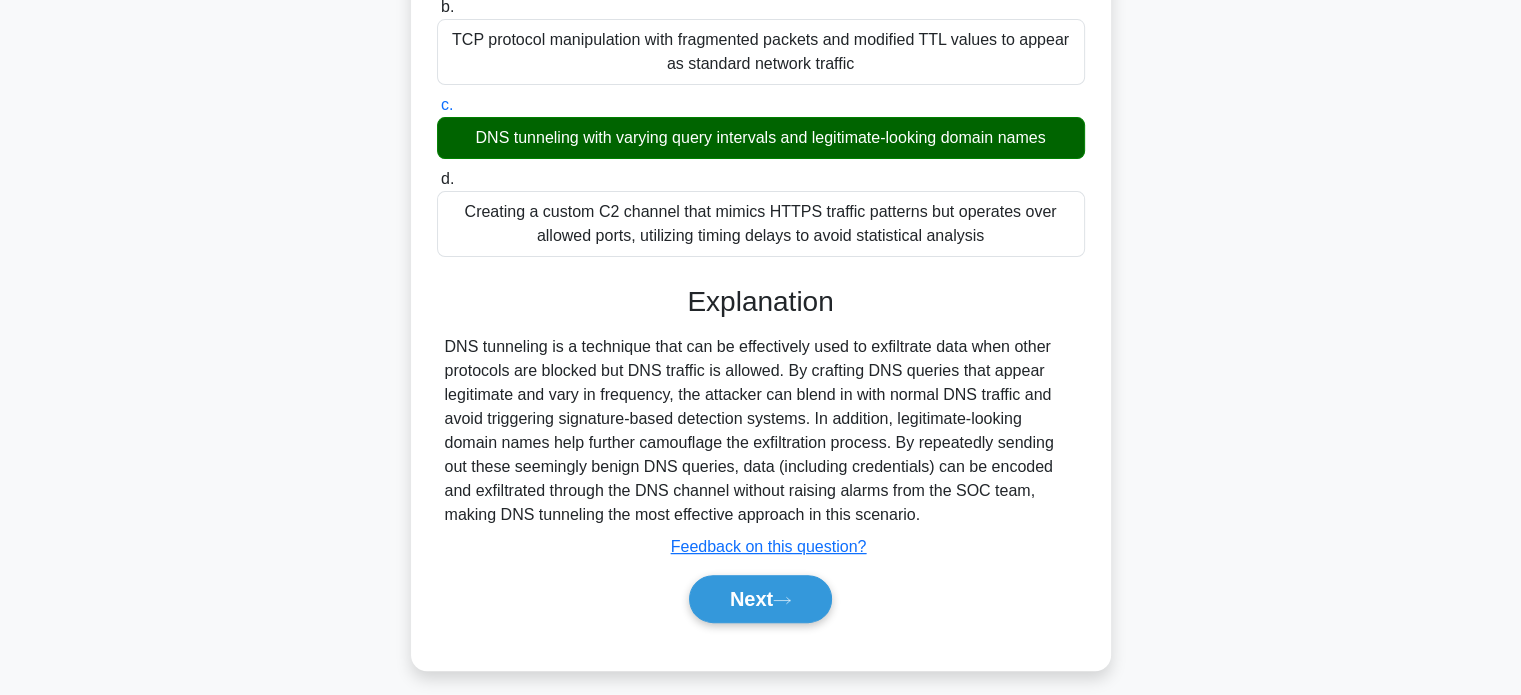 click on "DNS tunneling is a technique that can be effectively used to exfiltrate data when other protocols are blocked but DNS traffic is allowed. By crafting DNS queries that appear legitimate and vary in frequency, the attacker can blend in with normal DNS traffic and avoid triggering signature-based detection systems. In addition, legitimate-looking domain names help further camouflage the exfiltration process. By repeatedly sending out these seemingly benign DNS queries, data (including credentials) can be encoded and exfiltrated through the DNS channel without raising alarms from the SOC team, making DNS tunneling the most effective approach in this scenario." at bounding box center [761, 431] 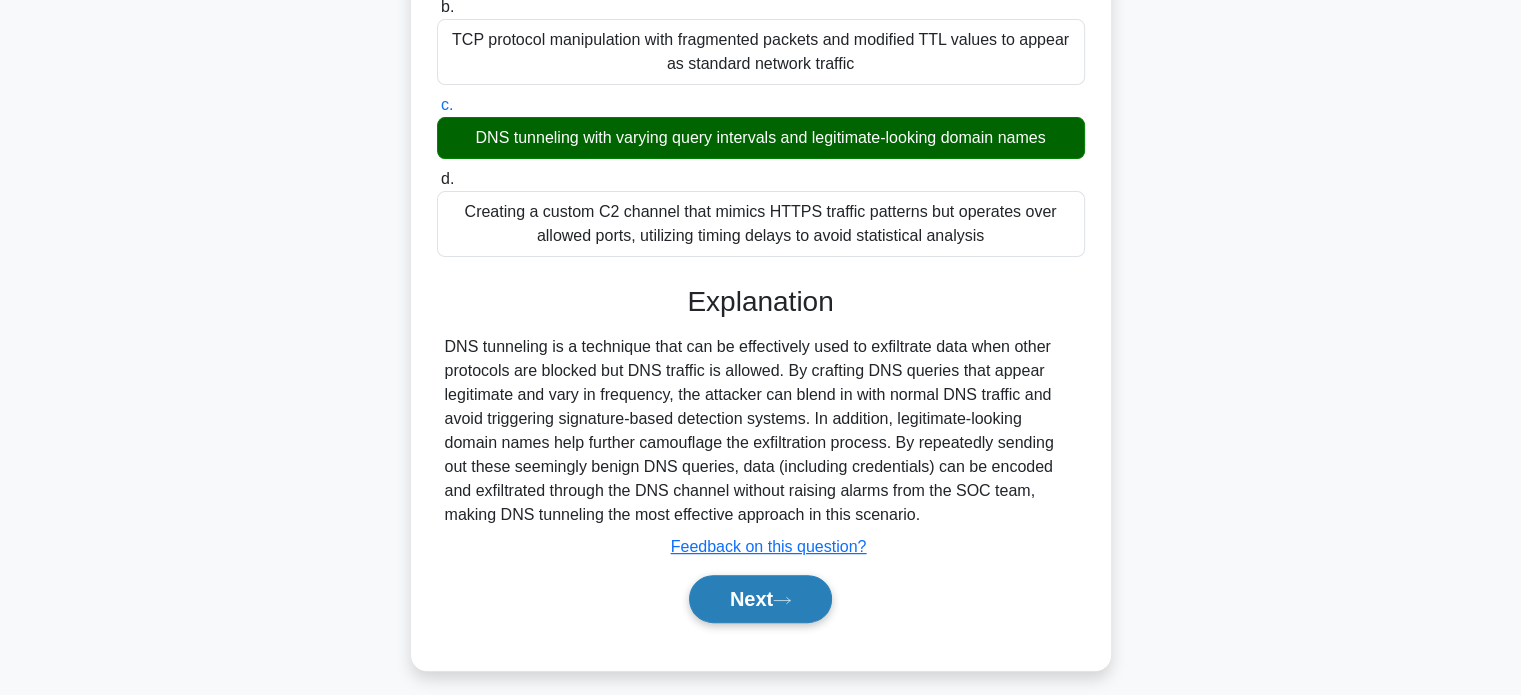click on "Next" at bounding box center (760, 599) 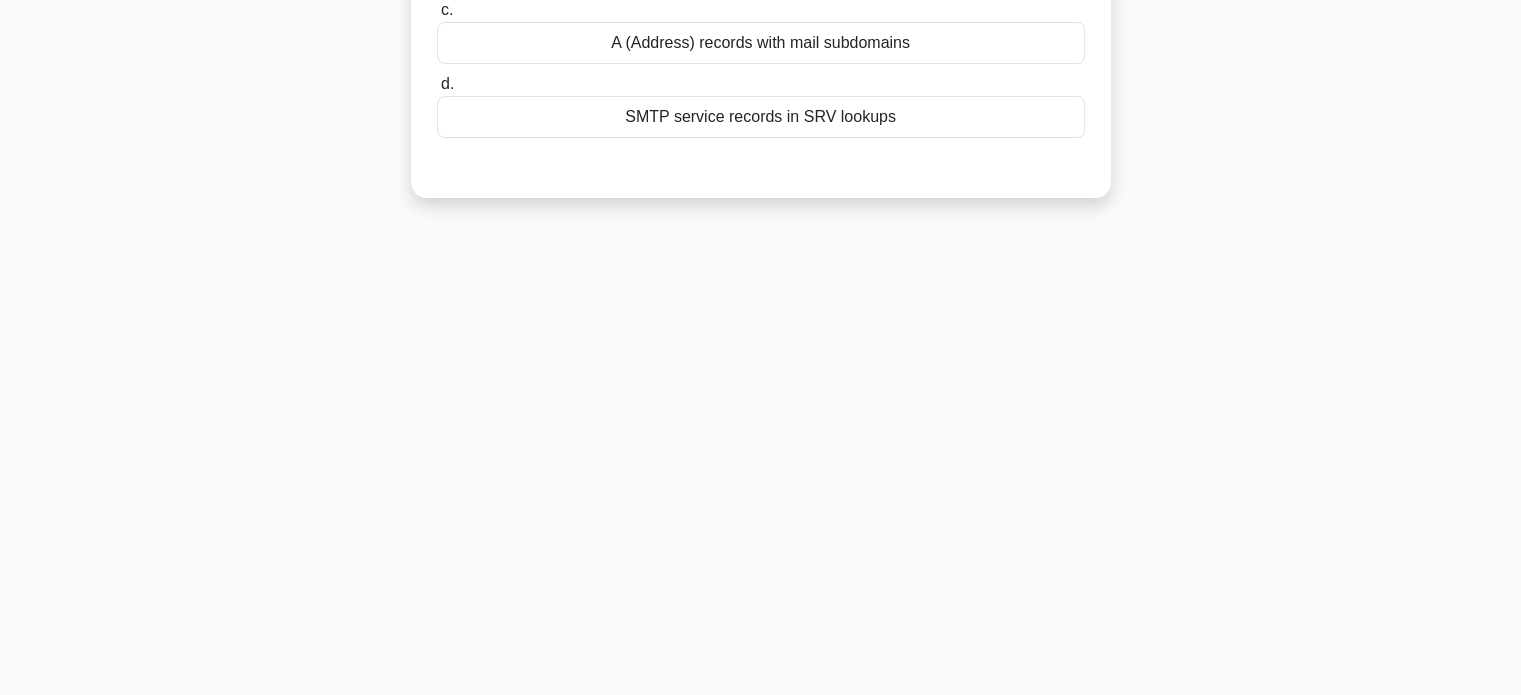 scroll, scrollTop: 385, scrollLeft: 0, axis: vertical 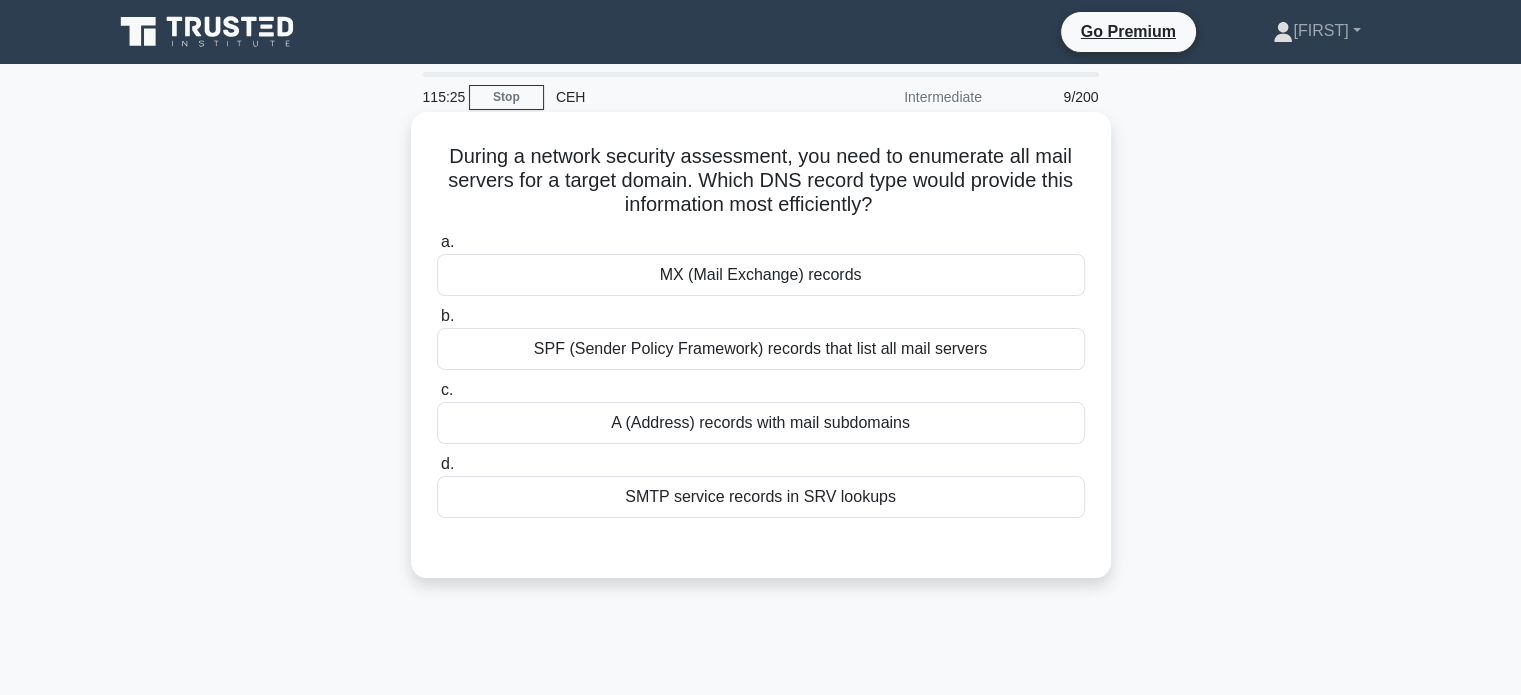 click on "SMTP service records in SRV lookups" at bounding box center [761, 497] 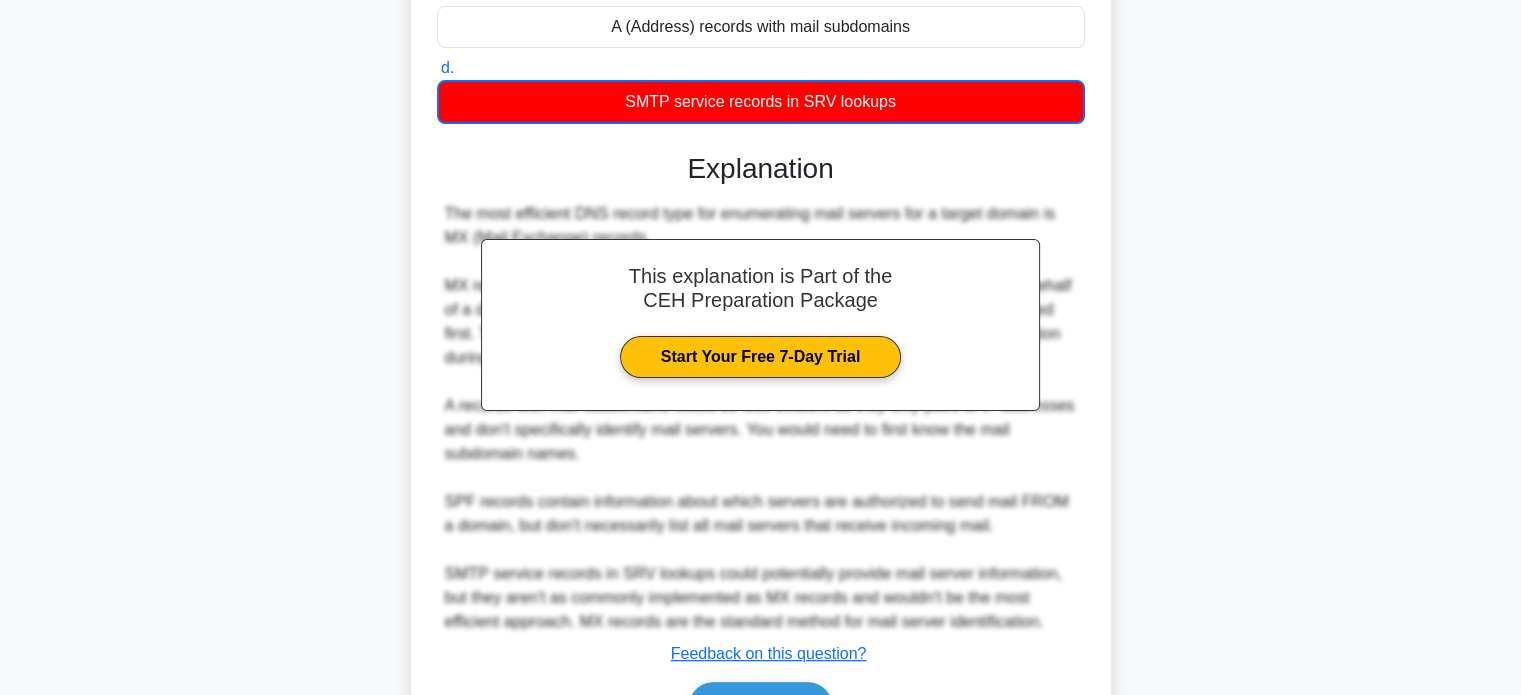 scroll, scrollTop: 514, scrollLeft: 0, axis: vertical 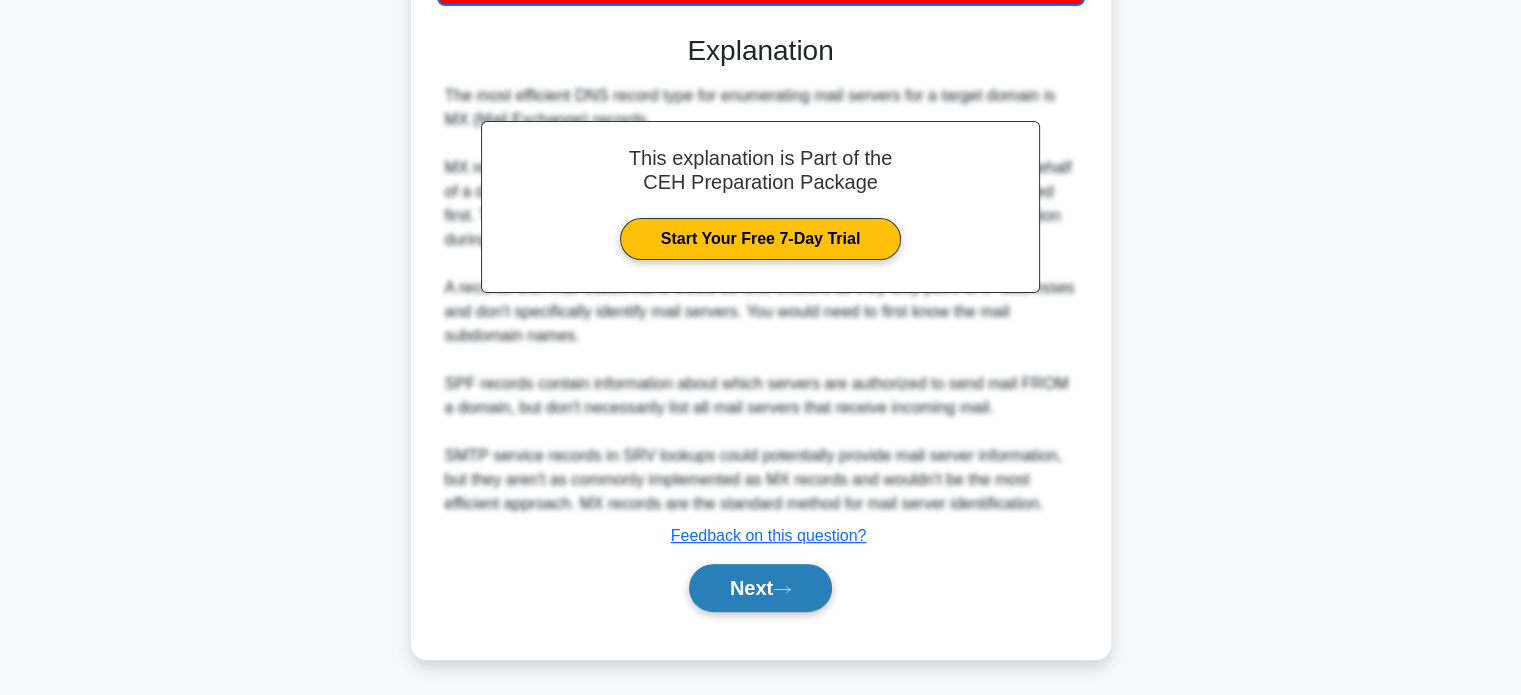 click on "Next" at bounding box center [760, 588] 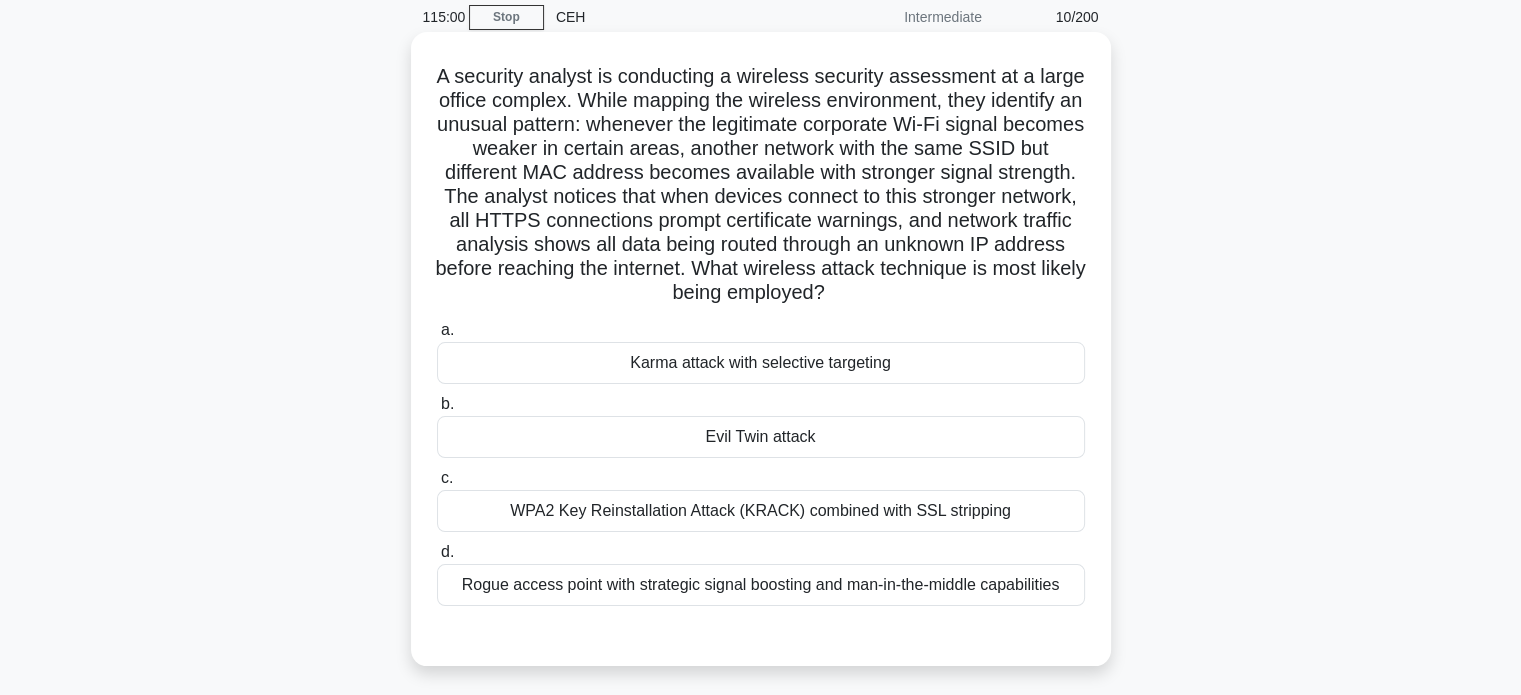 scroll, scrollTop: 82, scrollLeft: 0, axis: vertical 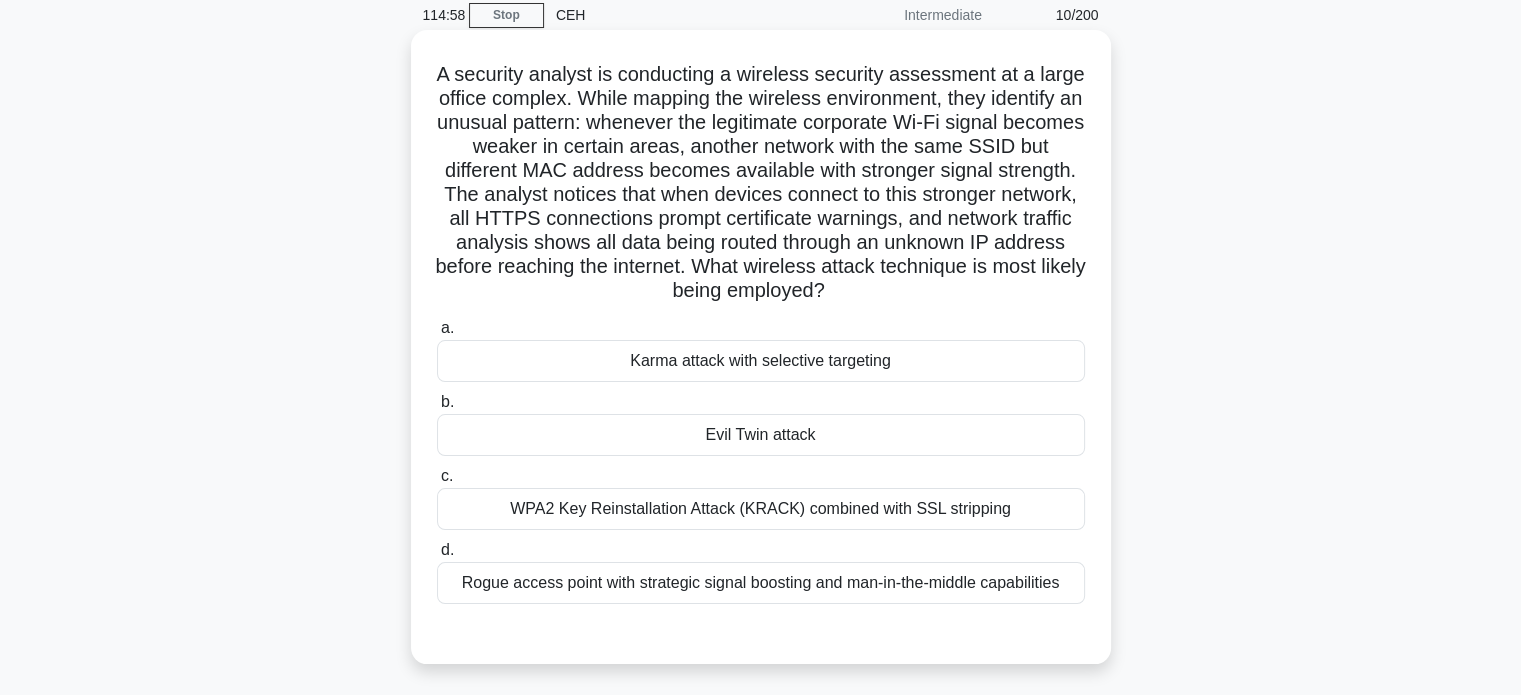 click on "Evil Twin attack" at bounding box center (761, 435) 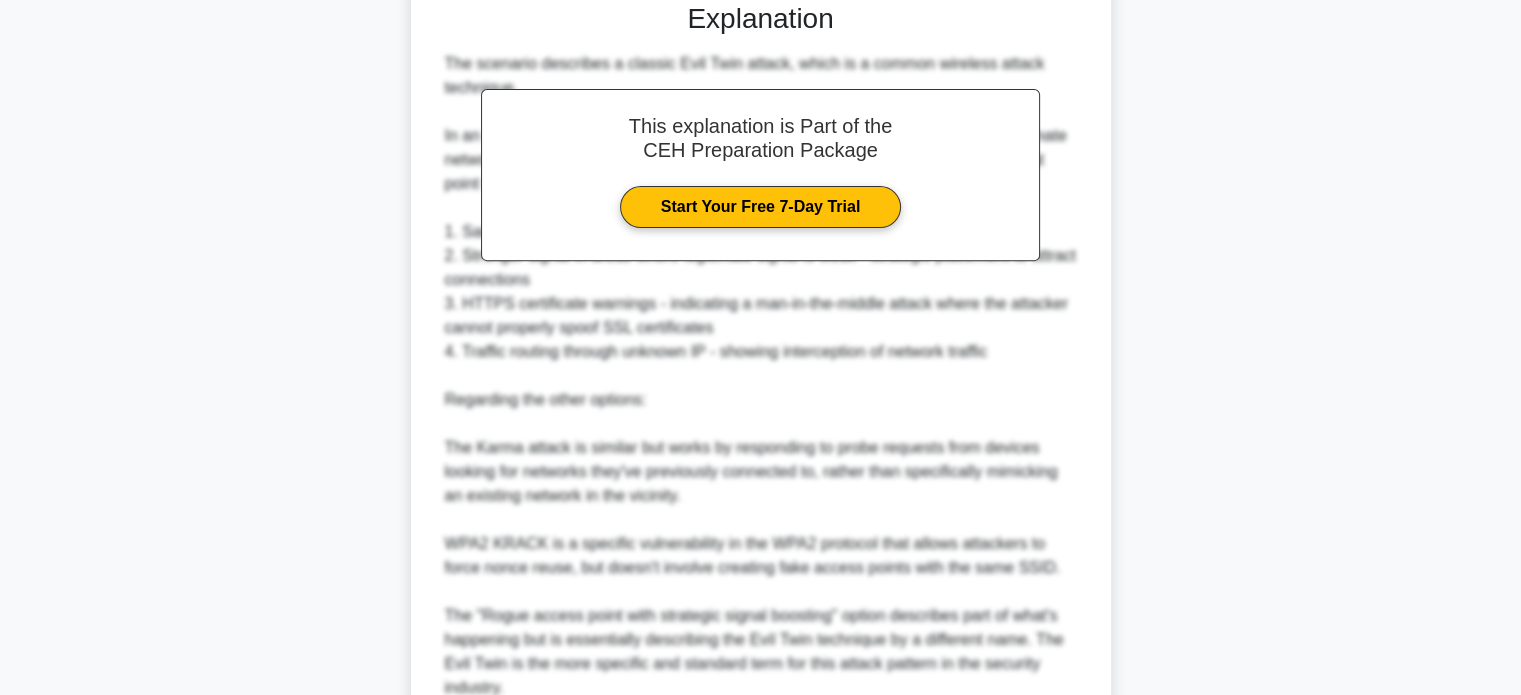 scroll, scrollTop: 896, scrollLeft: 0, axis: vertical 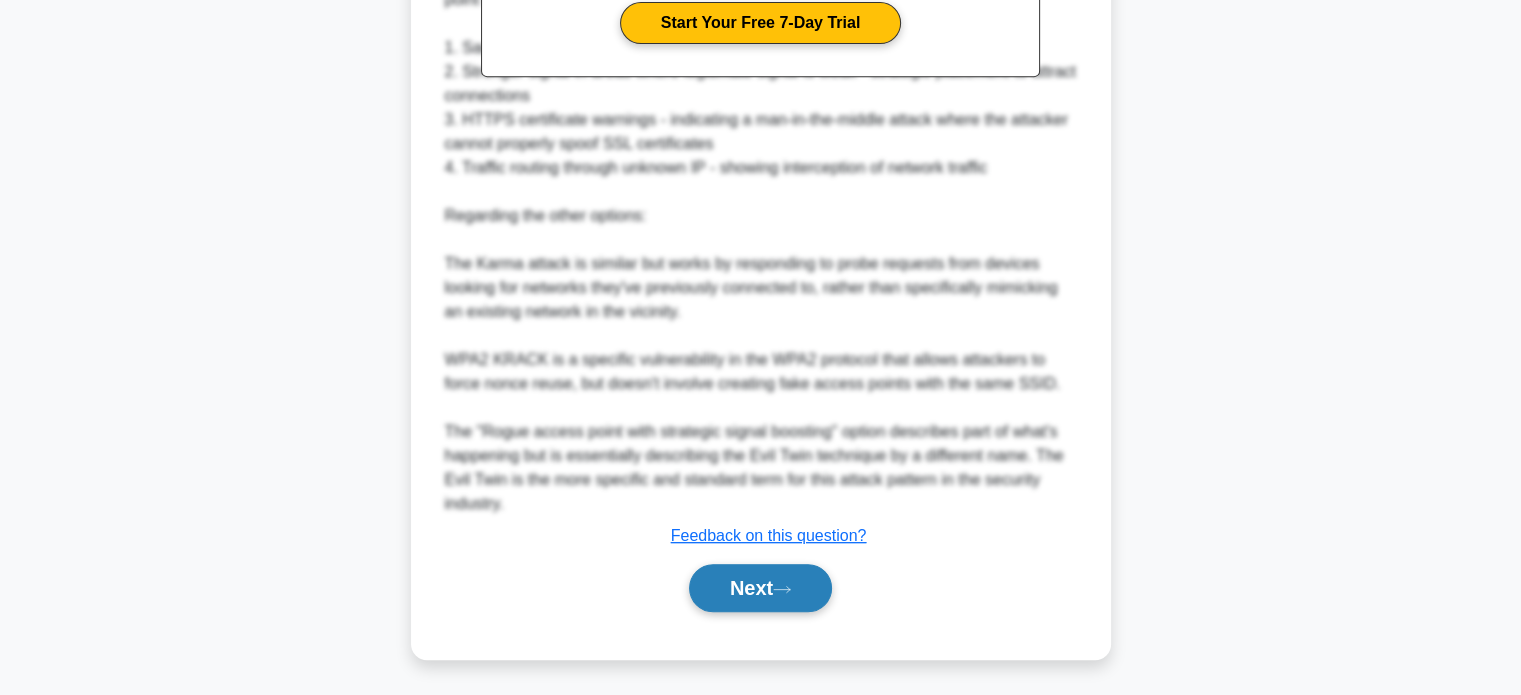 click 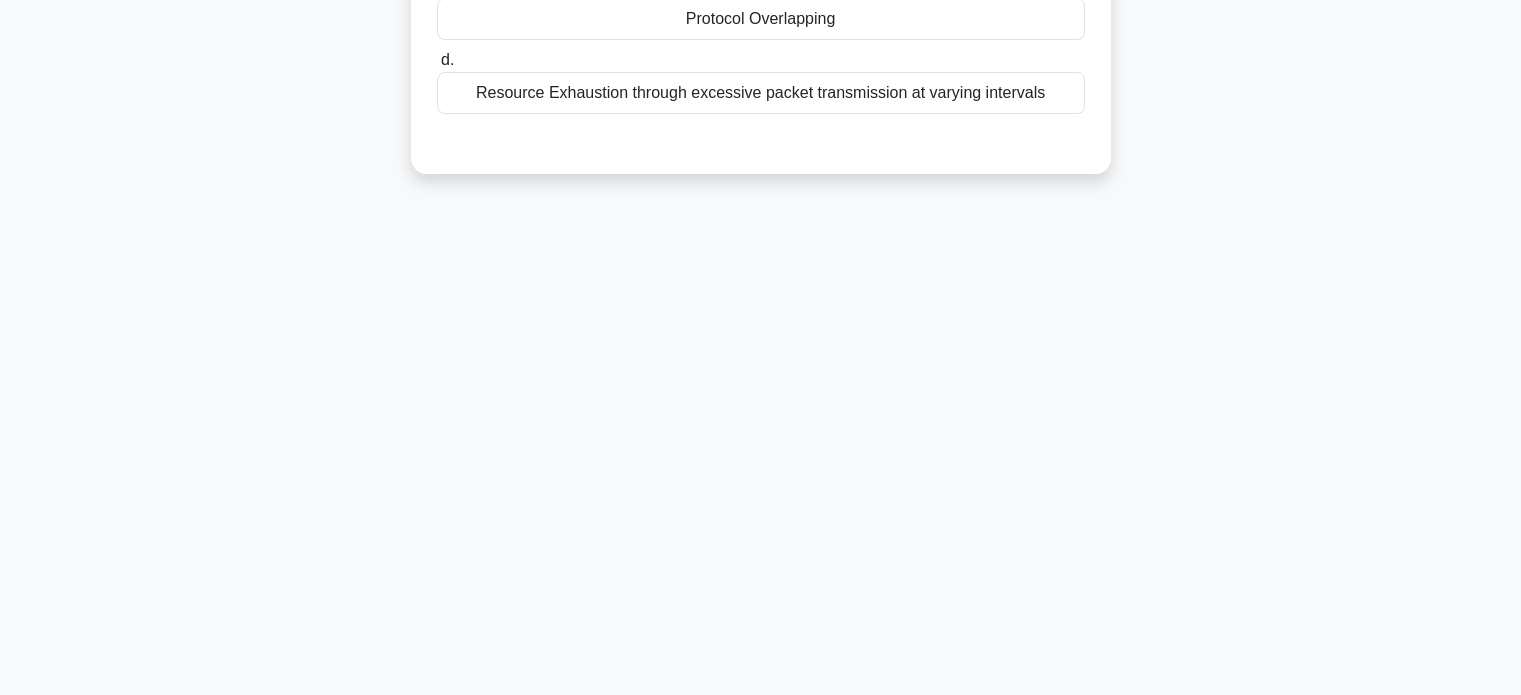 scroll, scrollTop: 0, scrollLeft: 0, axis: both 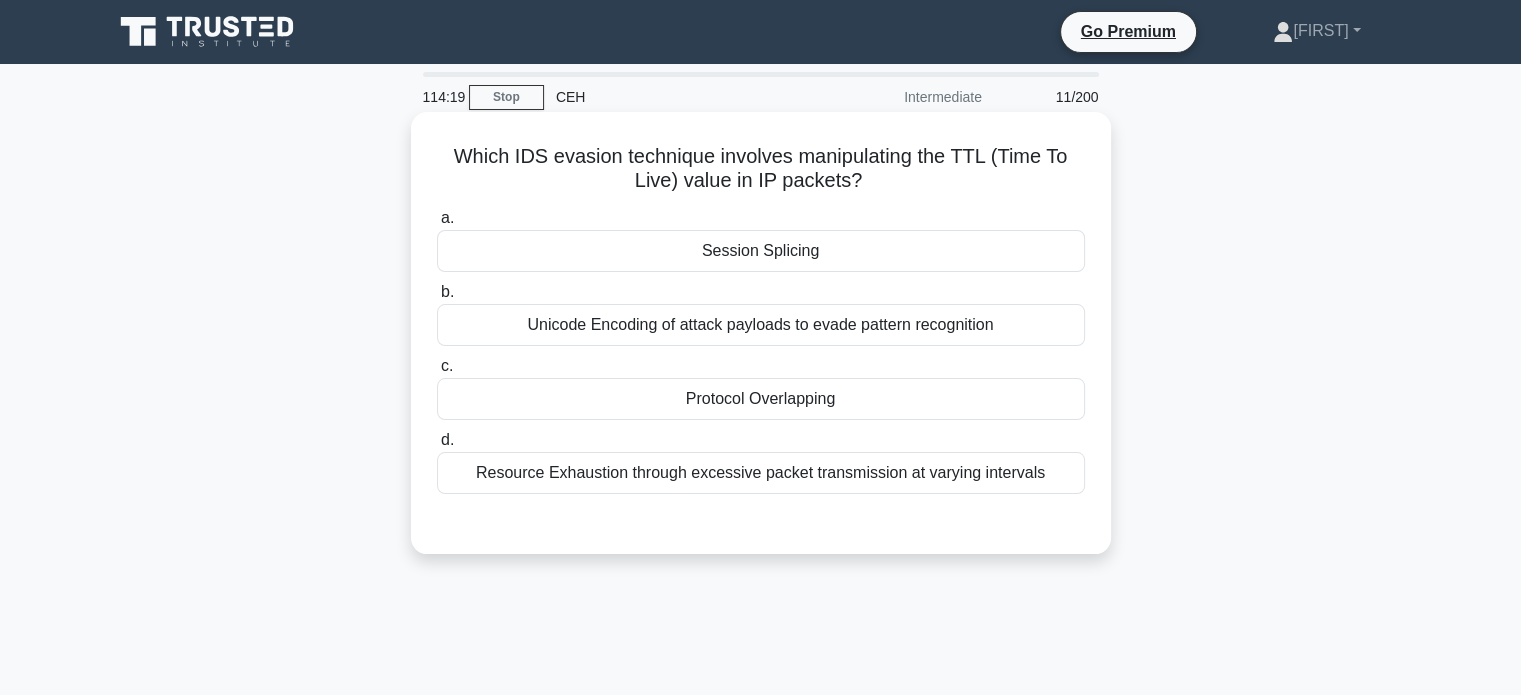 click on "Unicode Encoding of attack payloads to evade pattern recognition" at bounding box center (761, 325) 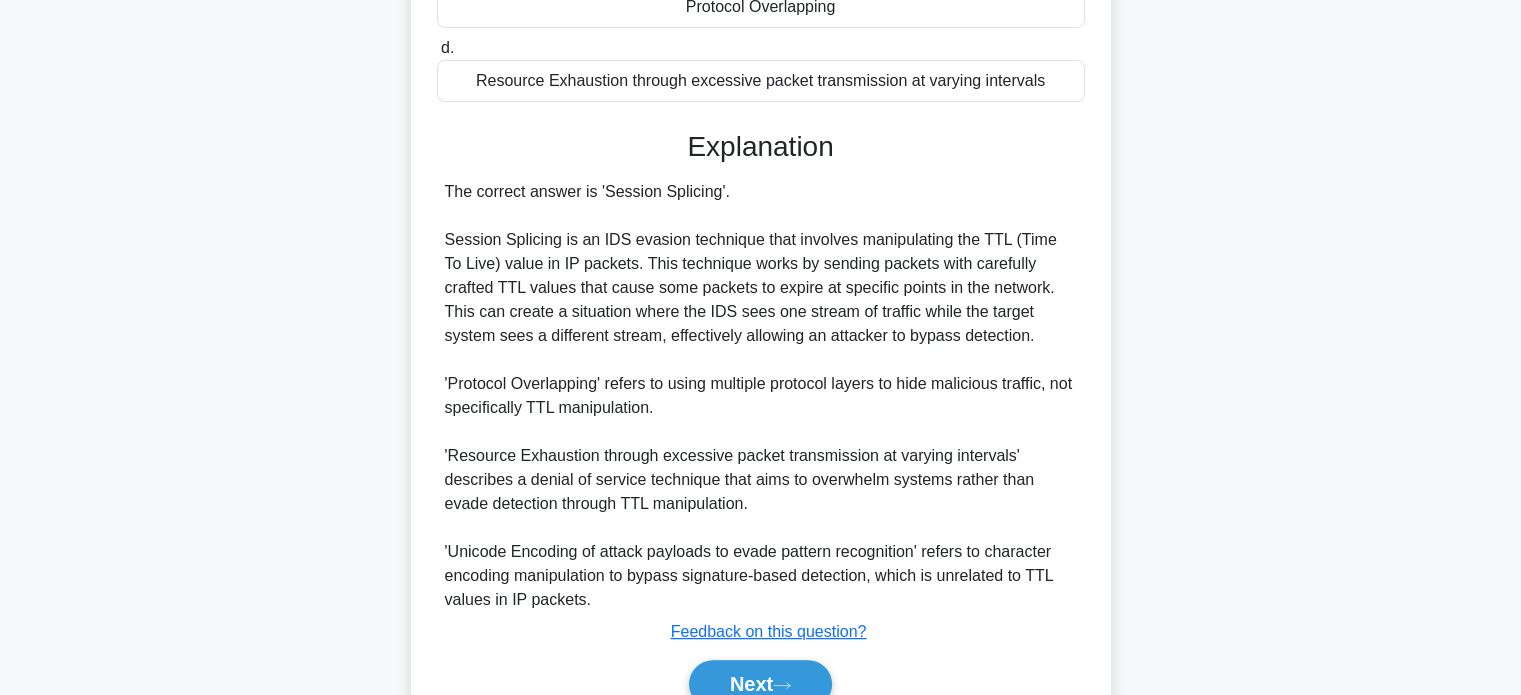 scroll, scrollTop: 464, scrollLeft: 0, axis: vertical 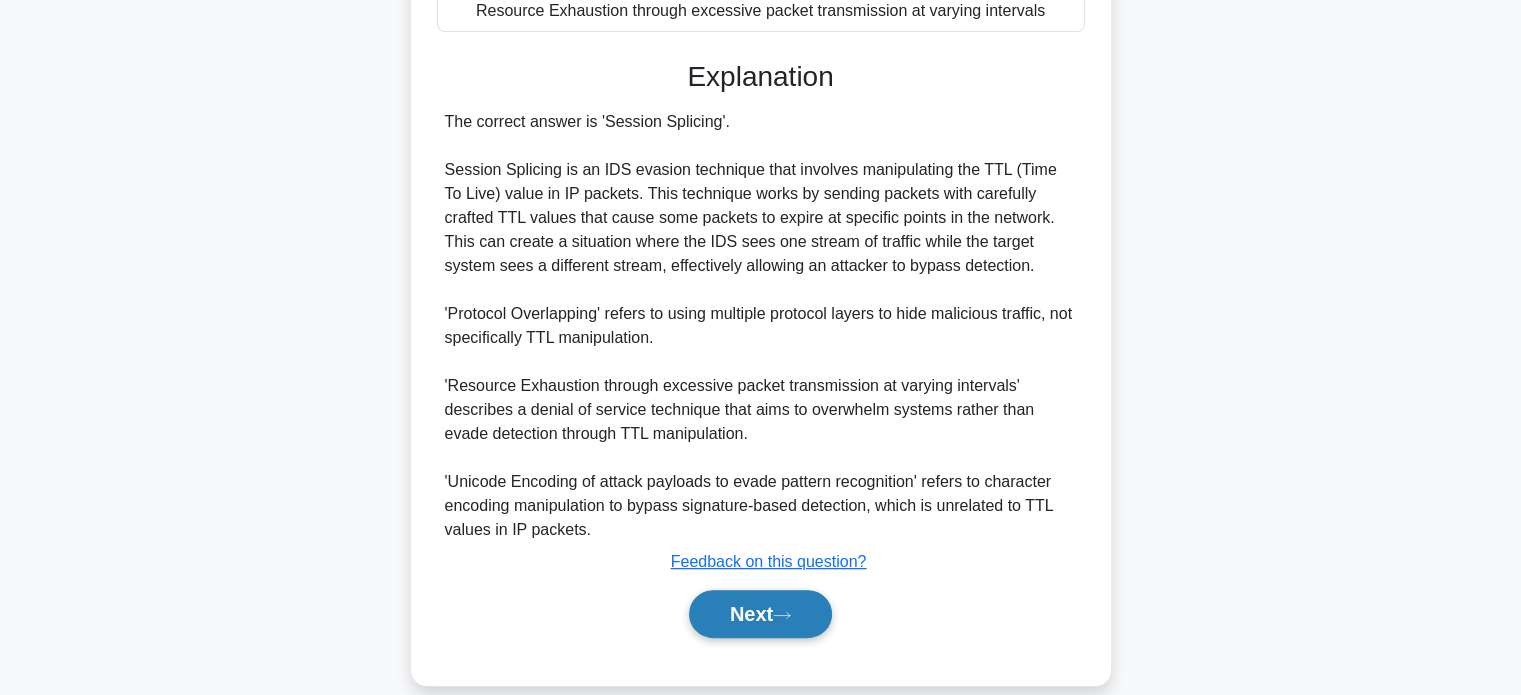 click on "Next" at bounding box center [760, 614] 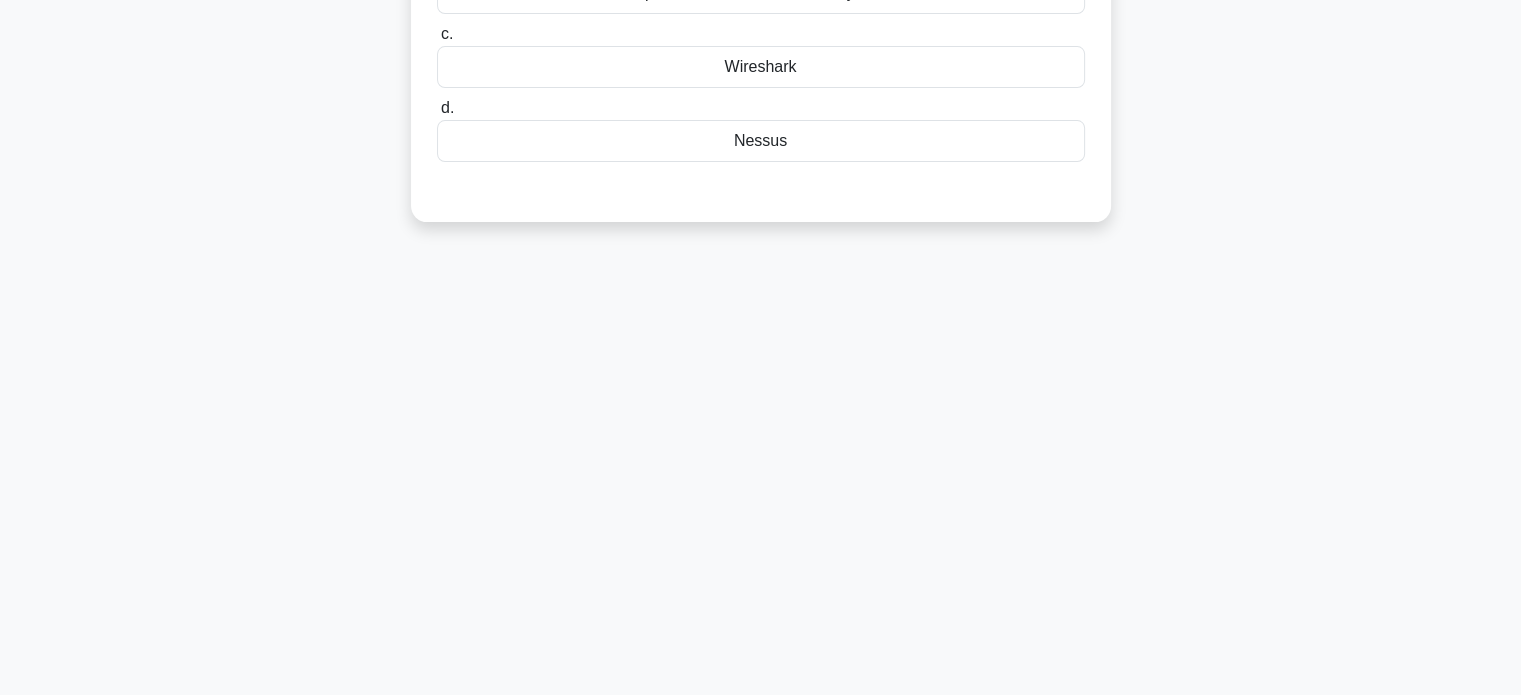 scroll, scrollTop: 0, scrollLeft: 0, axis: both 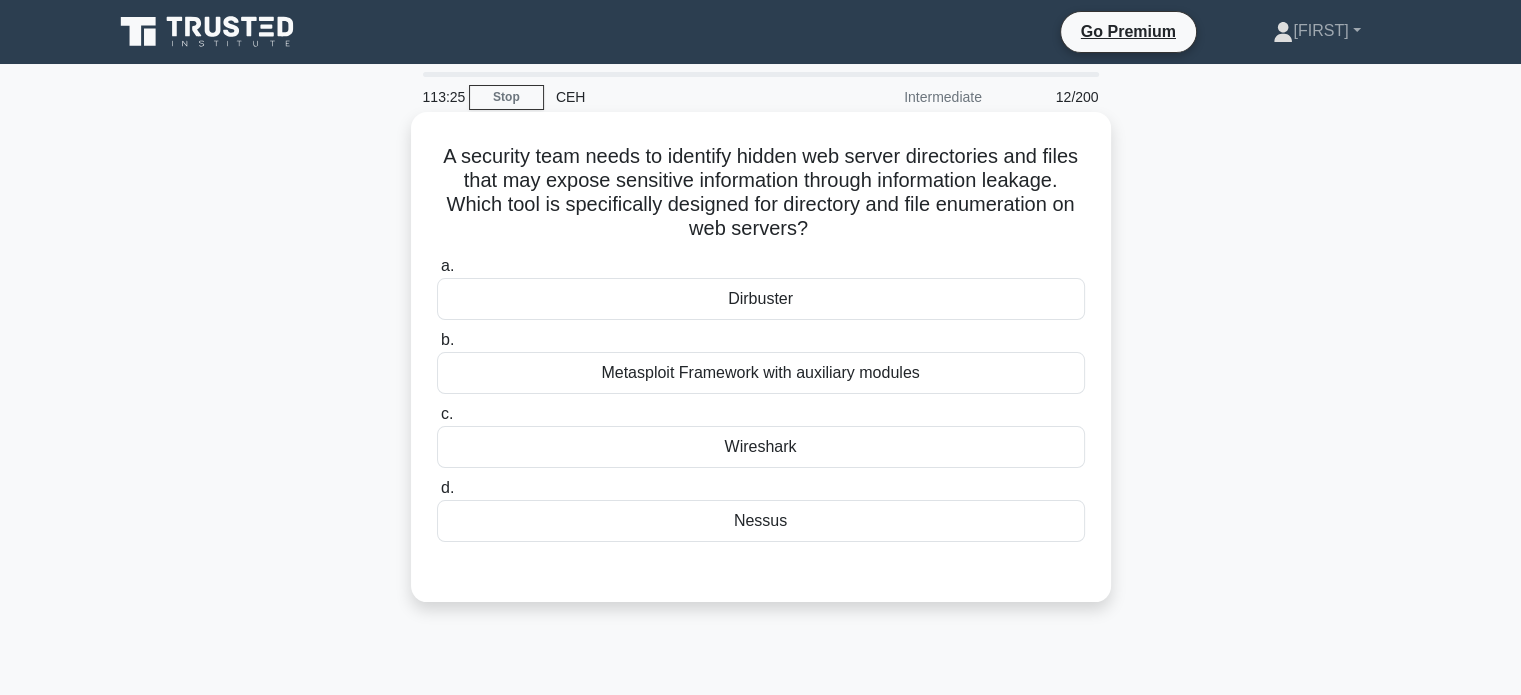 click on "Metasploit Framework with auxiliary modules" at bounding box center (761, 373) 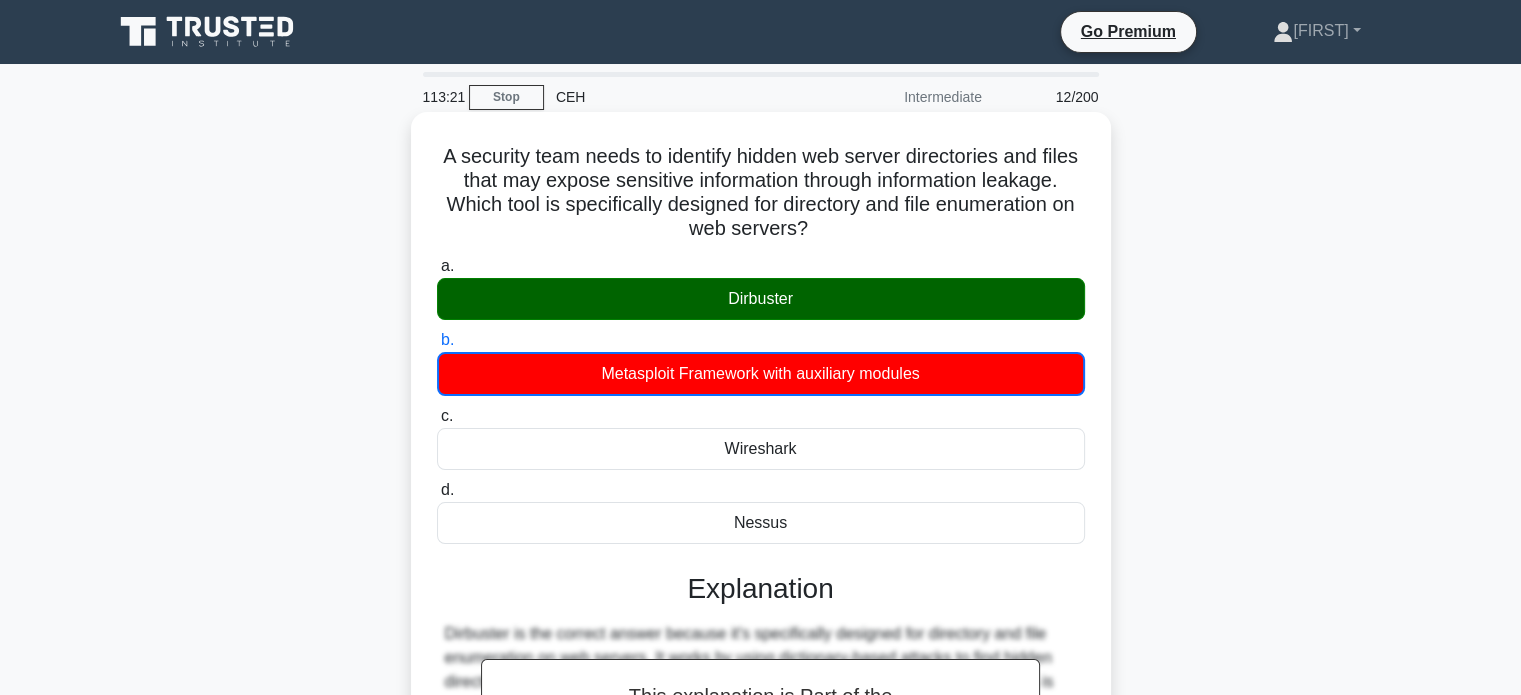 scroll, scrollTop: 490, scrollLeft: 0, axis: vertical 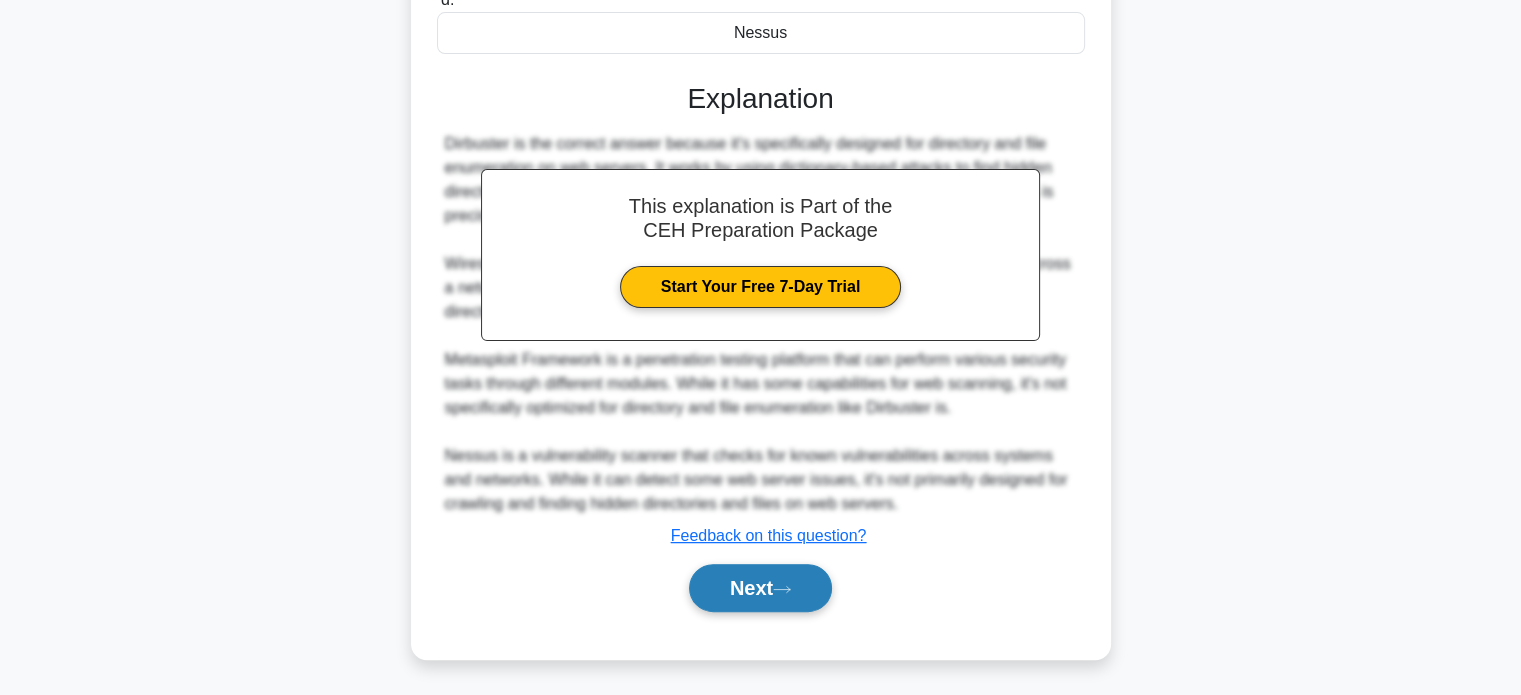 click on "Next" at bounding box center [760, 588] 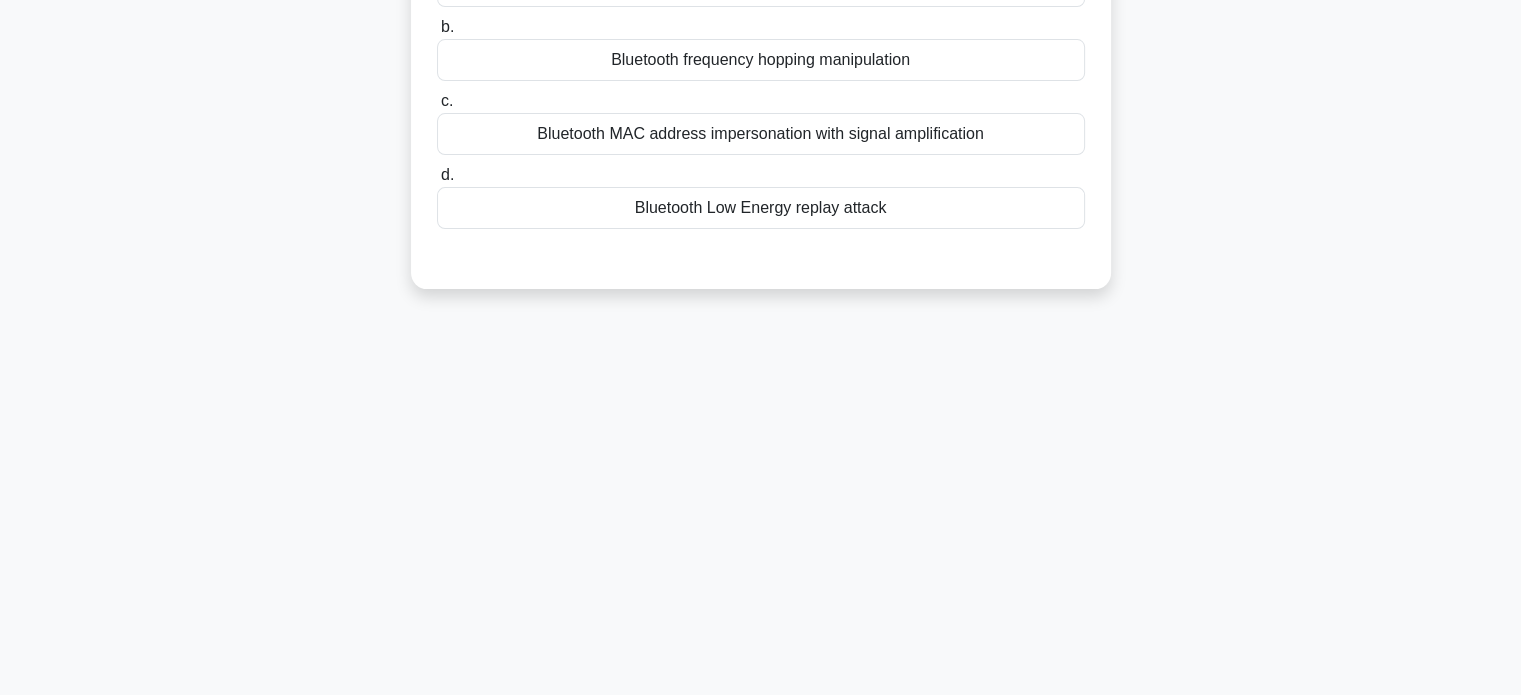 scroll, scrollTop: 0, scrollLeft: 0, axis: both 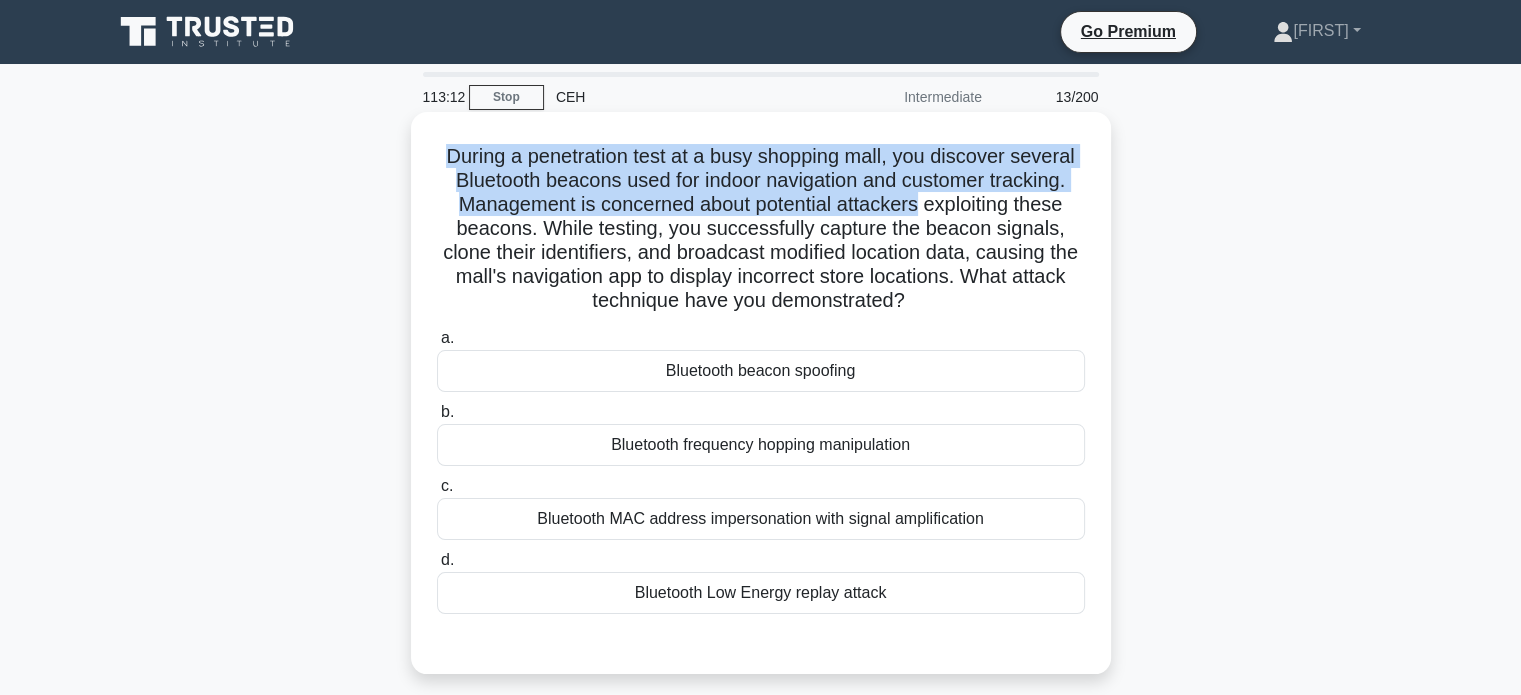 drag, startPoint x: 438, startPoint y: 149, endPoint x: 919, endPoint y: 199, distance: 483.59177 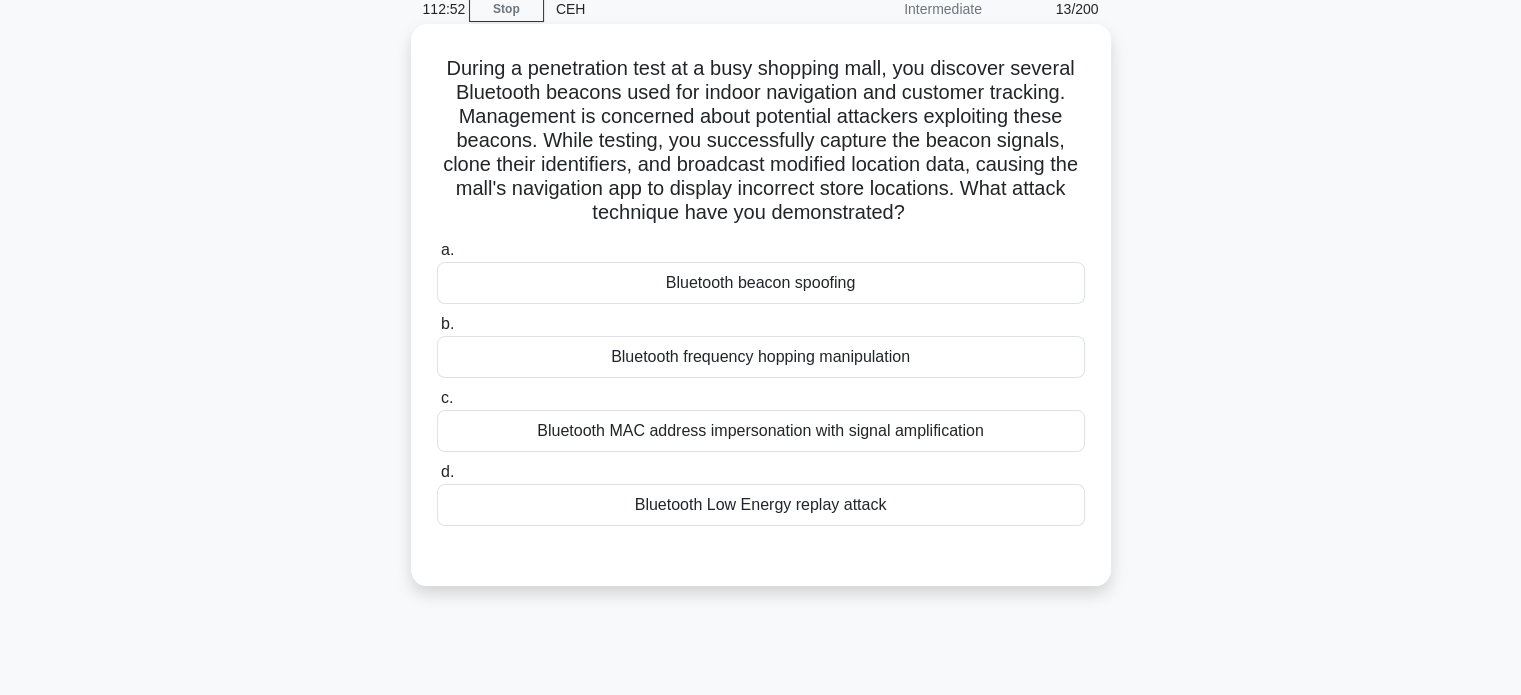 scroll, scrollTop: 92, scrollLeft: 0, axis: vertical 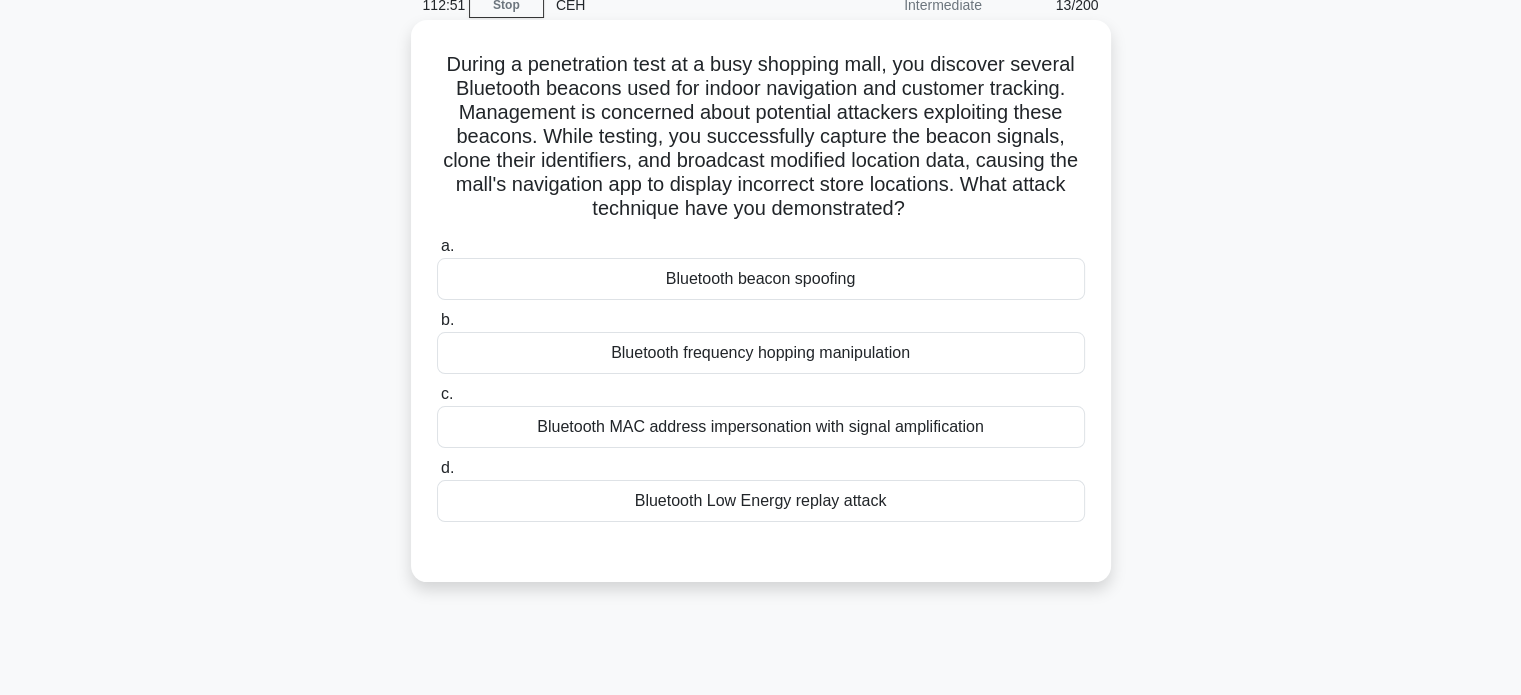 click on "Bluetooth beacon spoofing" at bounding box center (761, 279) 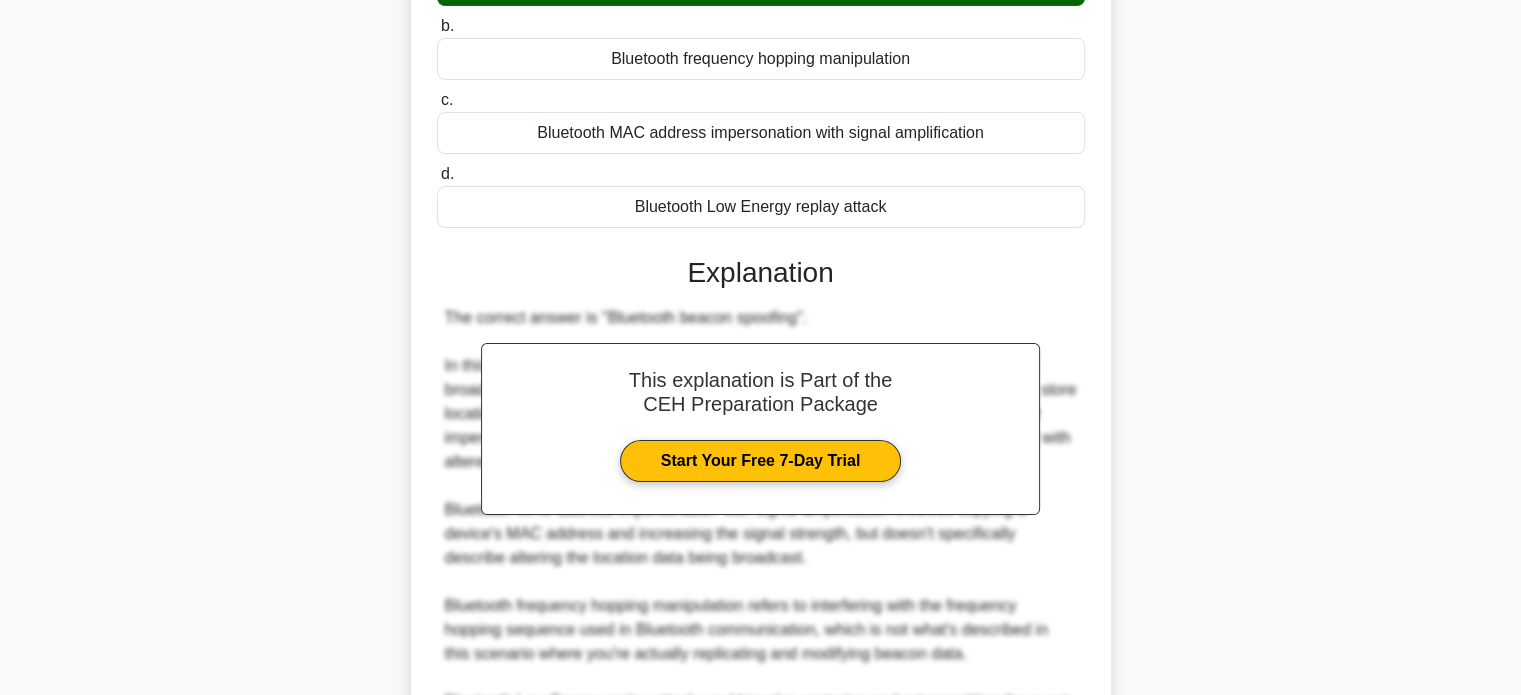 scroll, scrollTop: 632, scrollLeft: 0, axis: vertical 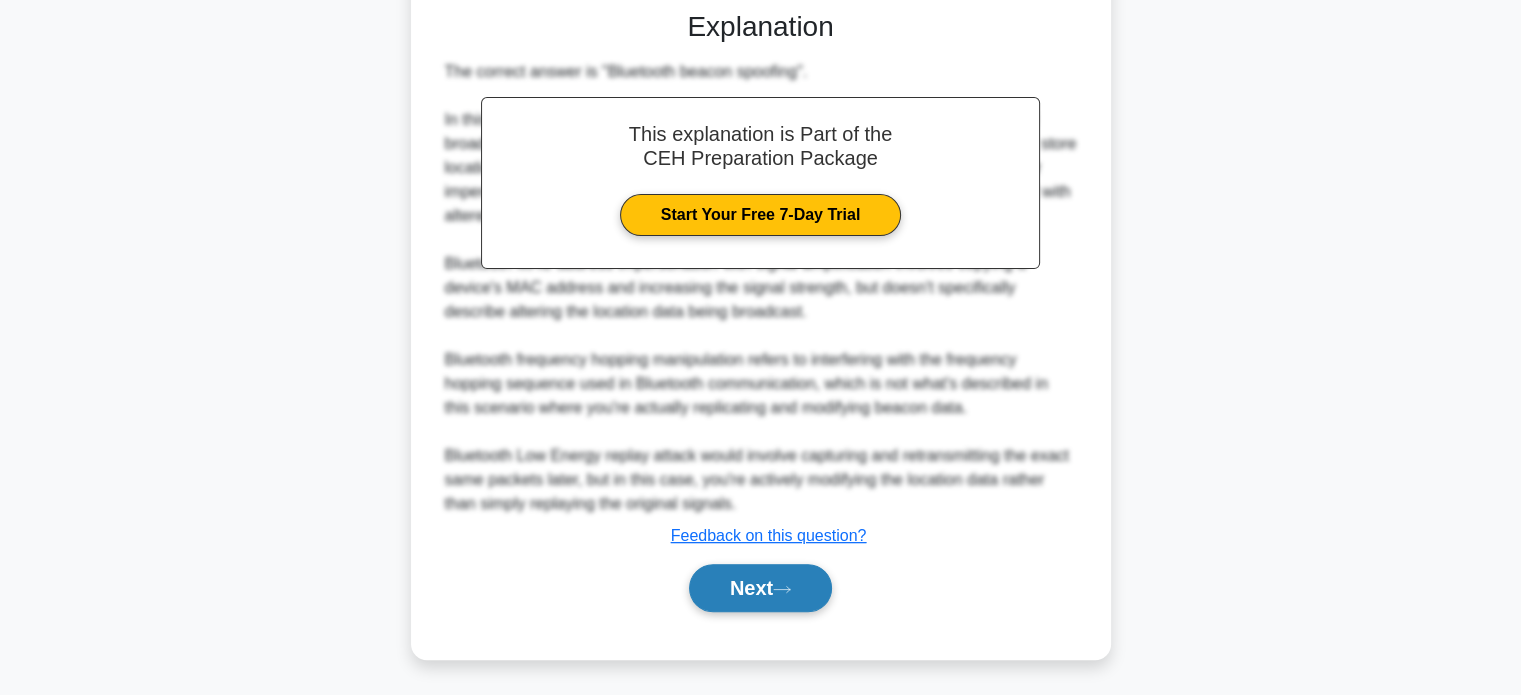 click on "Next" at bounding box center (760, 588) 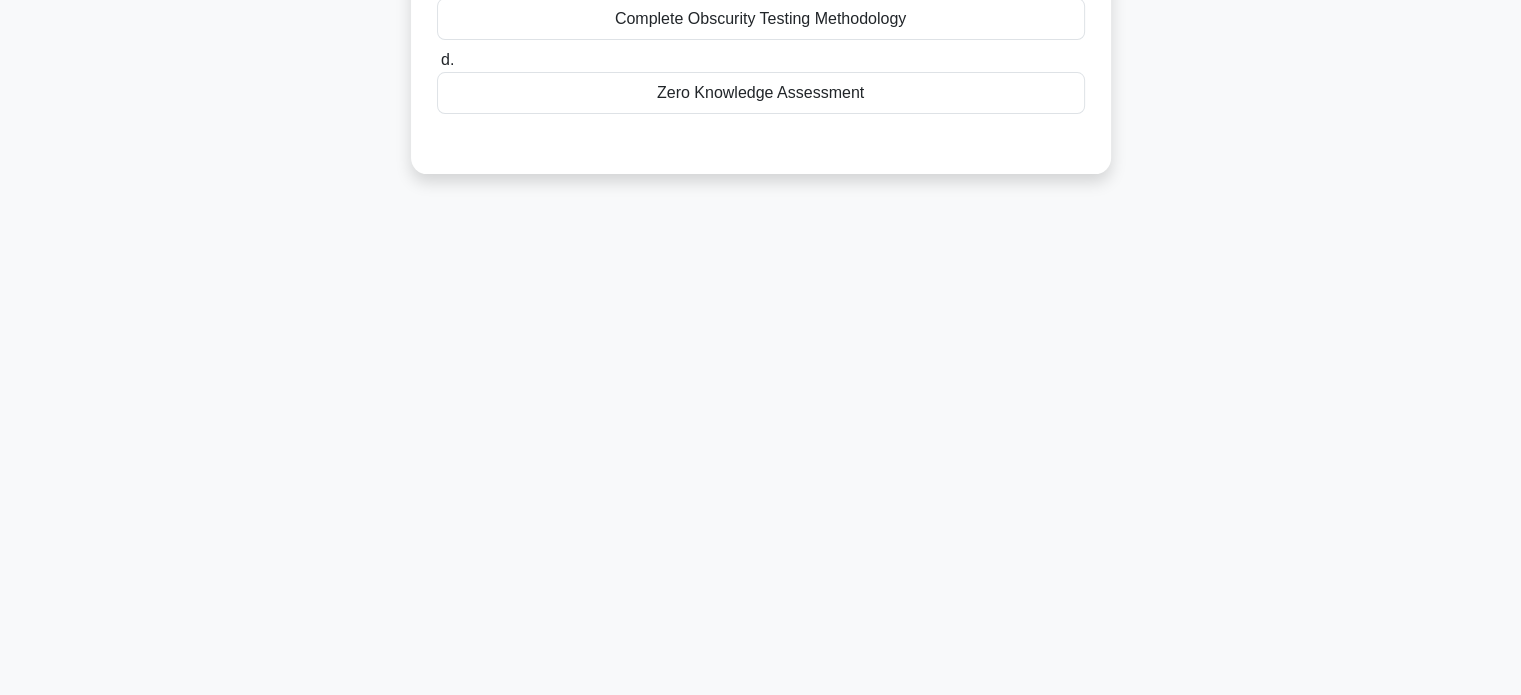 scroll, scrollTop: 0, scrollLeft: 0, axis: both 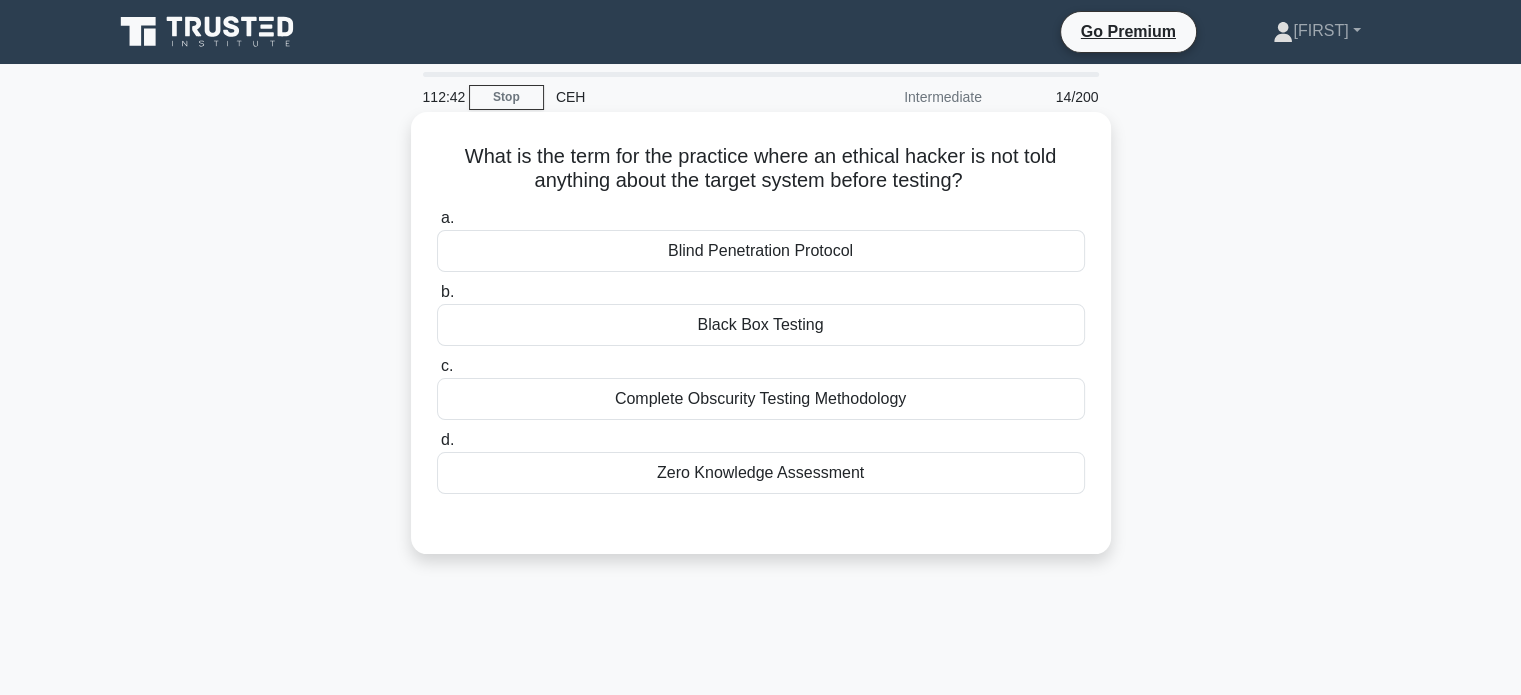 click on "Black Box Testing" at bounding box center [761, 325] 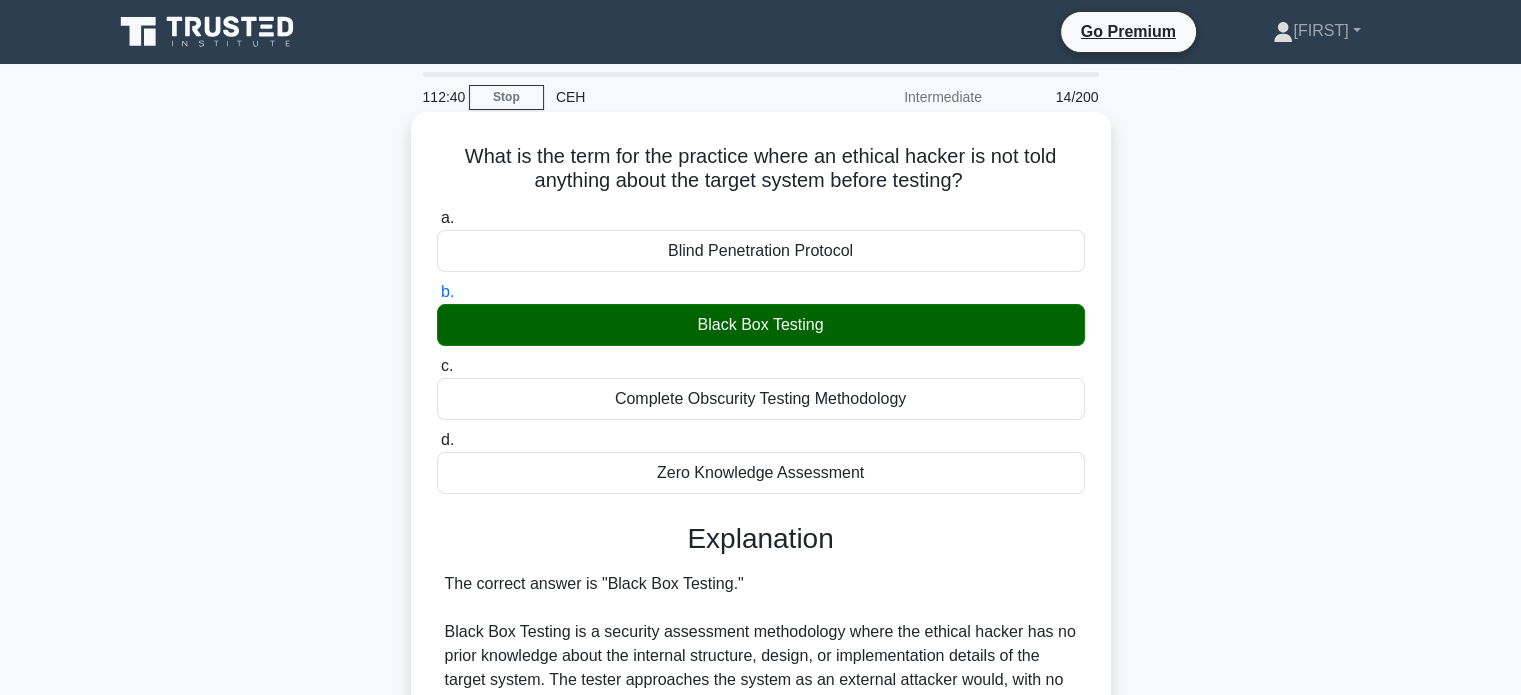 scroll, scrollTop: 464, scrollLeft: 0, axis: vertical 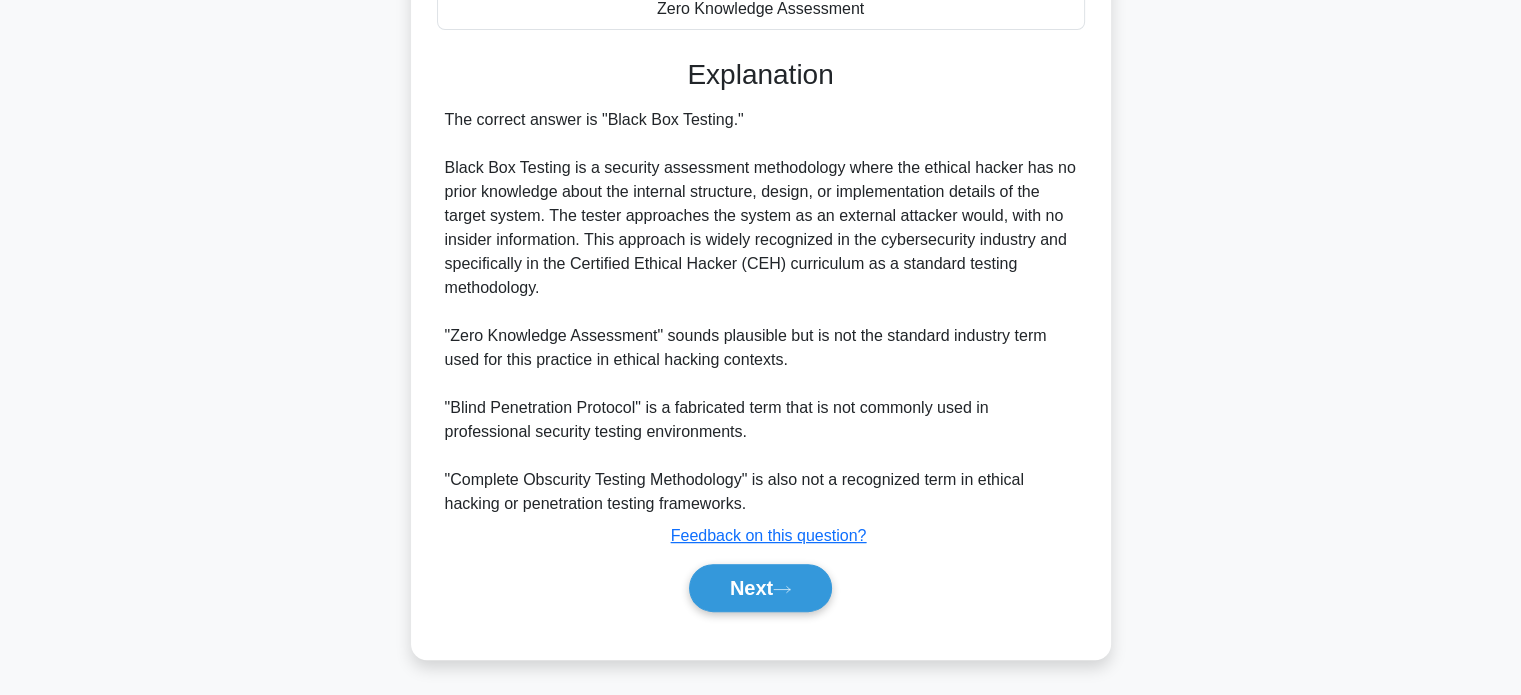 click on "Next" at bounding box center [761, 588] 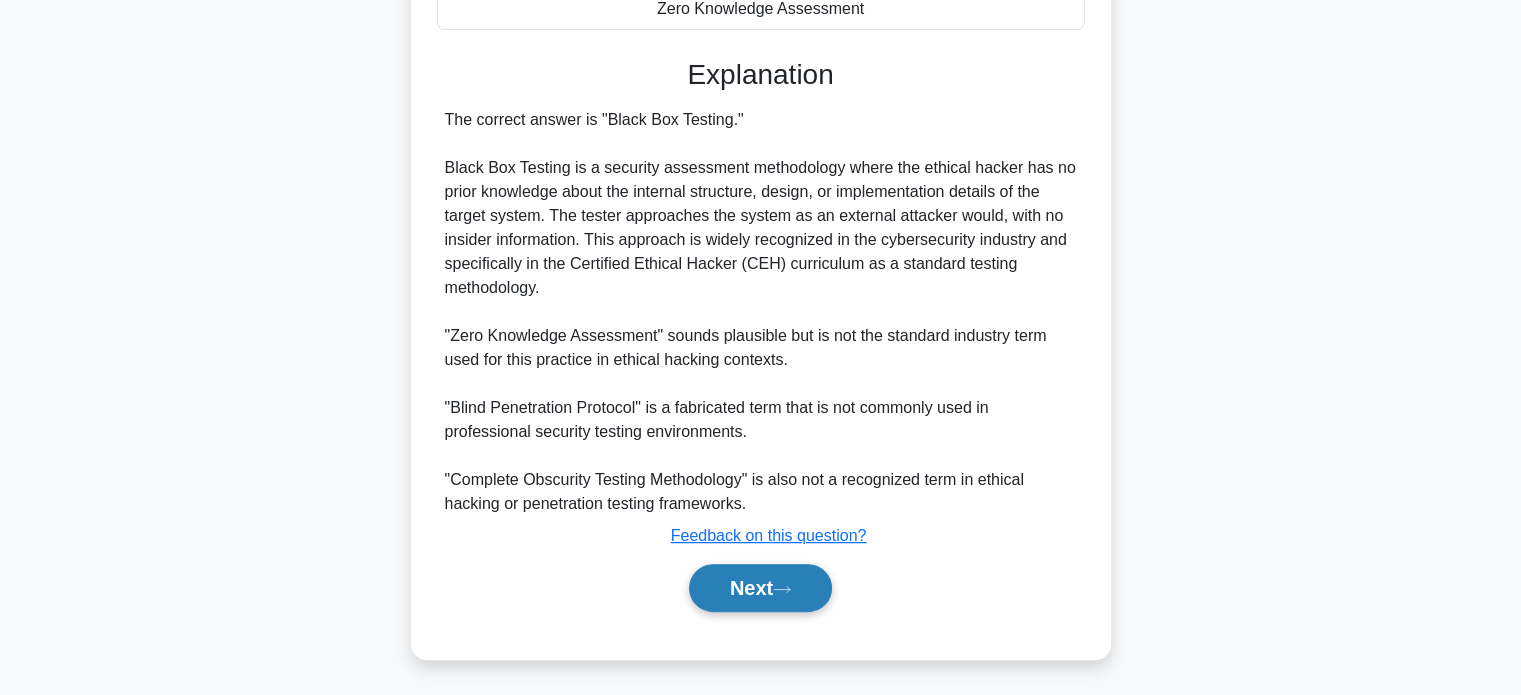 click on "Next" at bounding box center [760, 588] 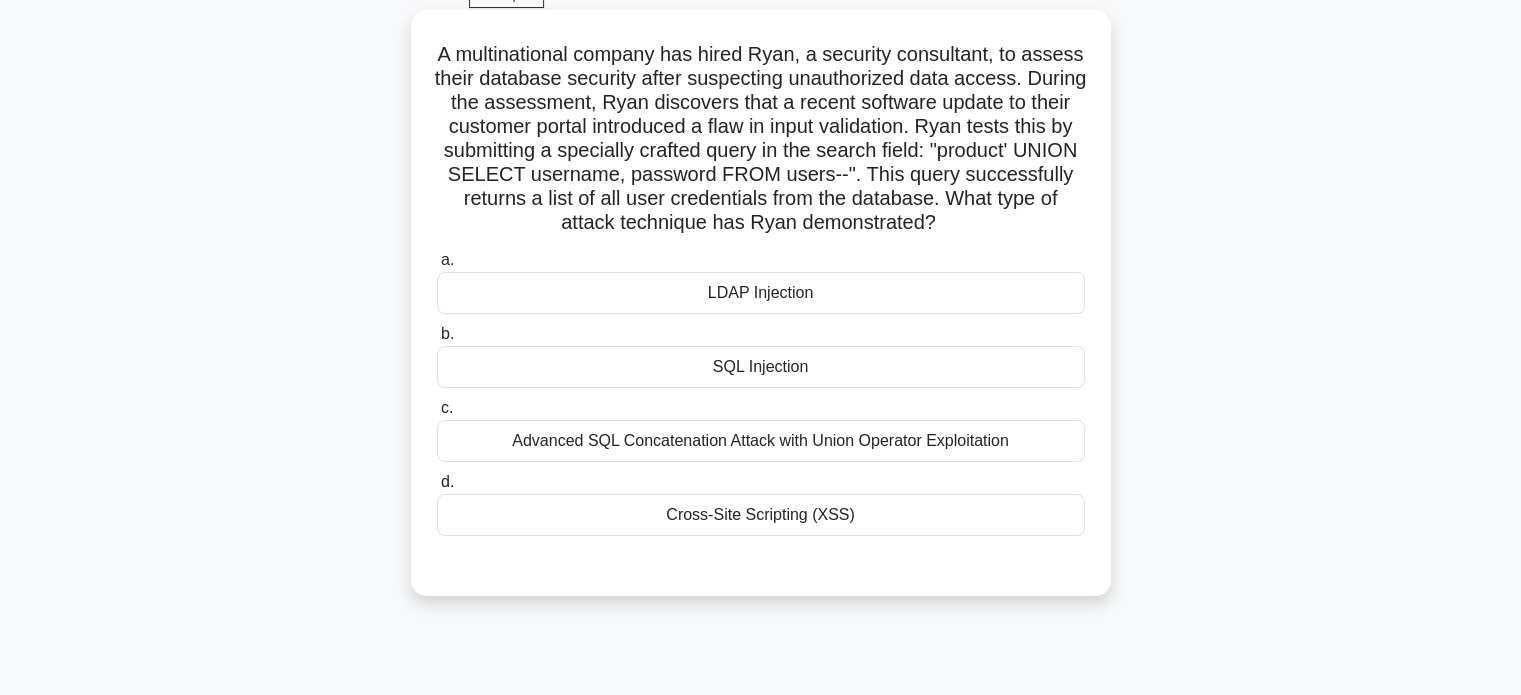 scroll, scrollTop: 90, scrollLeft: 0, axis: vertical 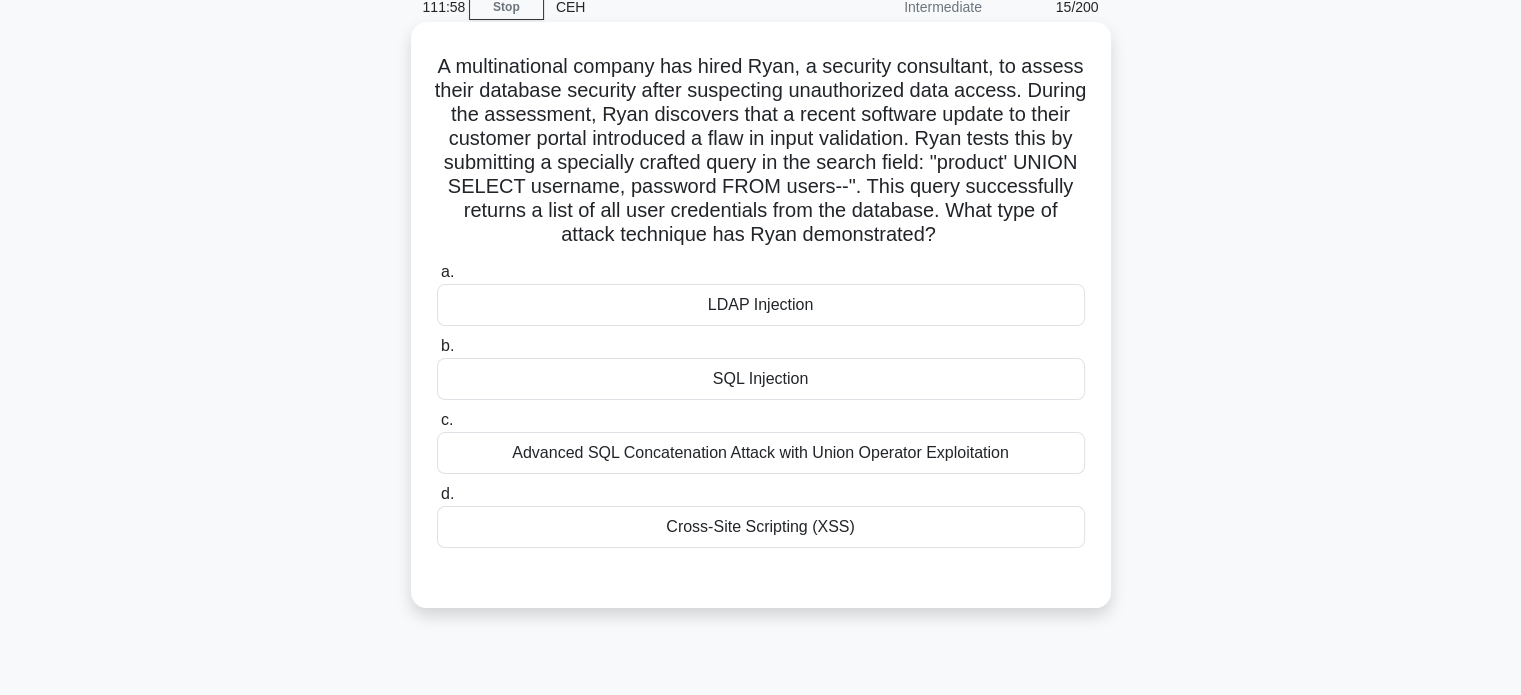 click on "Advanced SQL Concatenation Attack with Union Operator Exploitation" at bounding box center [761, 453] 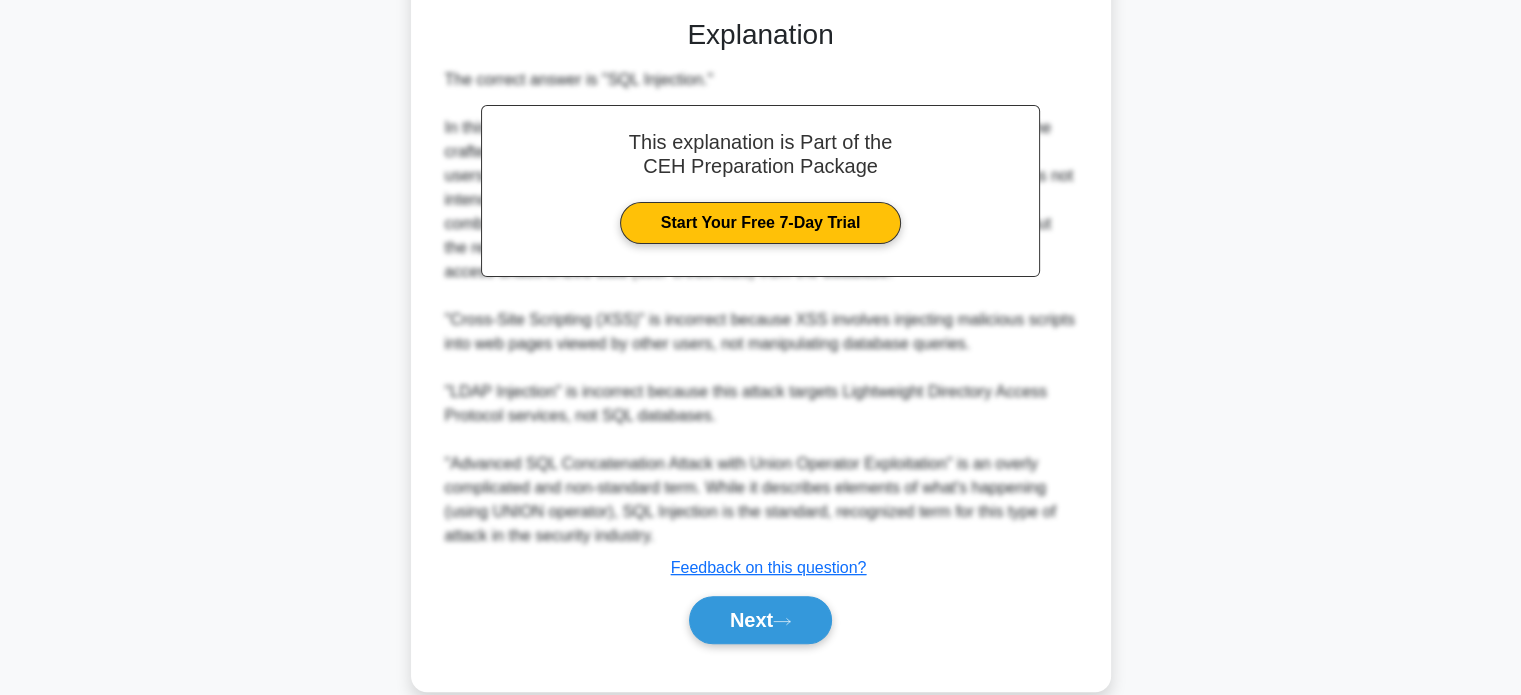 scroll, scrollTop: 682, scrollLeft: 0, axis: vertical 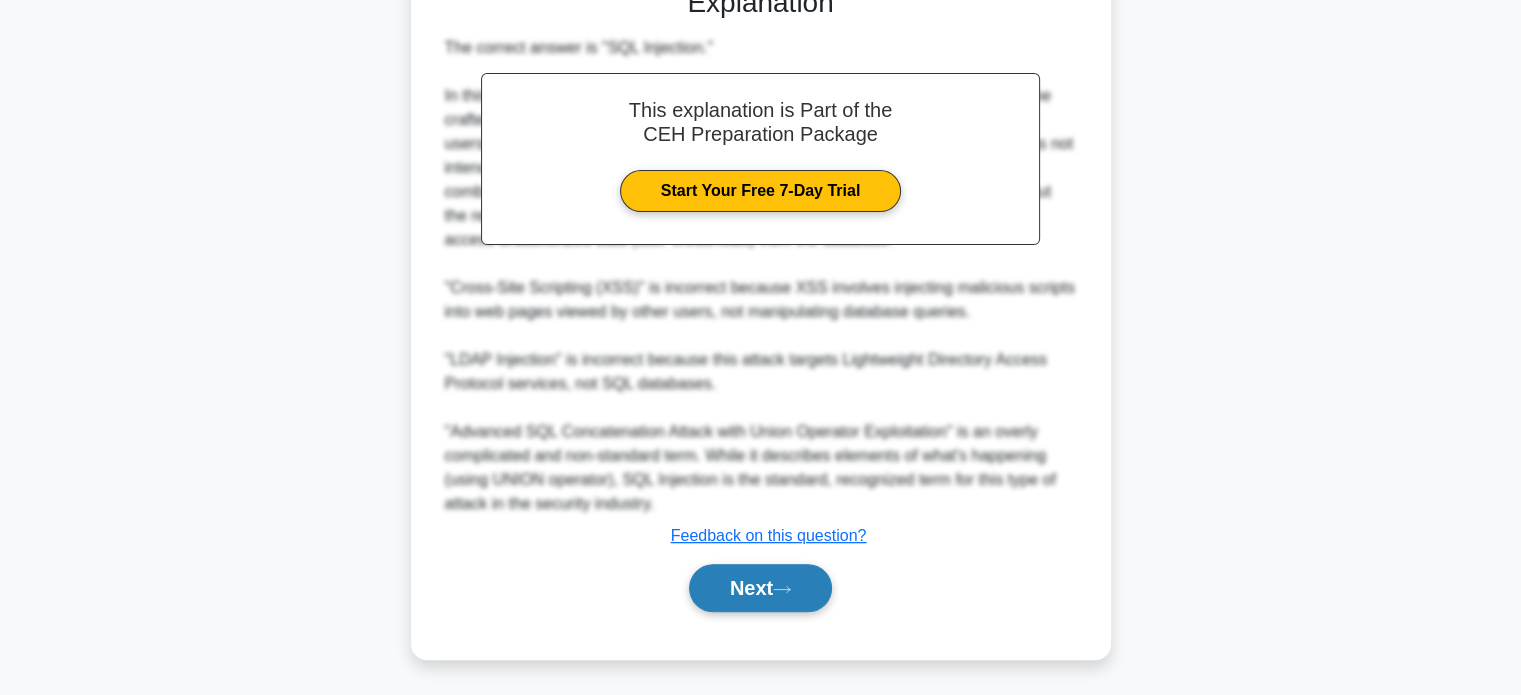 click on "Next" at bounding box center [760, 588] 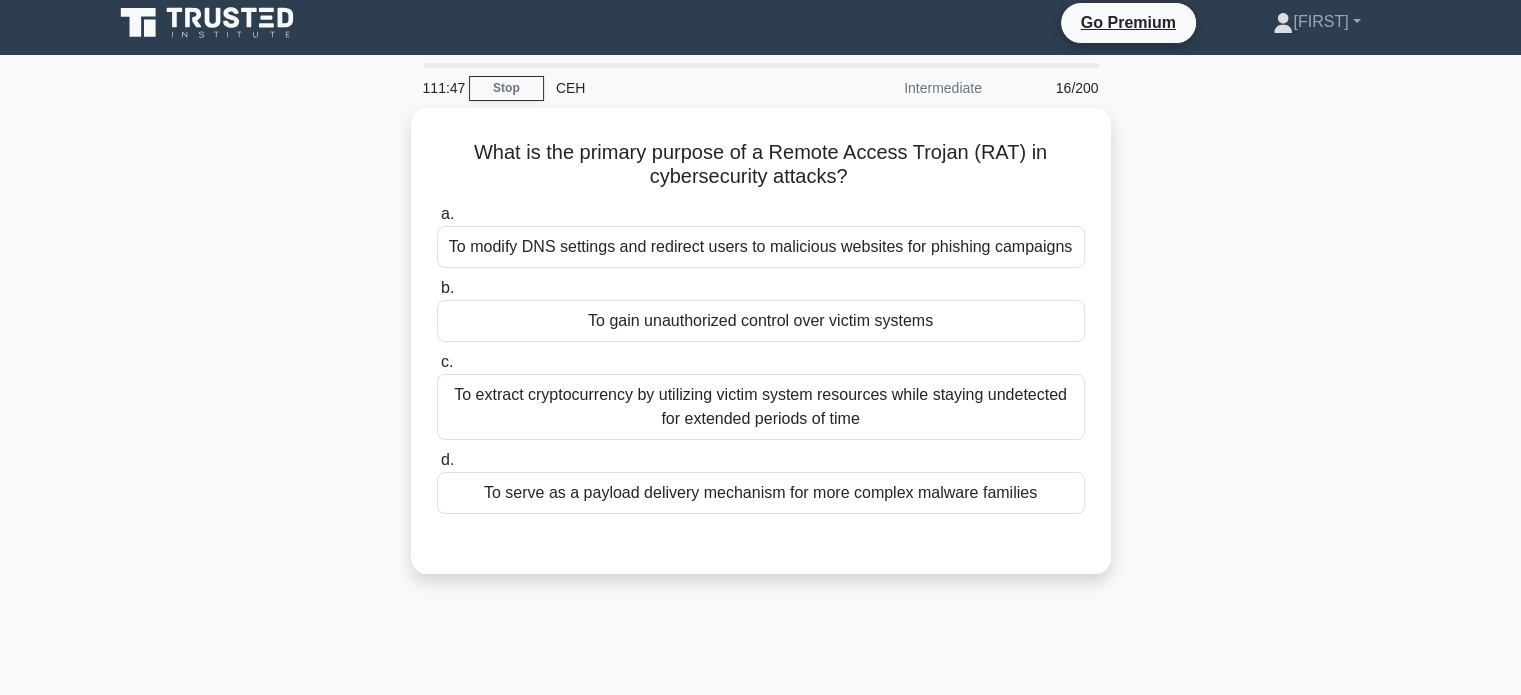 scroll, scrollTop: 0, scrollLeft: 0, axis: both 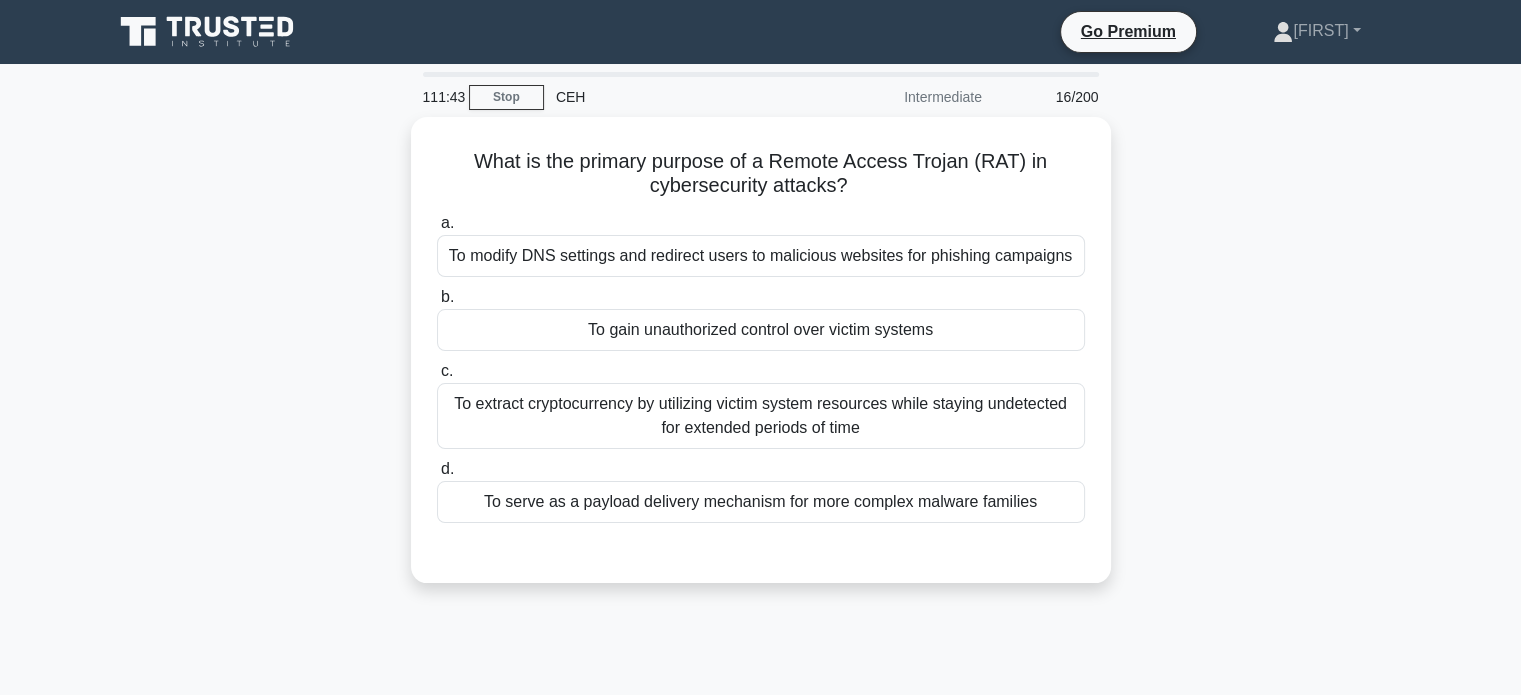 click on "a.
To modify DNS settings and redirect users to malicious websites for phishing campaigns" at bounding box center [761, 244] 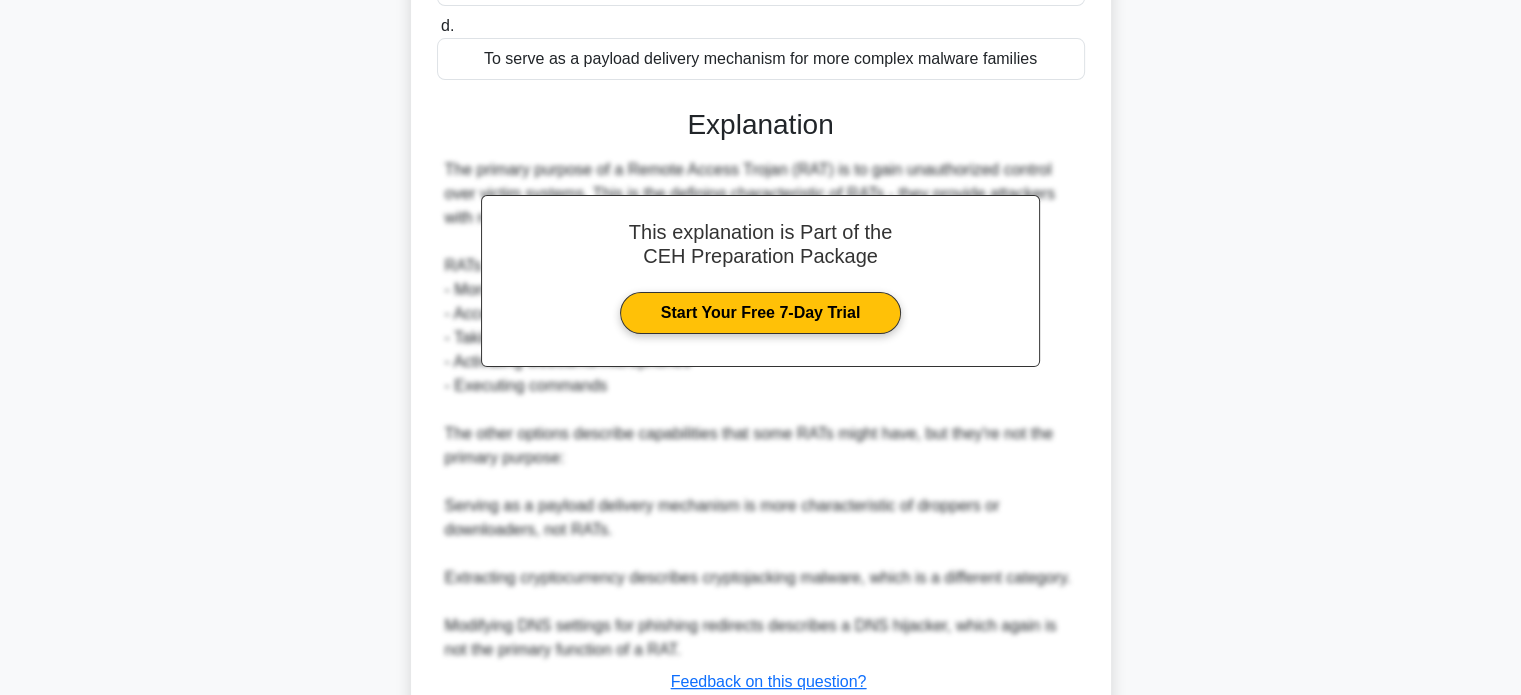 scroll, scrollTop: 610, scrollLeft: 0, axis: vertical 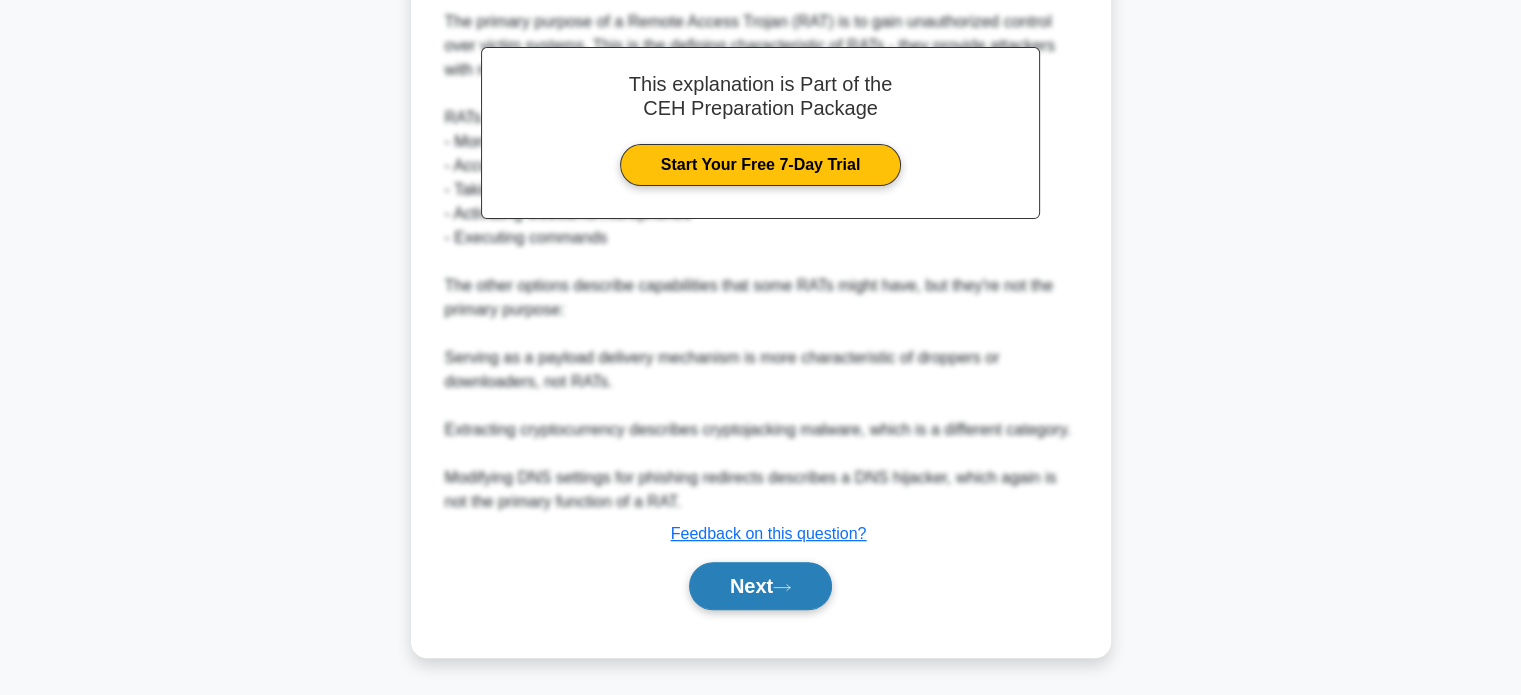click on "Next" at bounding box center [760, 586] 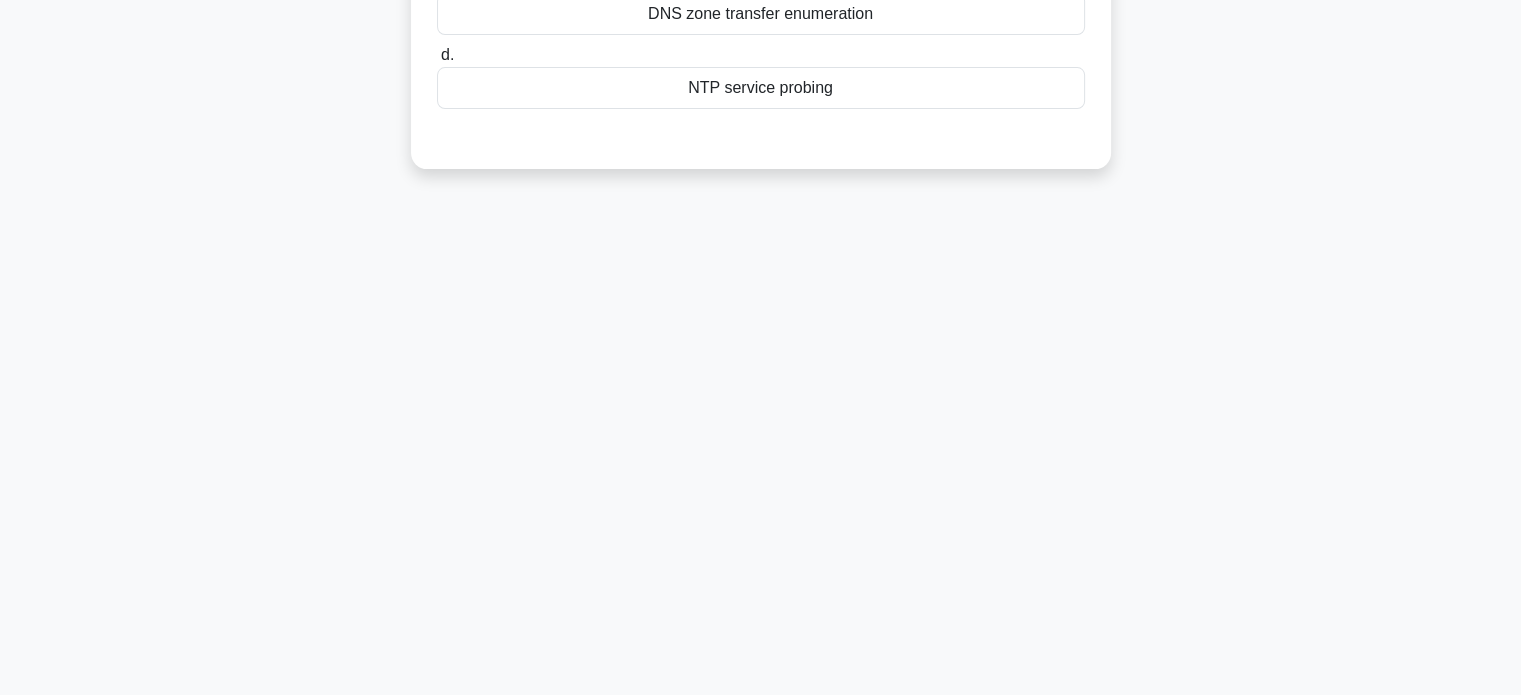scroll, scrollTop: 0, scrollLeft: 0, axis: both 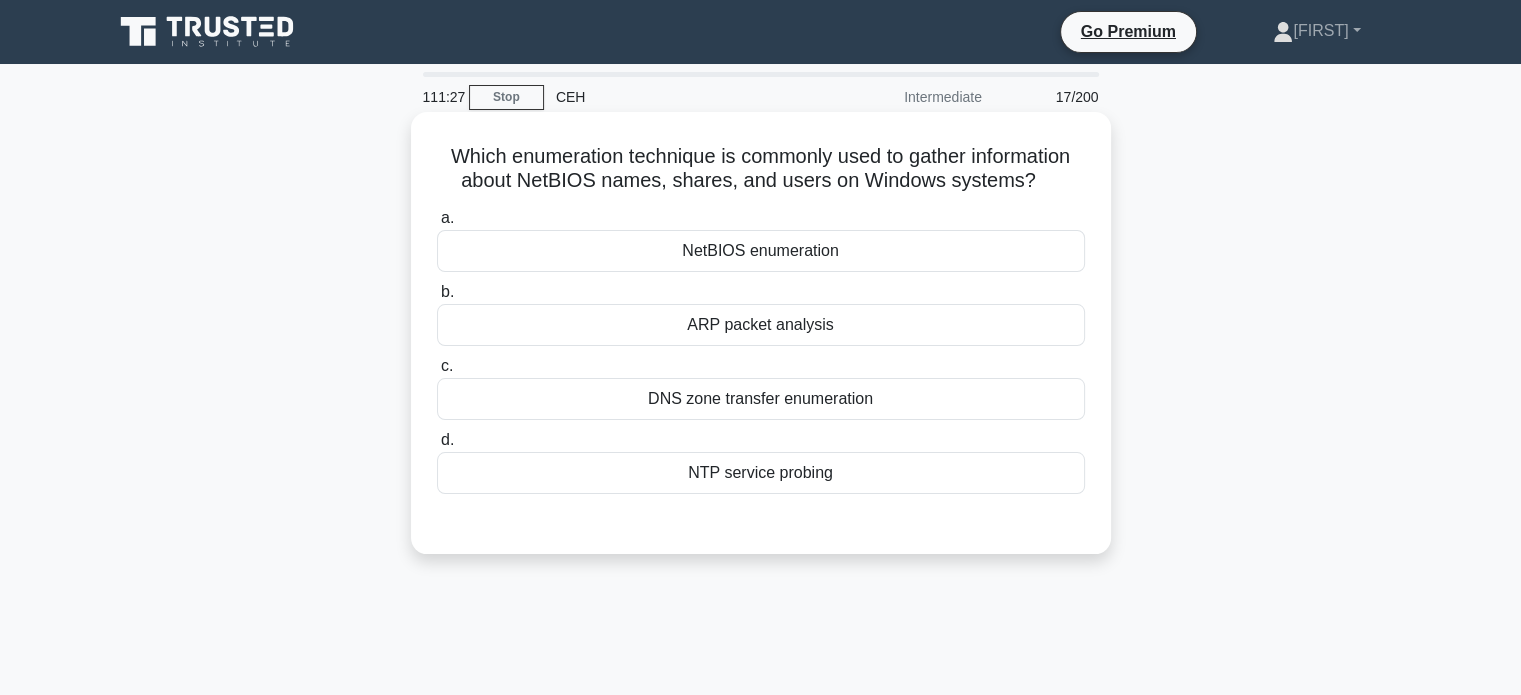 click on "NetBIOS enumeration" at bounding box center (761, 251) 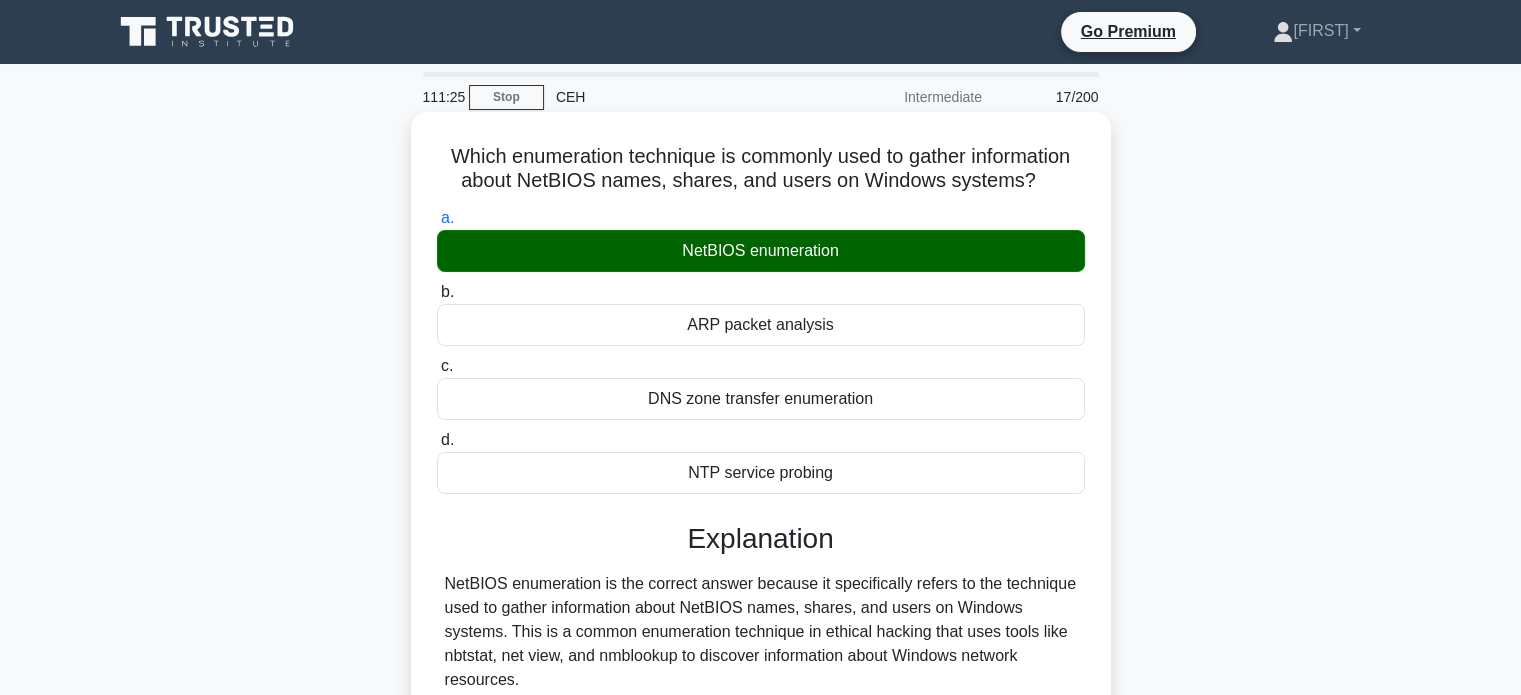 scroll, scrollTop: 464, scrollLeft: 0, axis: vertical 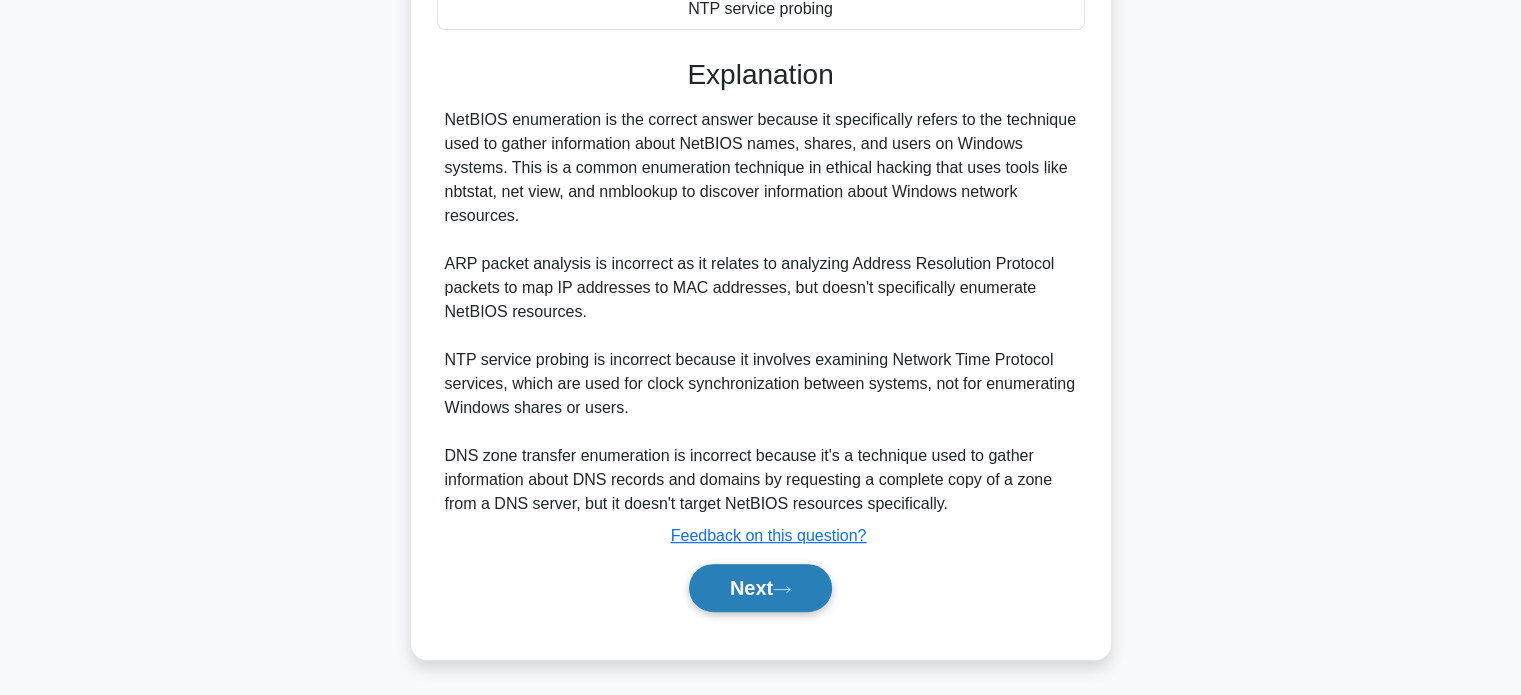 click on "Next" at bounding box center (760, 588) 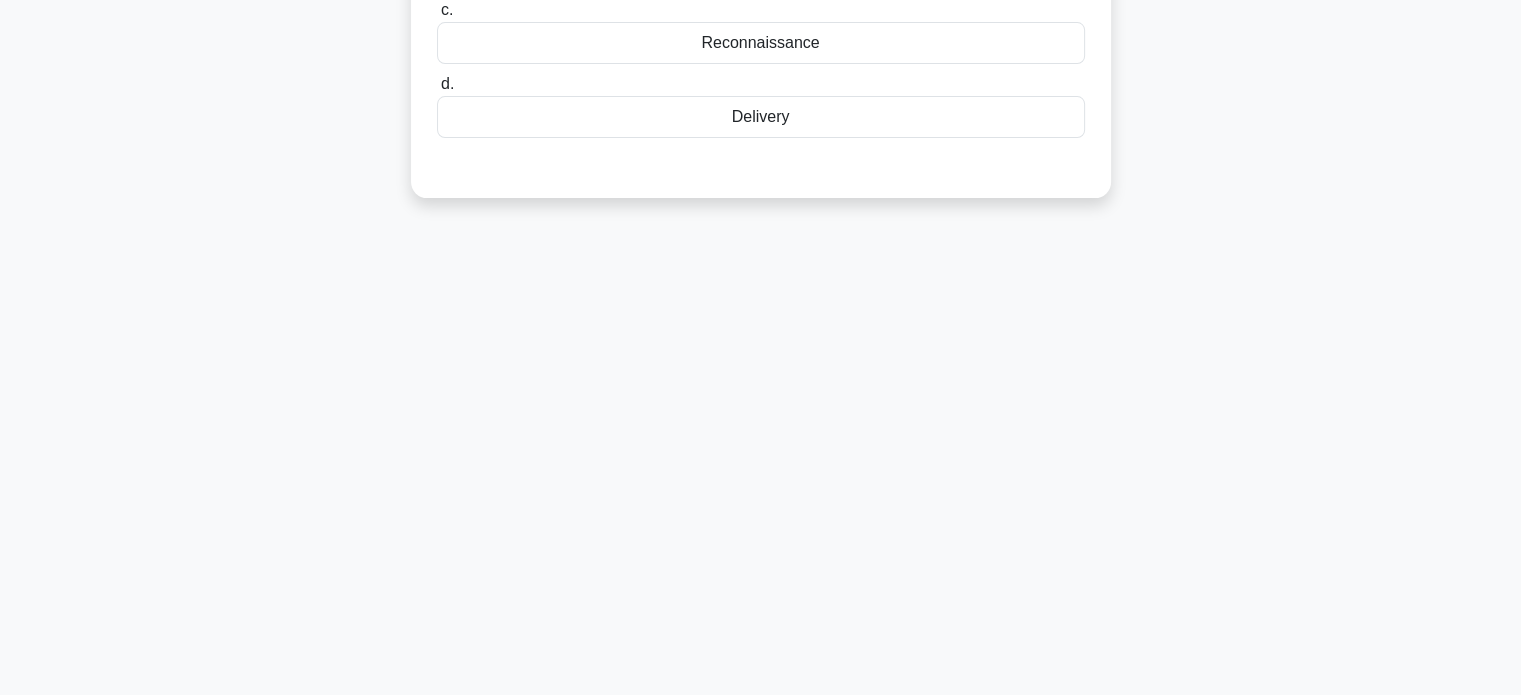 scroll, scrollTop: 0, scrollLeft: 0, axis: both 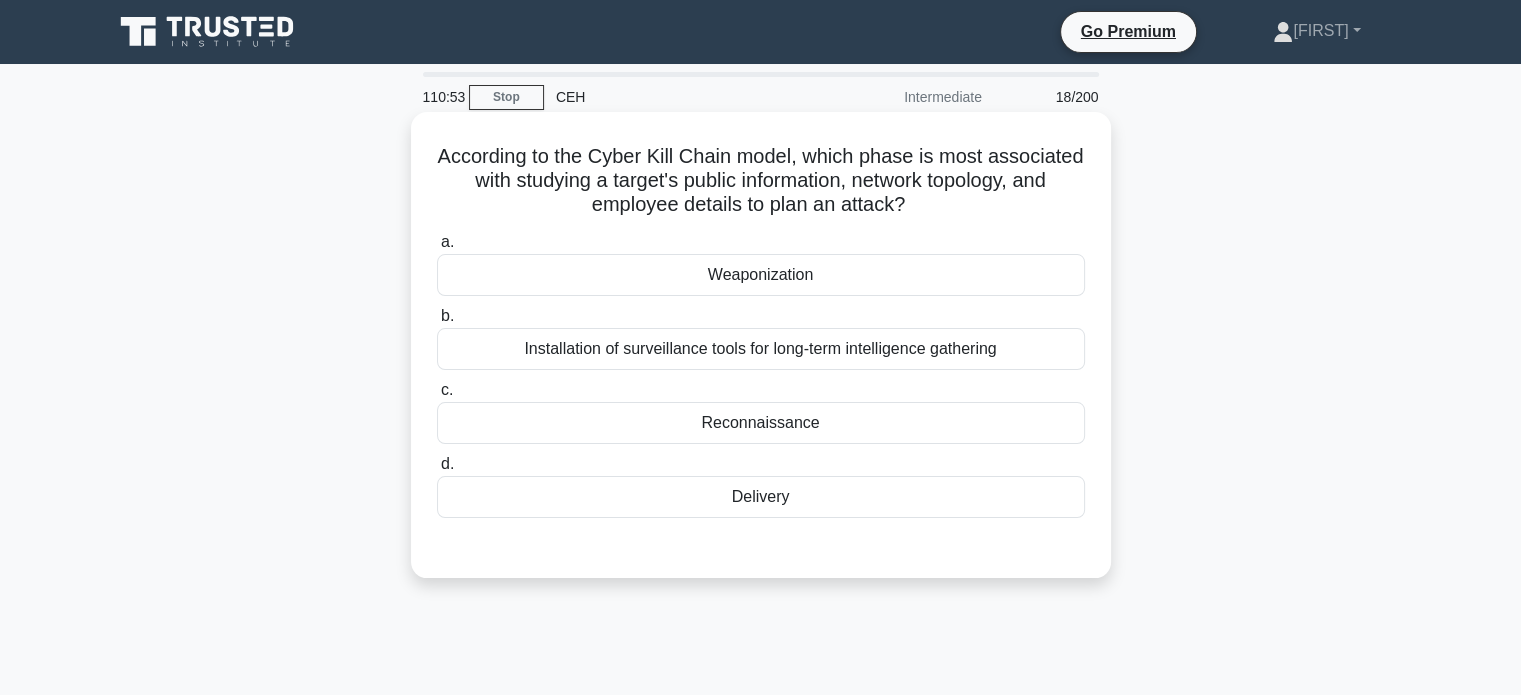 click on "Reconnaissance" at bounding box center [761, 423] 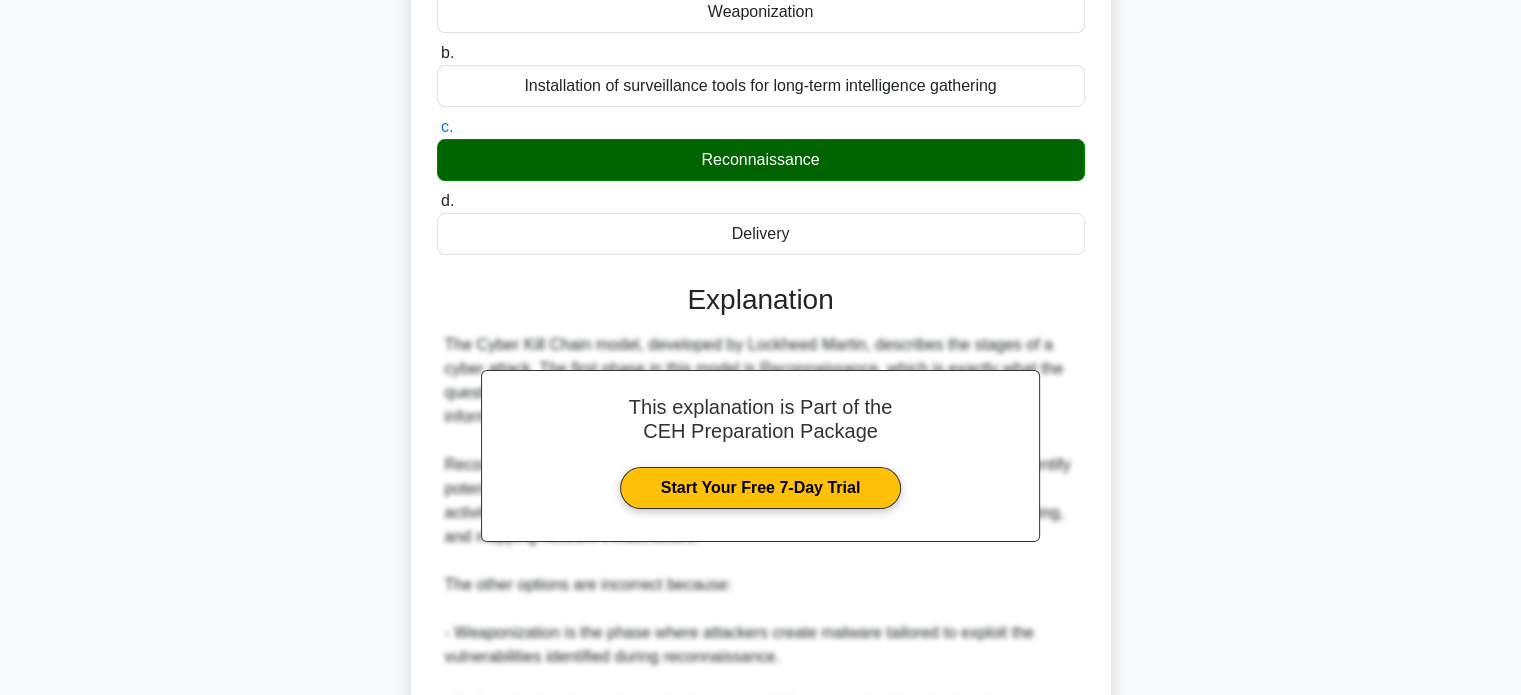 scroll, scrollTop: 584, scrollLeft: 0, axis: vertical 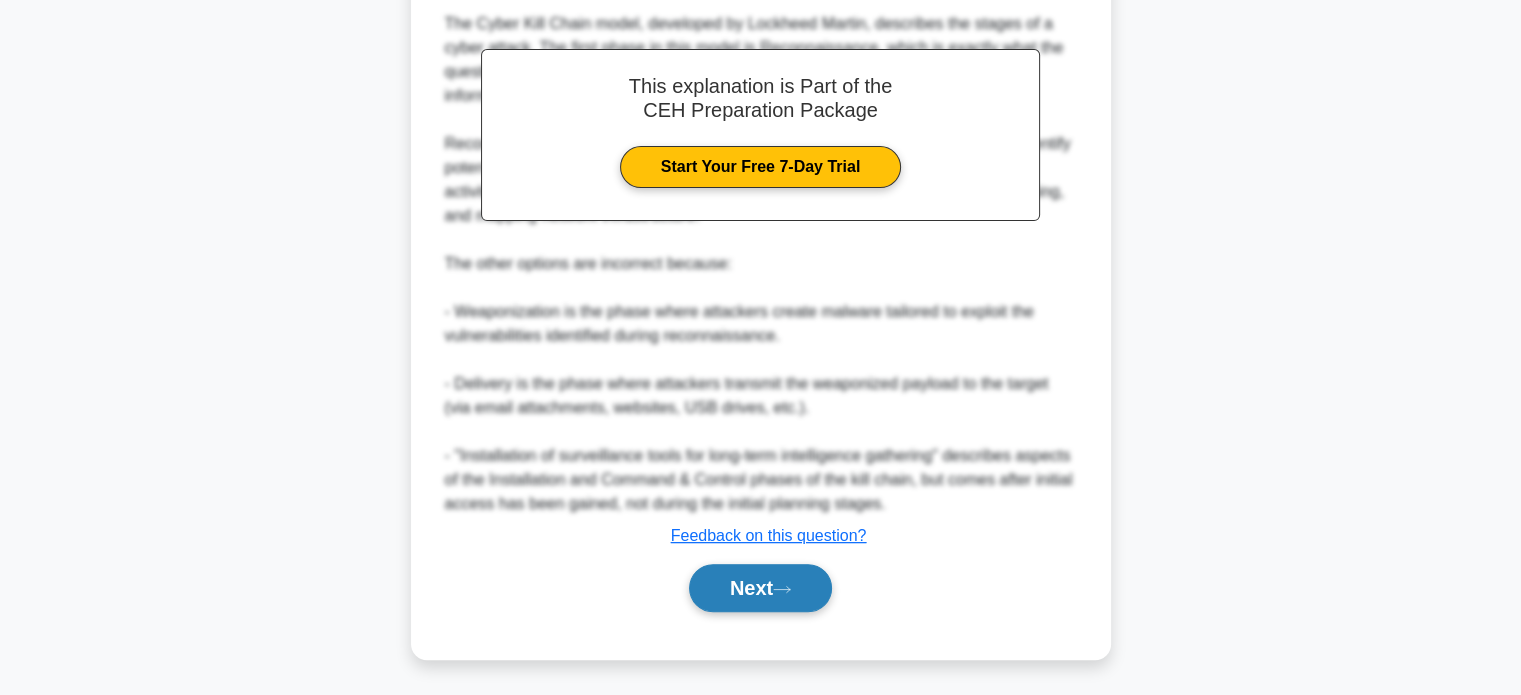 click on "Next" at bounding box center (760, 588) 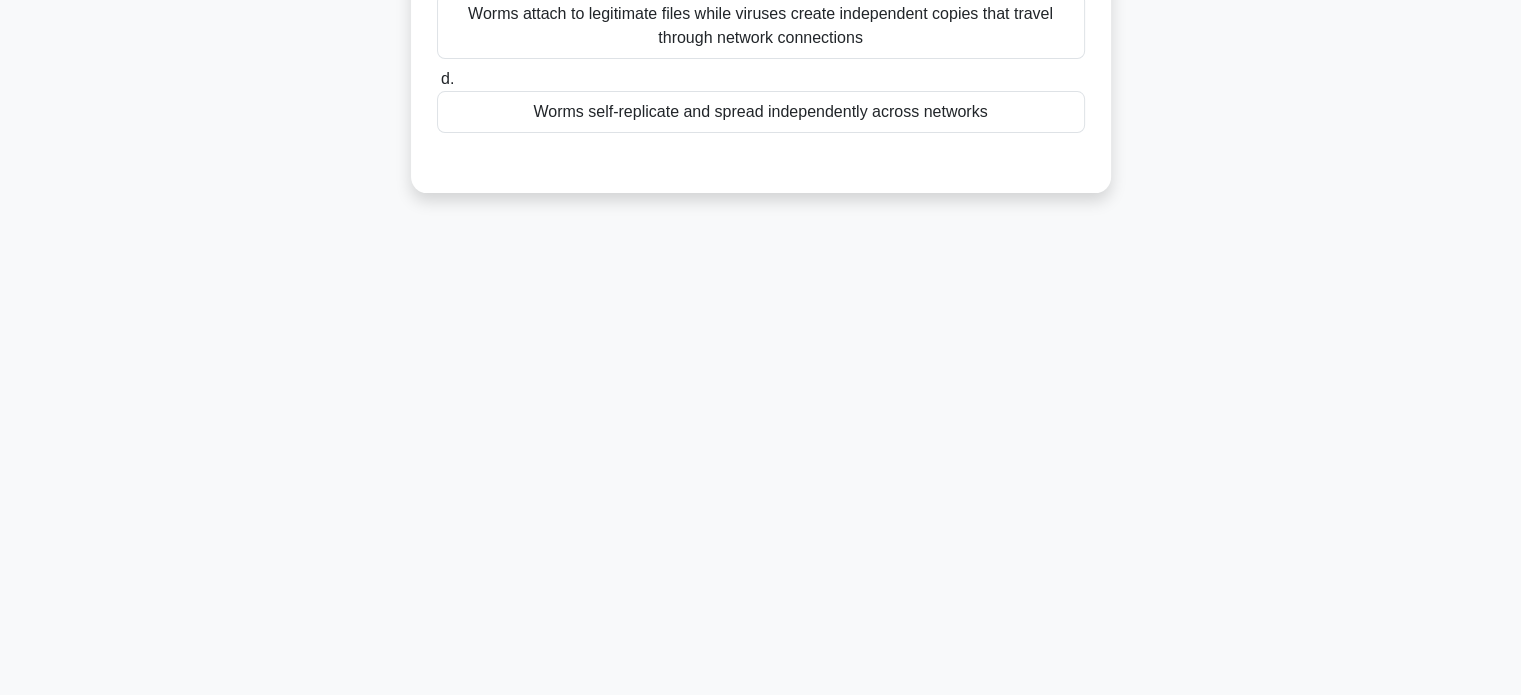 scroll, scrollTop: 0, scrollLeft: 0, axis: both 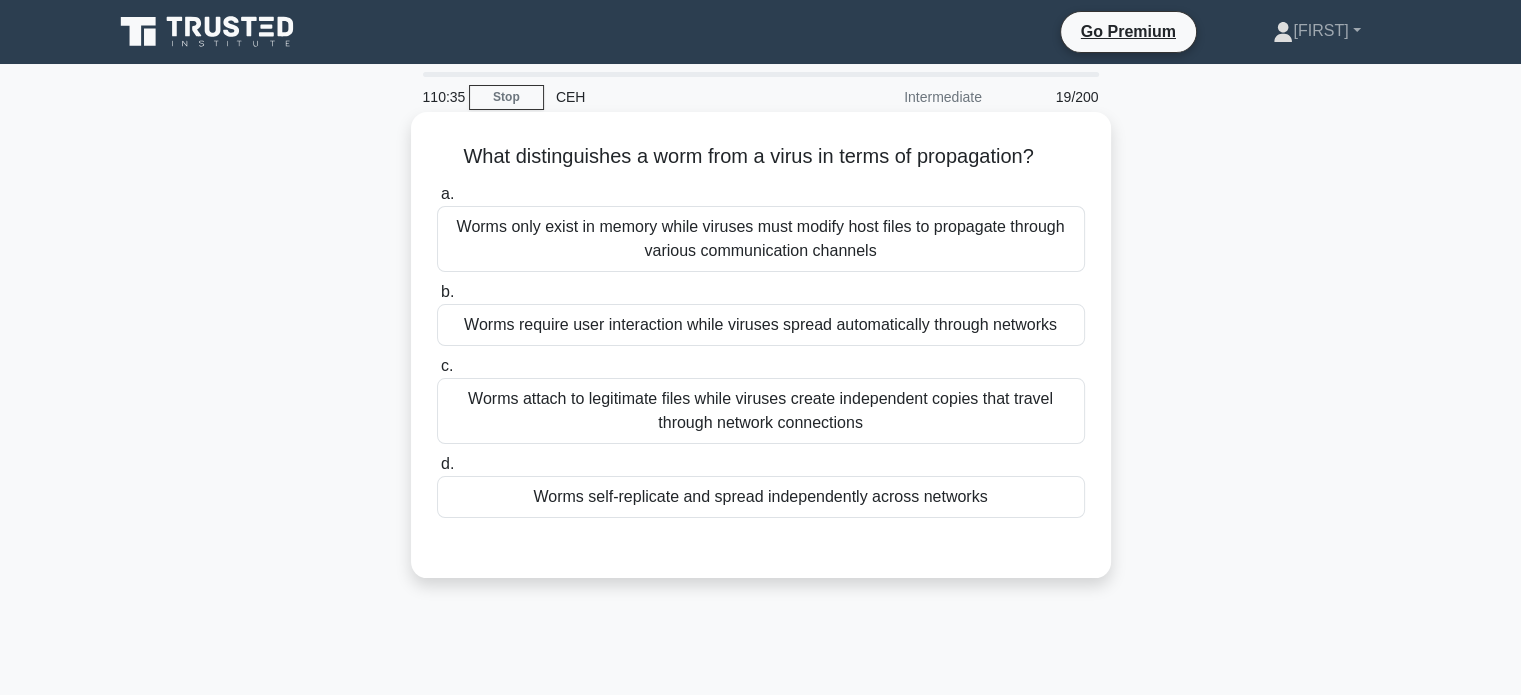 click on "Worms self-replicate and spread independently across networks" at bounding box center (761, 497) 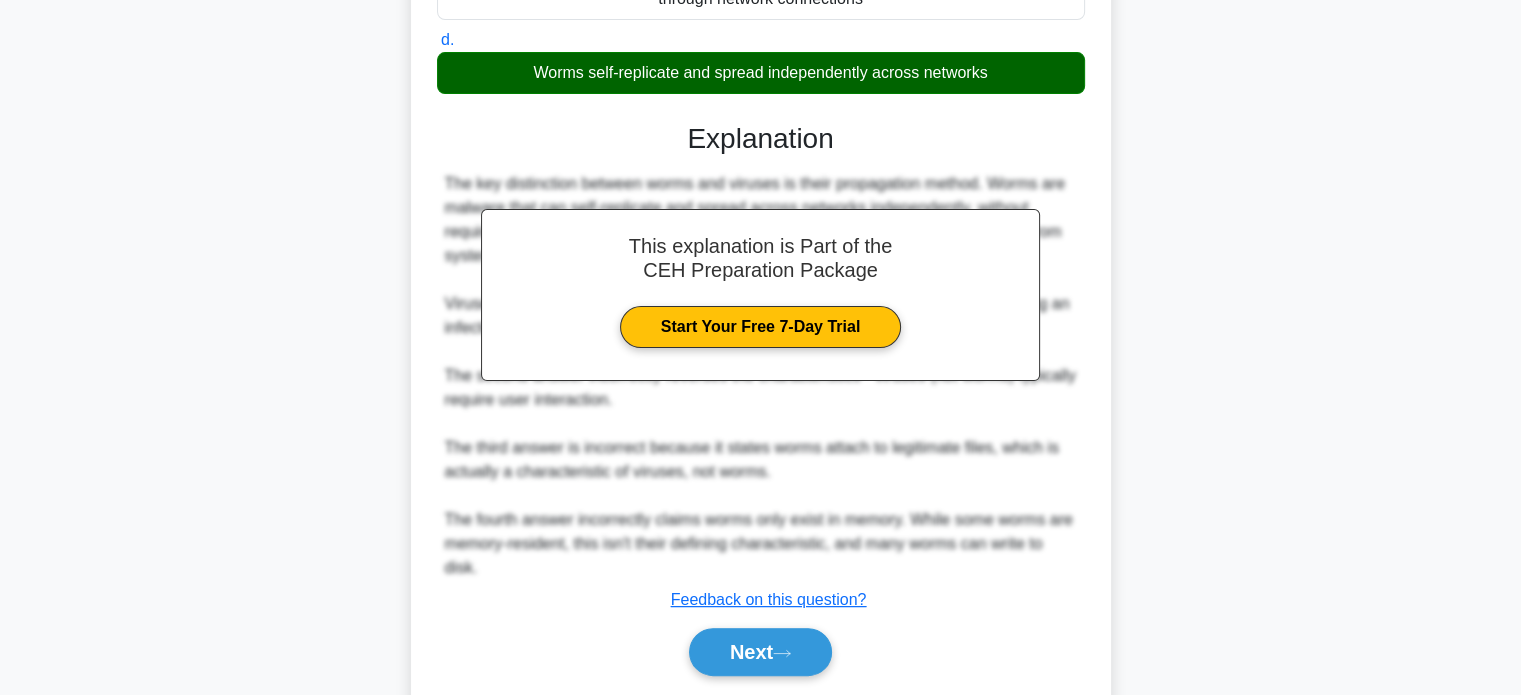 scroll, scrollTop: 446, scrollLeft: 0, axis: vertical 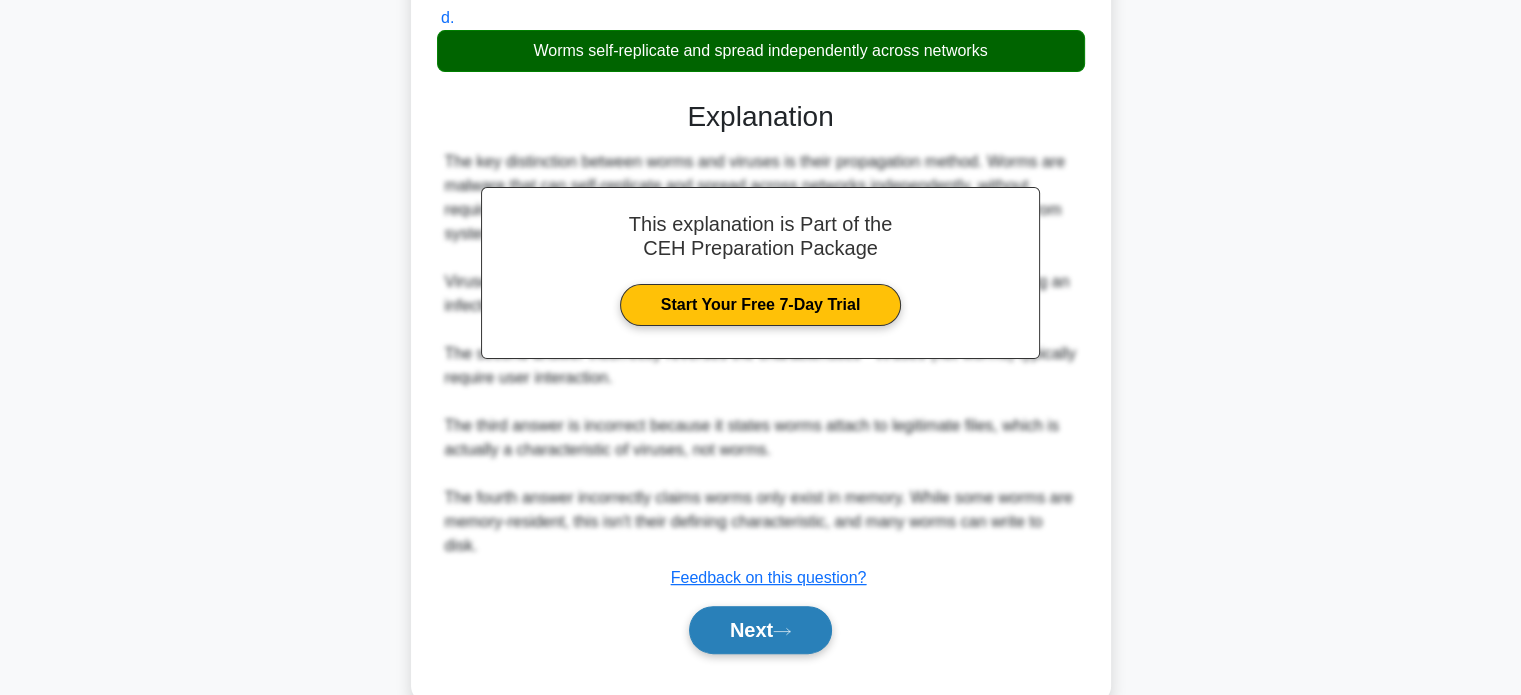 click on "Next" at bounding box center [760, 630] 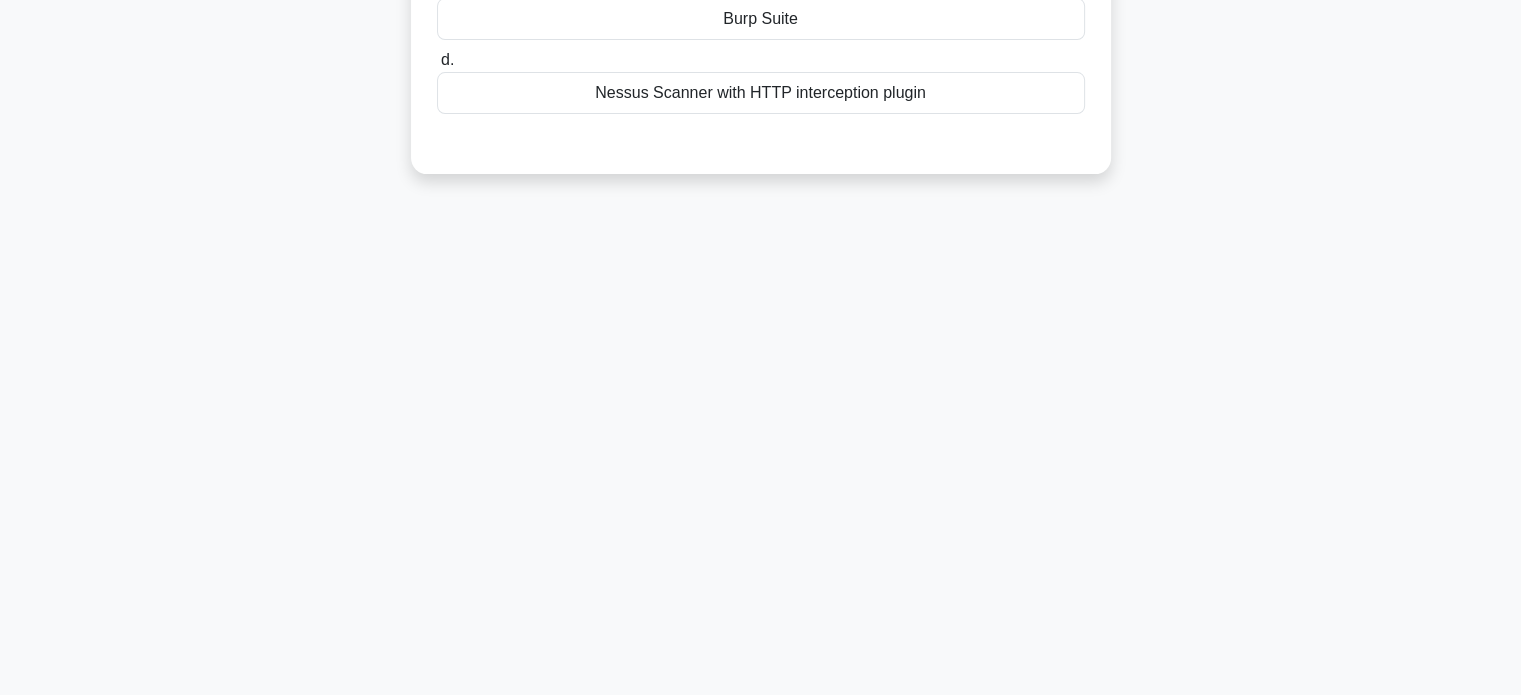 scroll, scrollTop: 0, scrollLeft: 0, axis: both 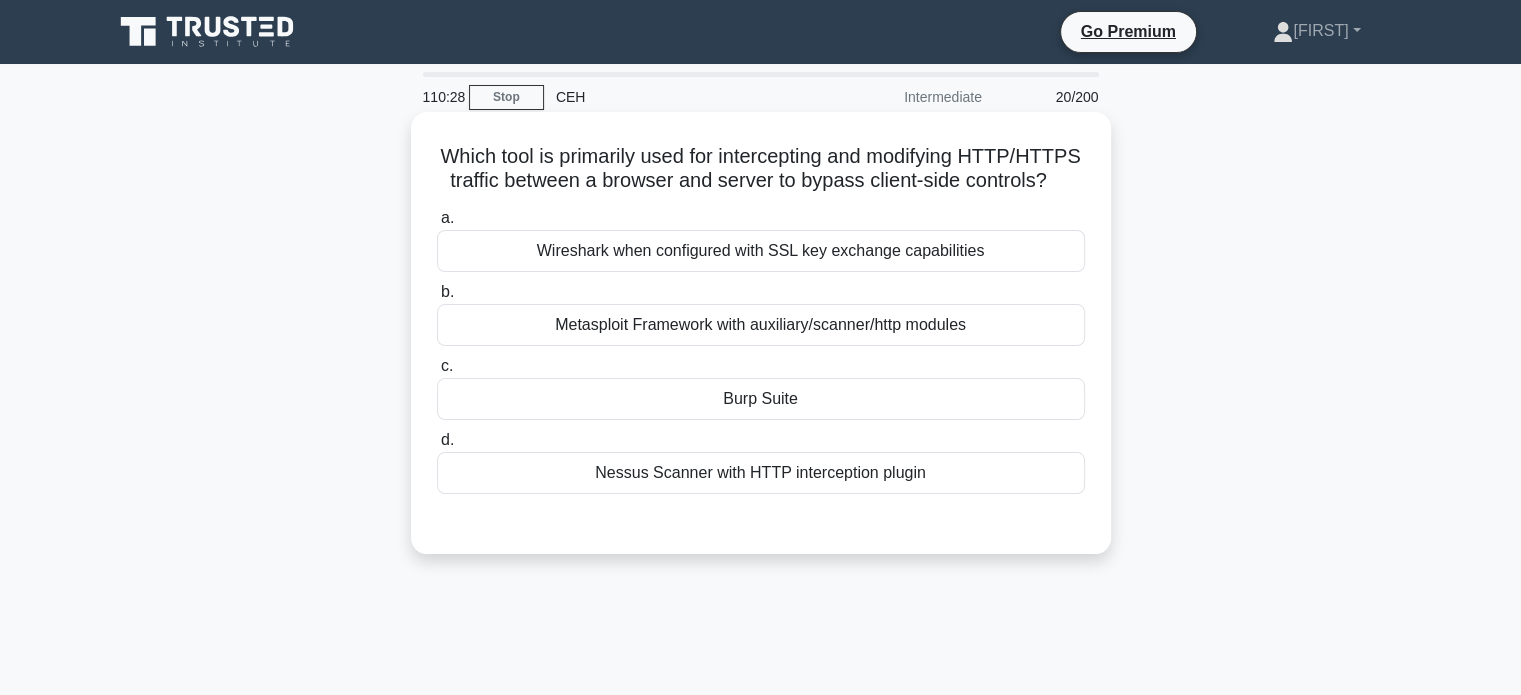 click on "Burp Suite" at bounding box center [761, 399] 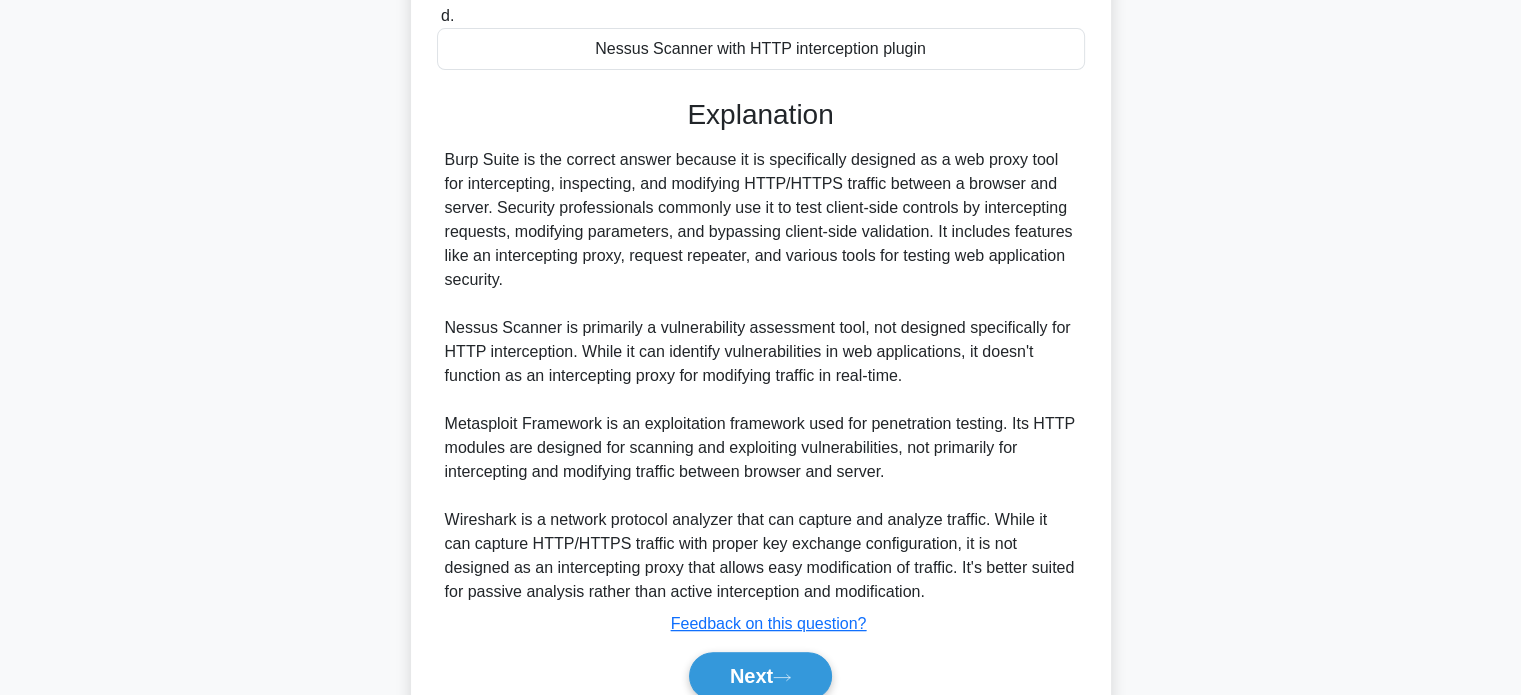 scroll, scrollTop: 536, scrollLeft: 0, axis: vertical 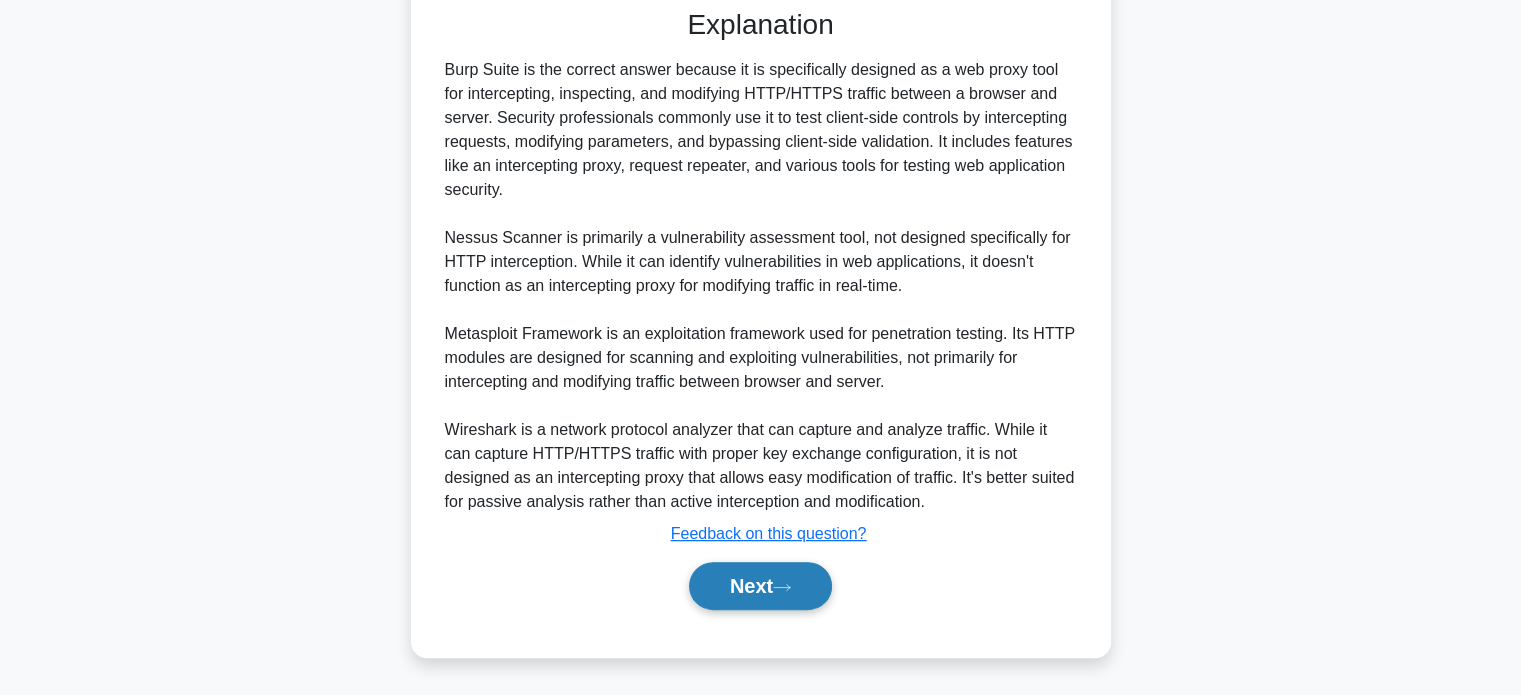 drag, startPoint x: 725, startPoint y: 610, endPoint x: 748, endPoint y: 571, distance: 45.276924 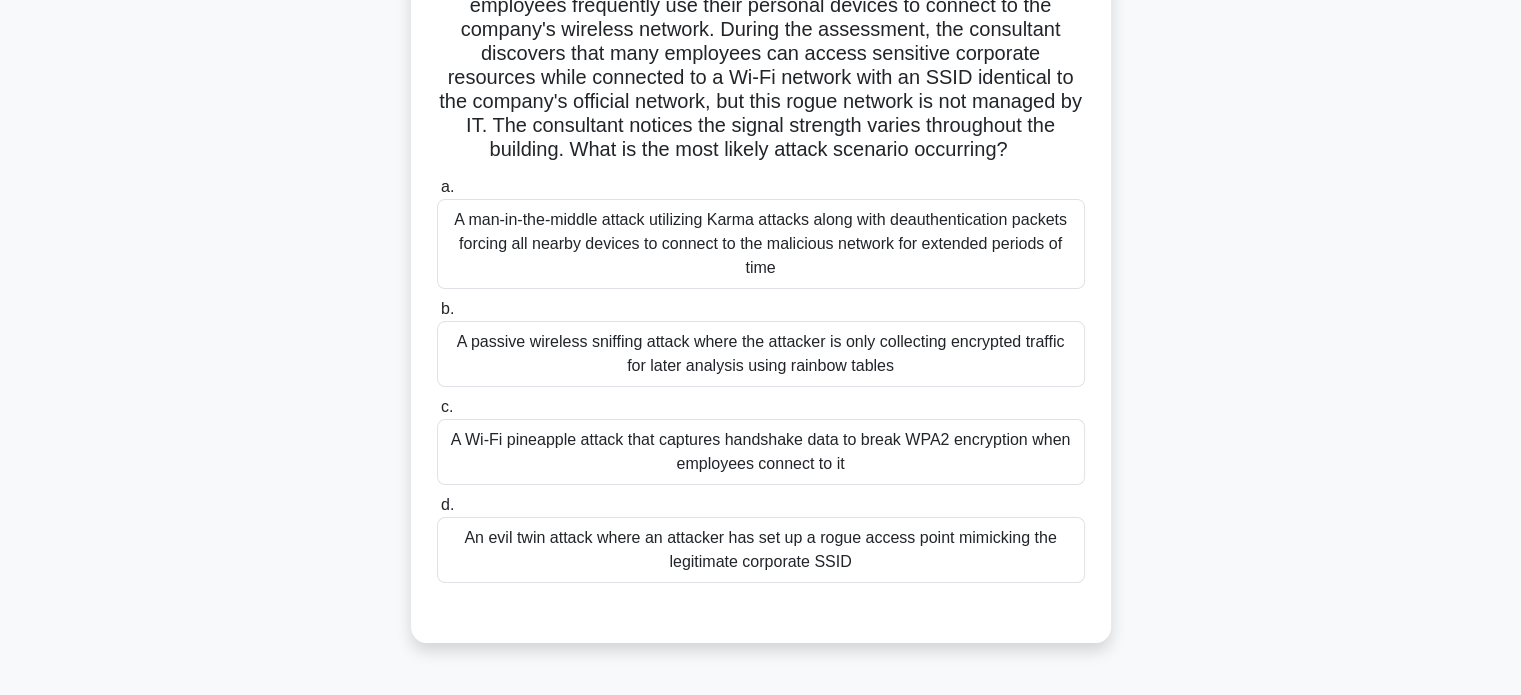 scroll, scrollTop: 176, scrollLeft: 0, axis: vertical 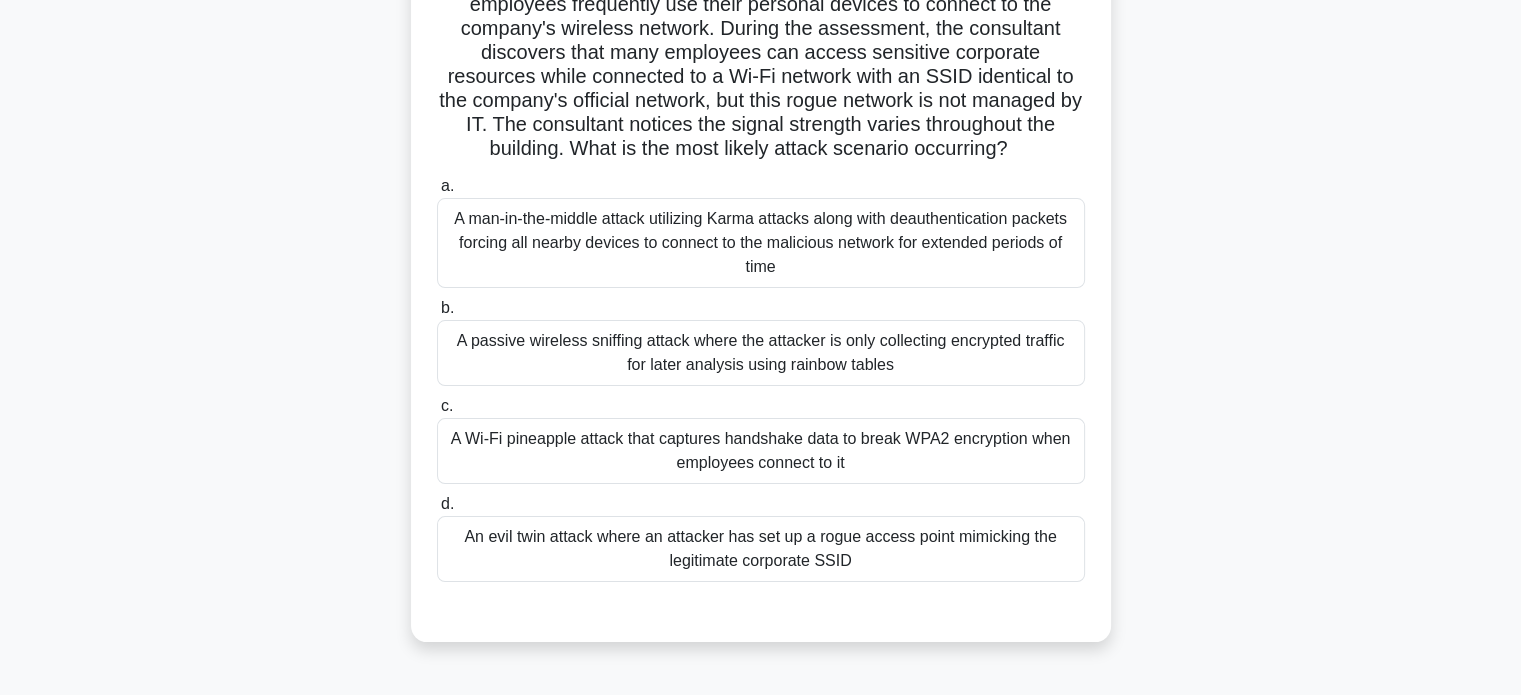 click on "An evil twin attack where an attacker has set up a rogue access point mimicking the legitimate corporate SSID" at bounding box center [761, 549] 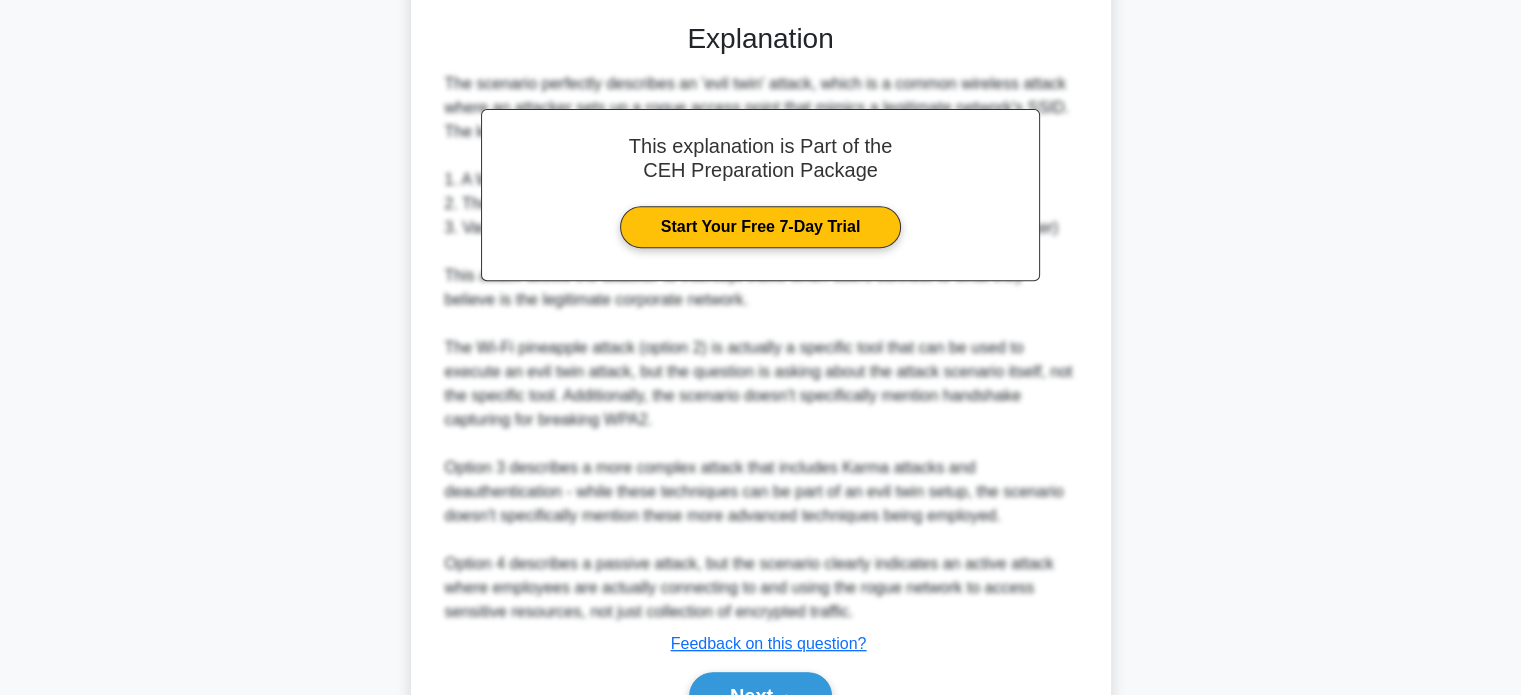 scroll, scrollTop: 872, scrollLeft: 0, axis: vertical 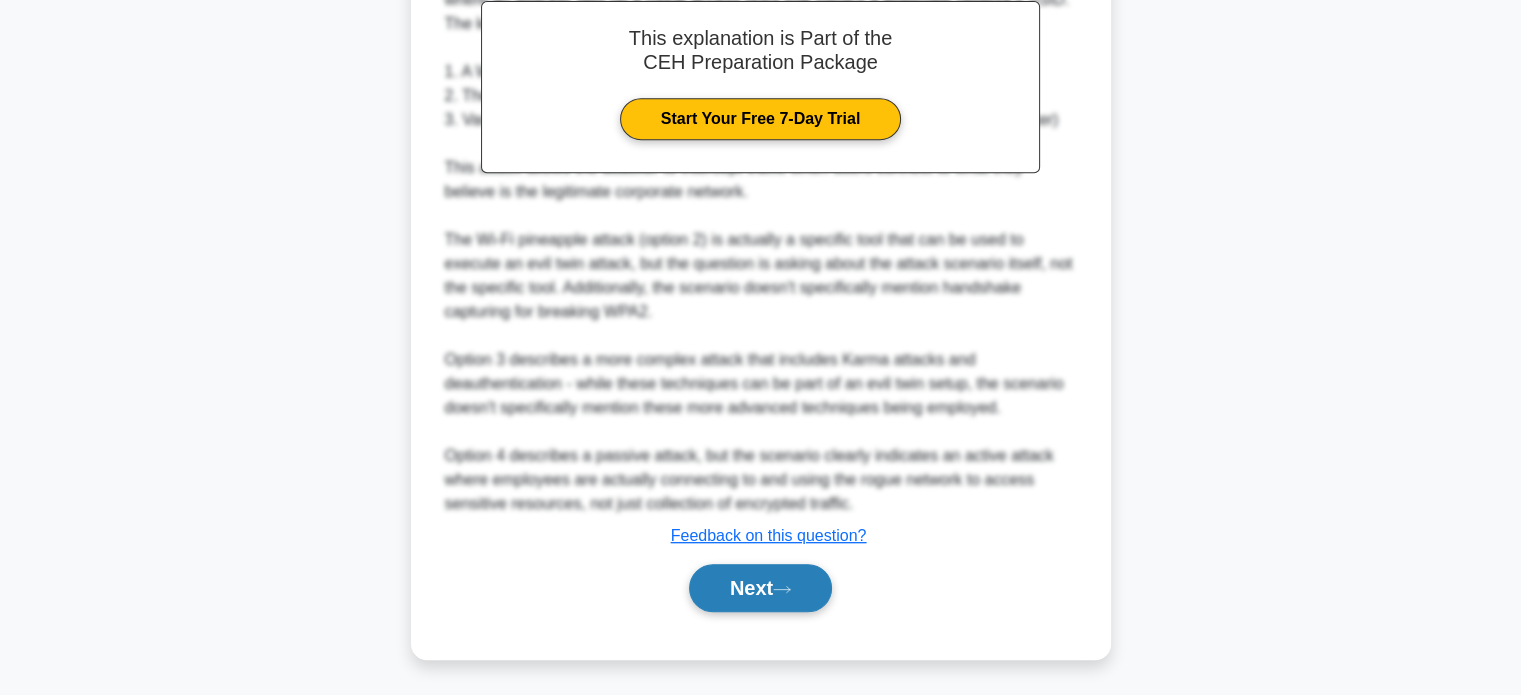 click on "Next" at bounding box center [760, 588] 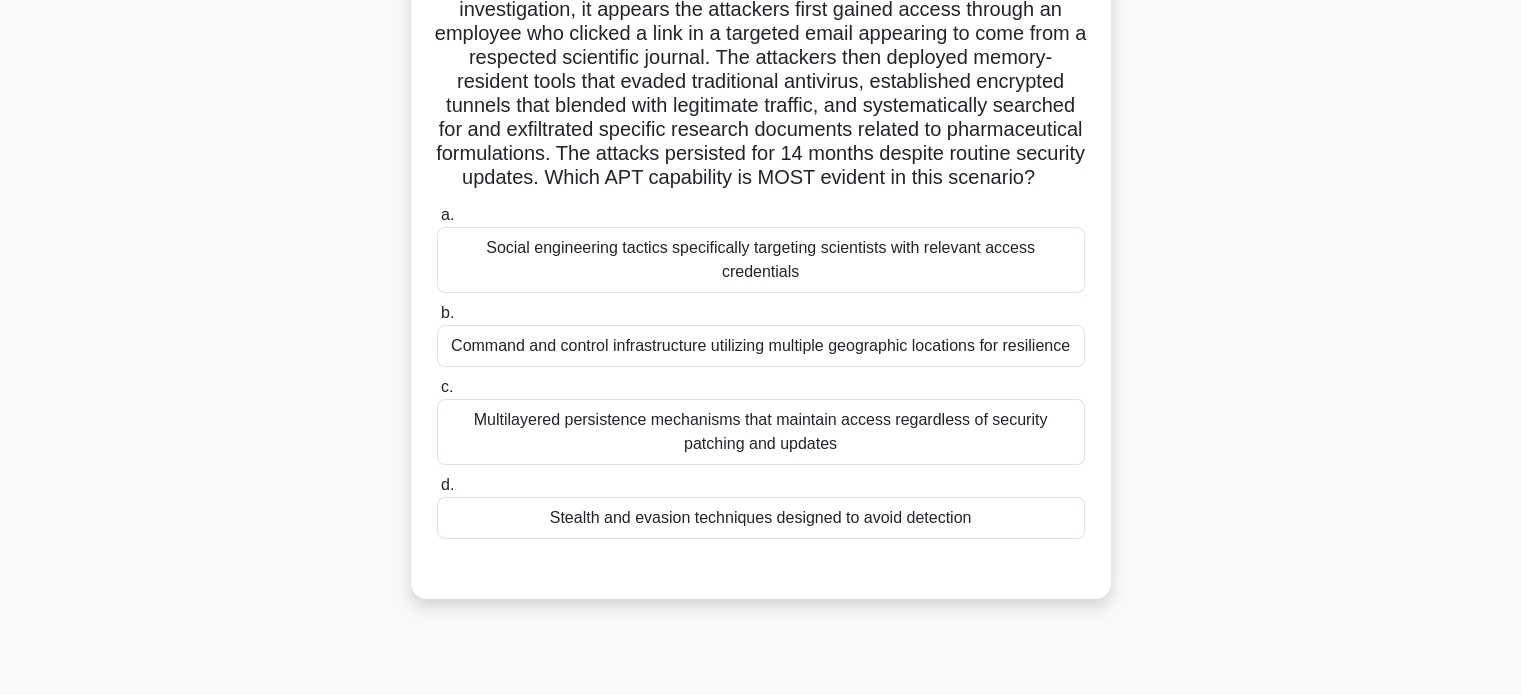 scroll, scrollTop: 202, scrollLeft: 0, axis: vertical 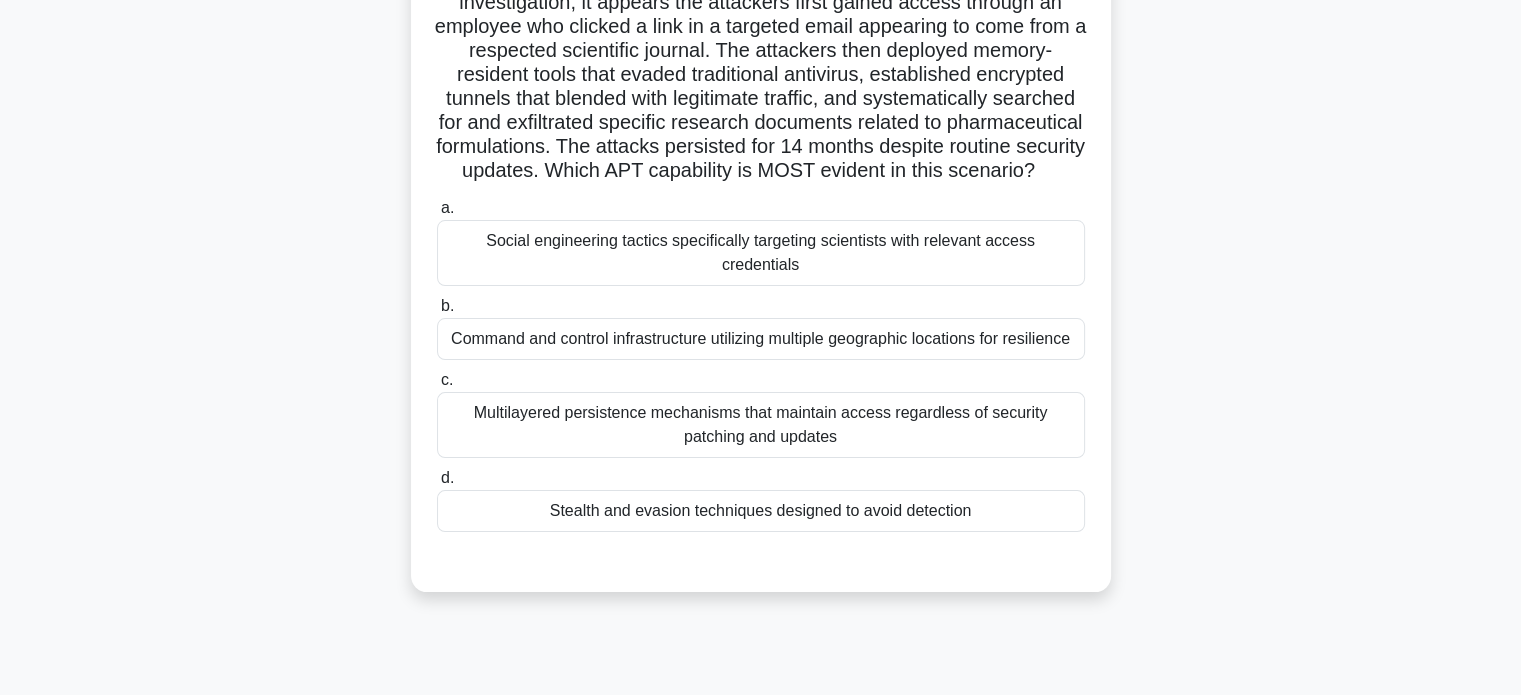 click on "Stealth and evasion techniques designed to avoid detection" at bounding box center [761, 511] 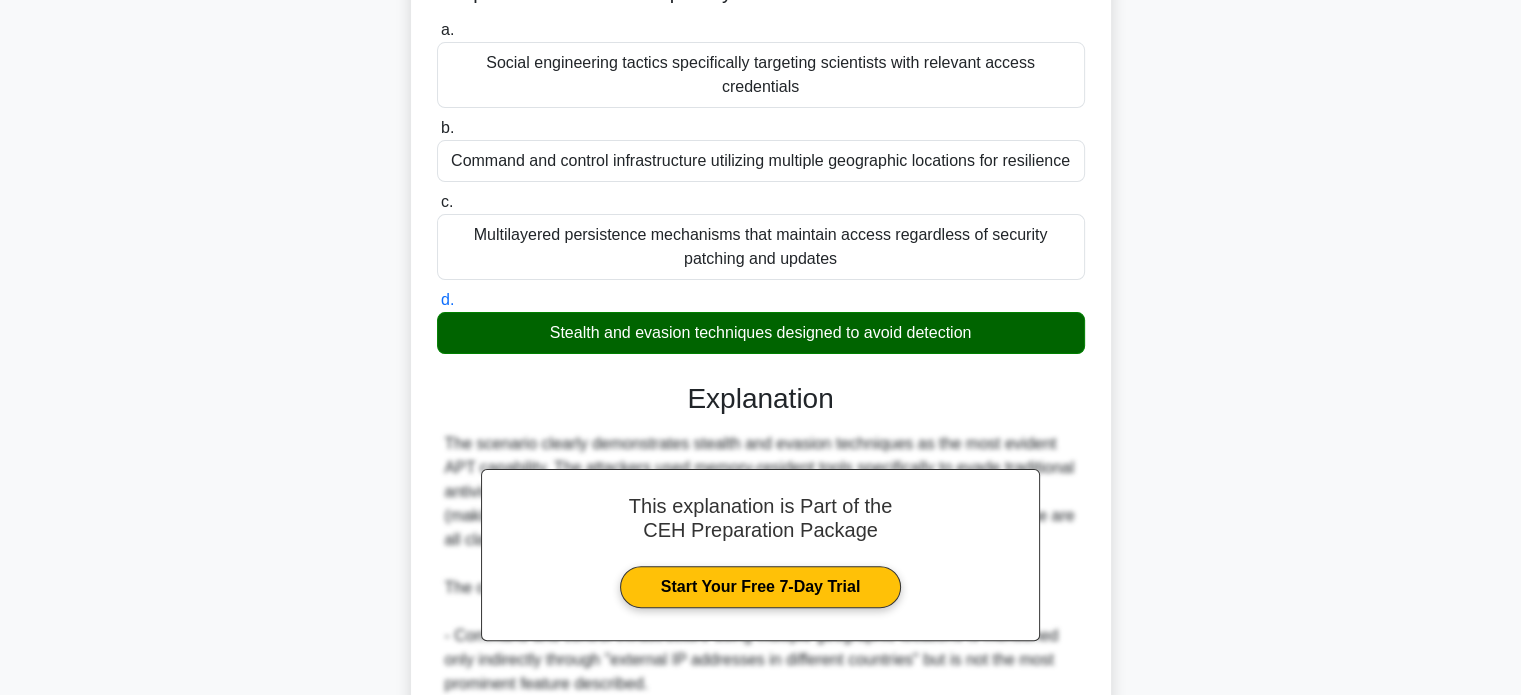 scroll, scrollTop: 776, scrollLeft: 0, axis: vertical 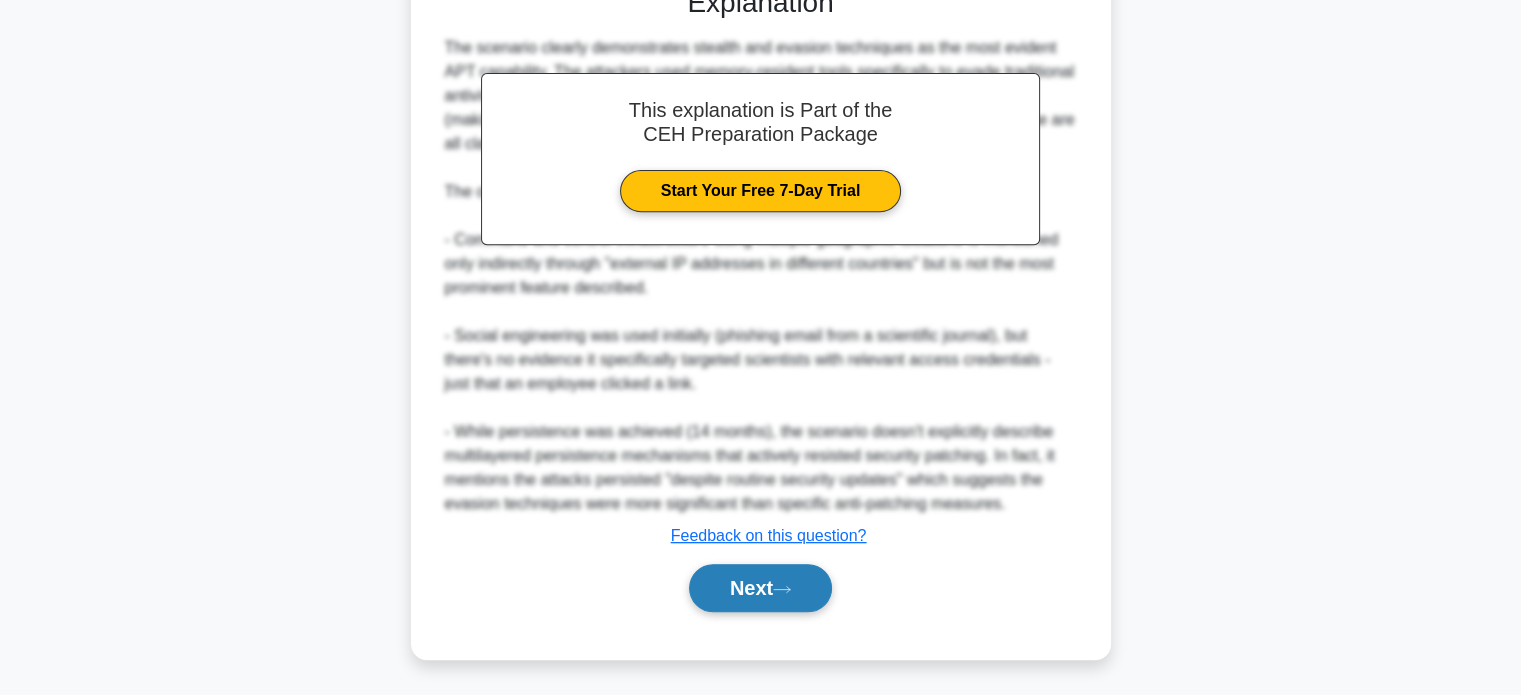 click on "Next" at bounding box center (760, 588) 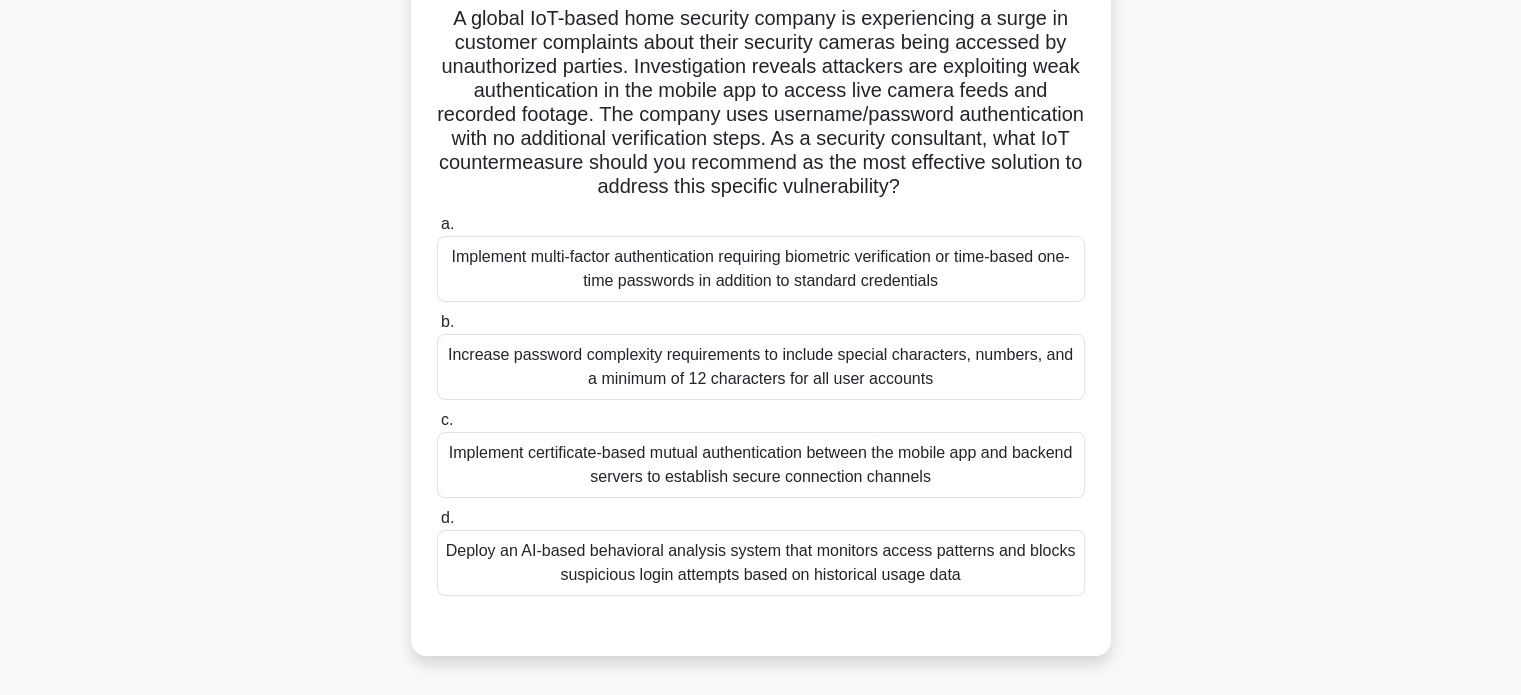 scroll, scrollTop: 140, scrollLeft: 0, axis: vertical 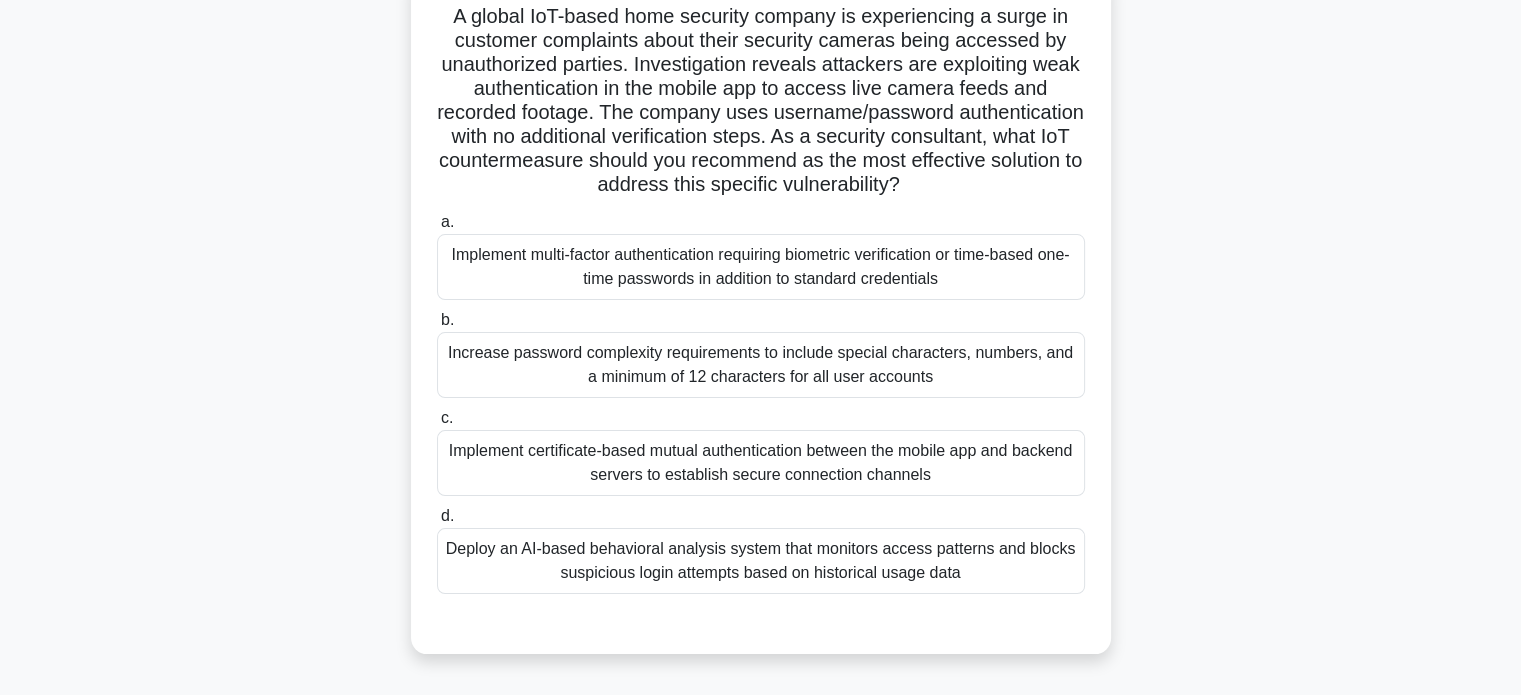 click on "Implement multi-factor authentication requiring biometric verification or time-based one-time passwords in addition to standard credentials" at bounding box center (761, 267) 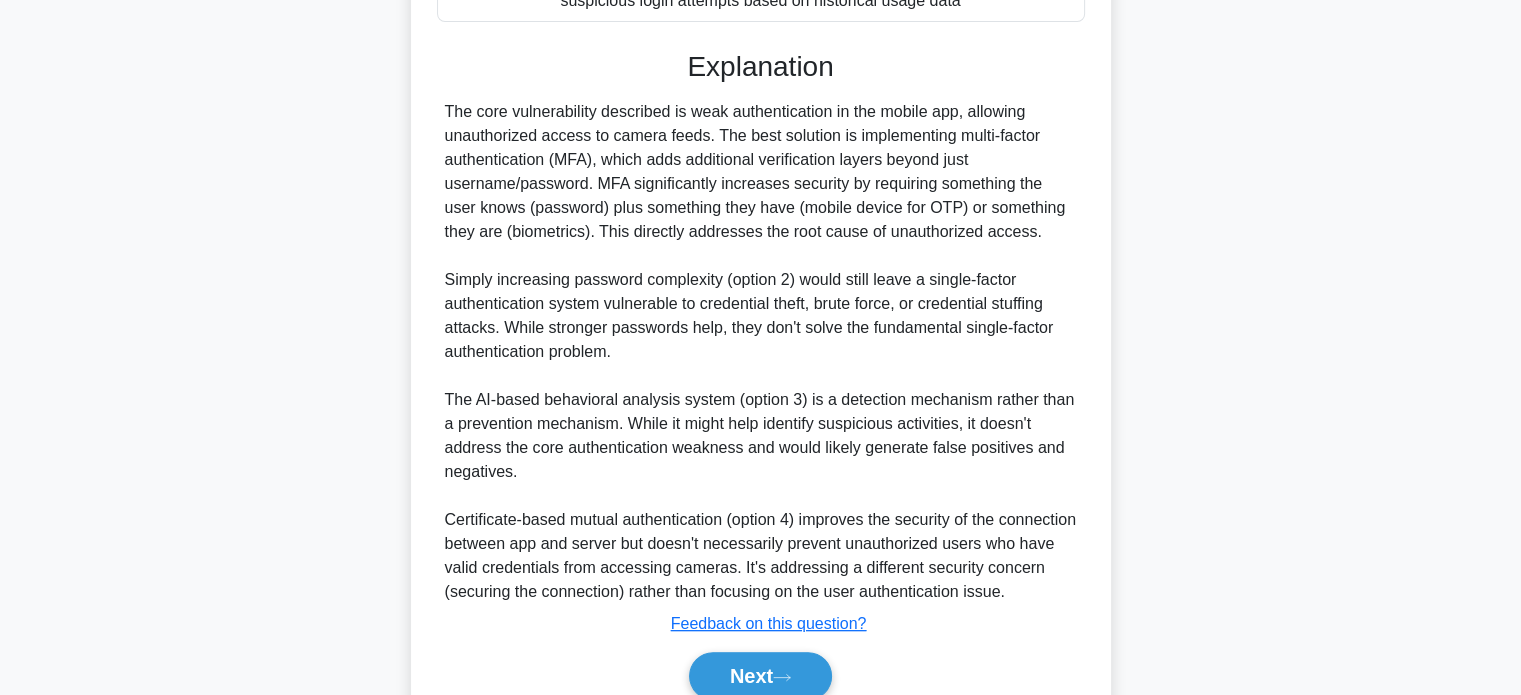 scroll, scrollTop: 716, scrollLeft: 0, axis: vertical 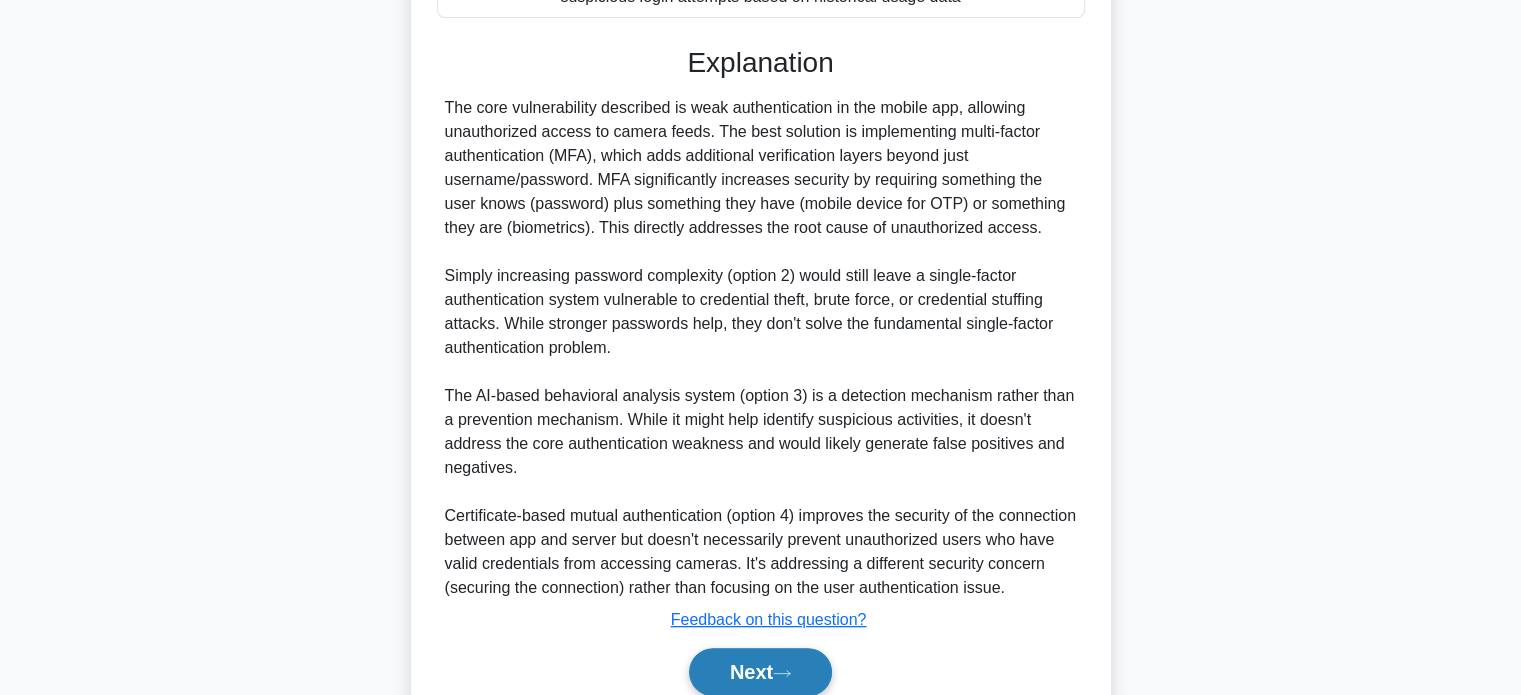 click 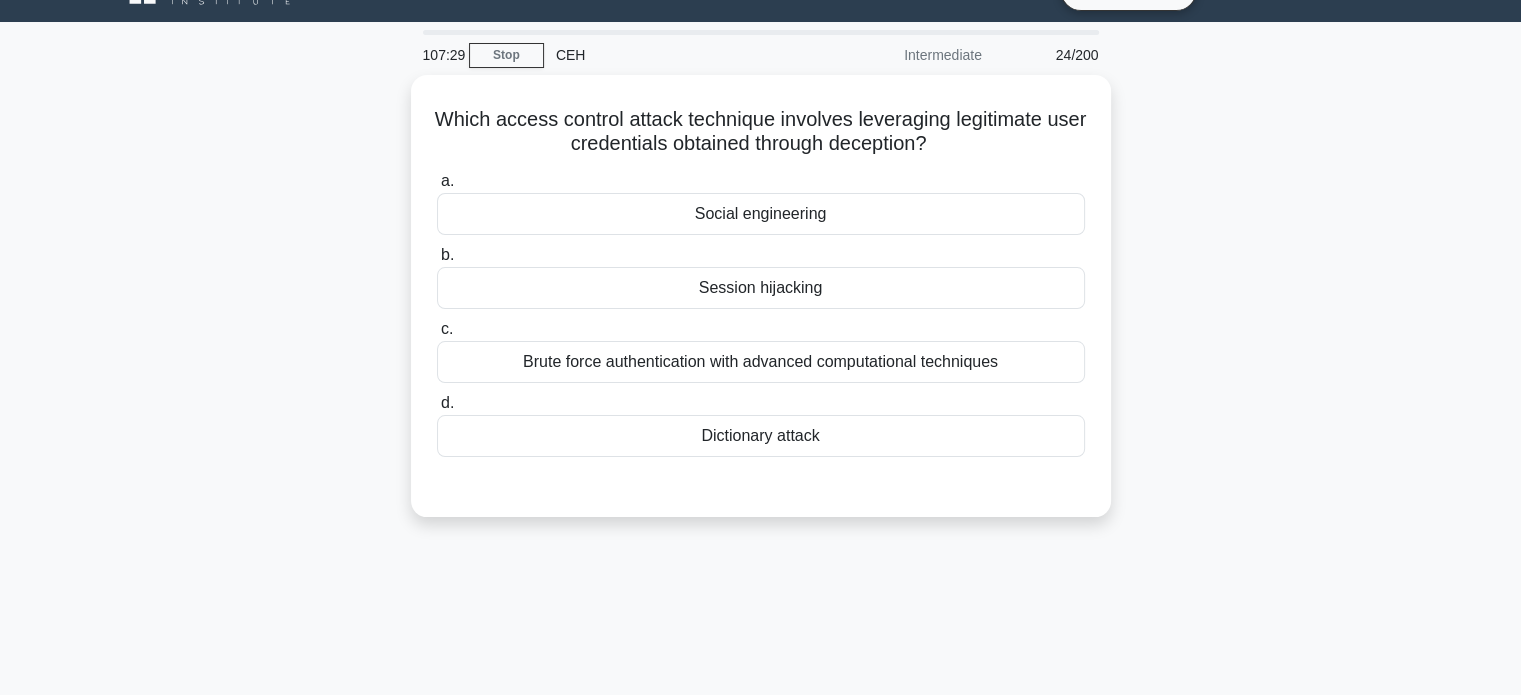 scroll, scrollTop: 0, scrollLeft: 0, axis: both 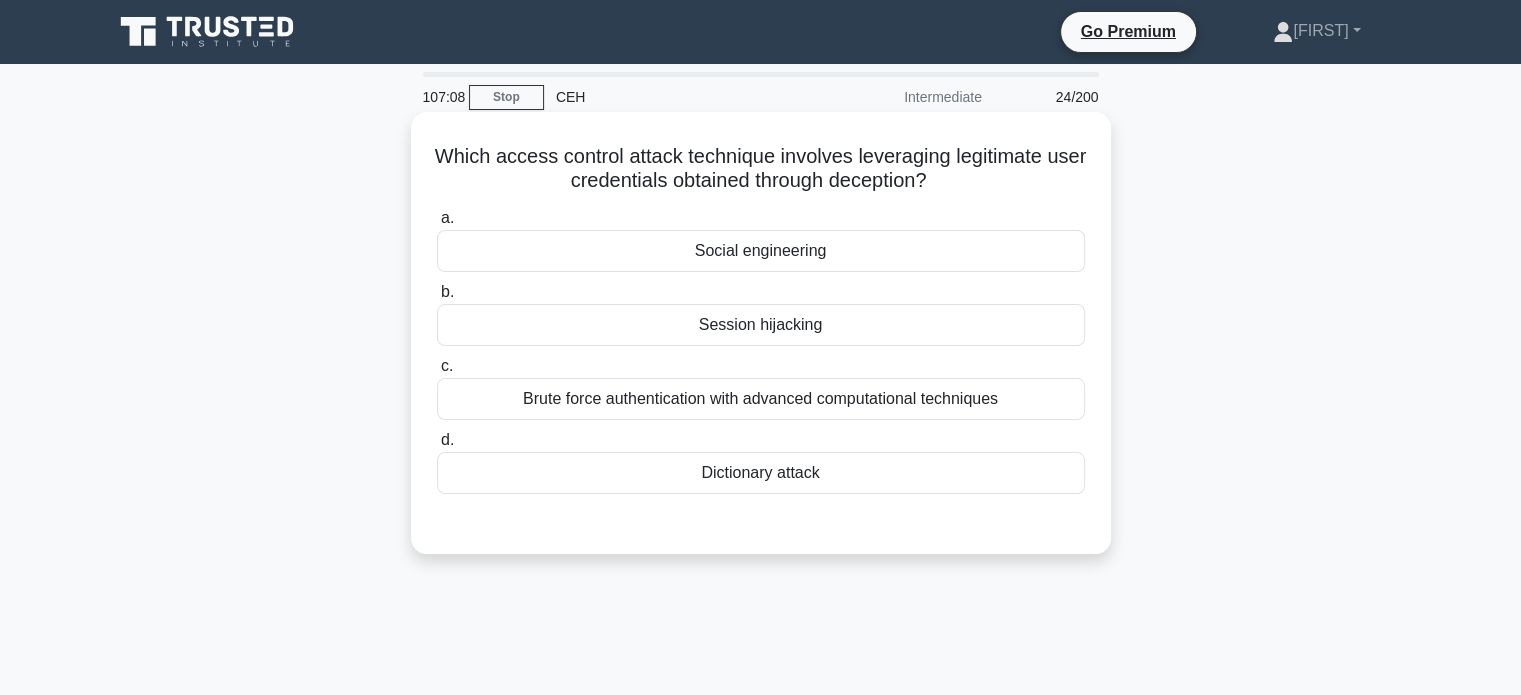 click on "Session hijacking" at bounding box center (761, 325) 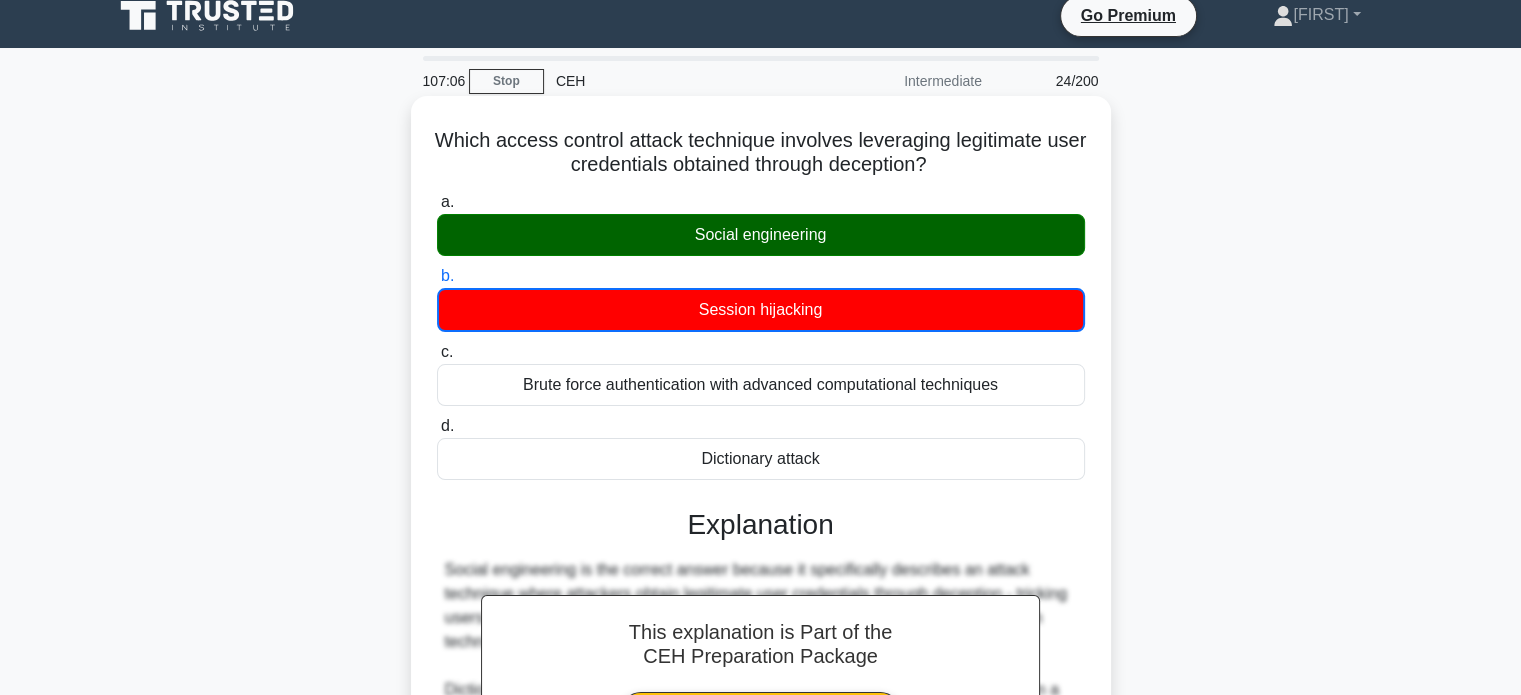 scroll, scrollTop: 0, scrollLeft: 0, axis: both 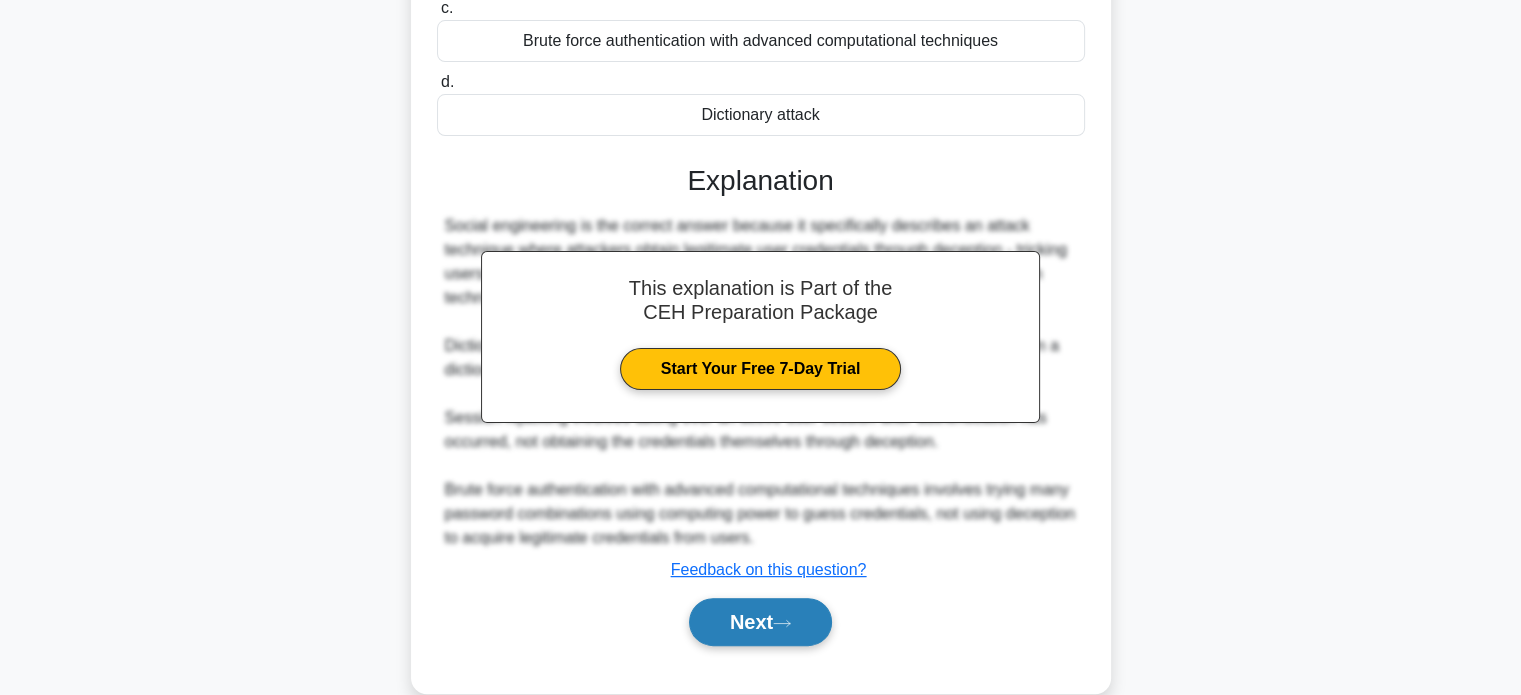 click on "Next" at bounding box center [760, 622] 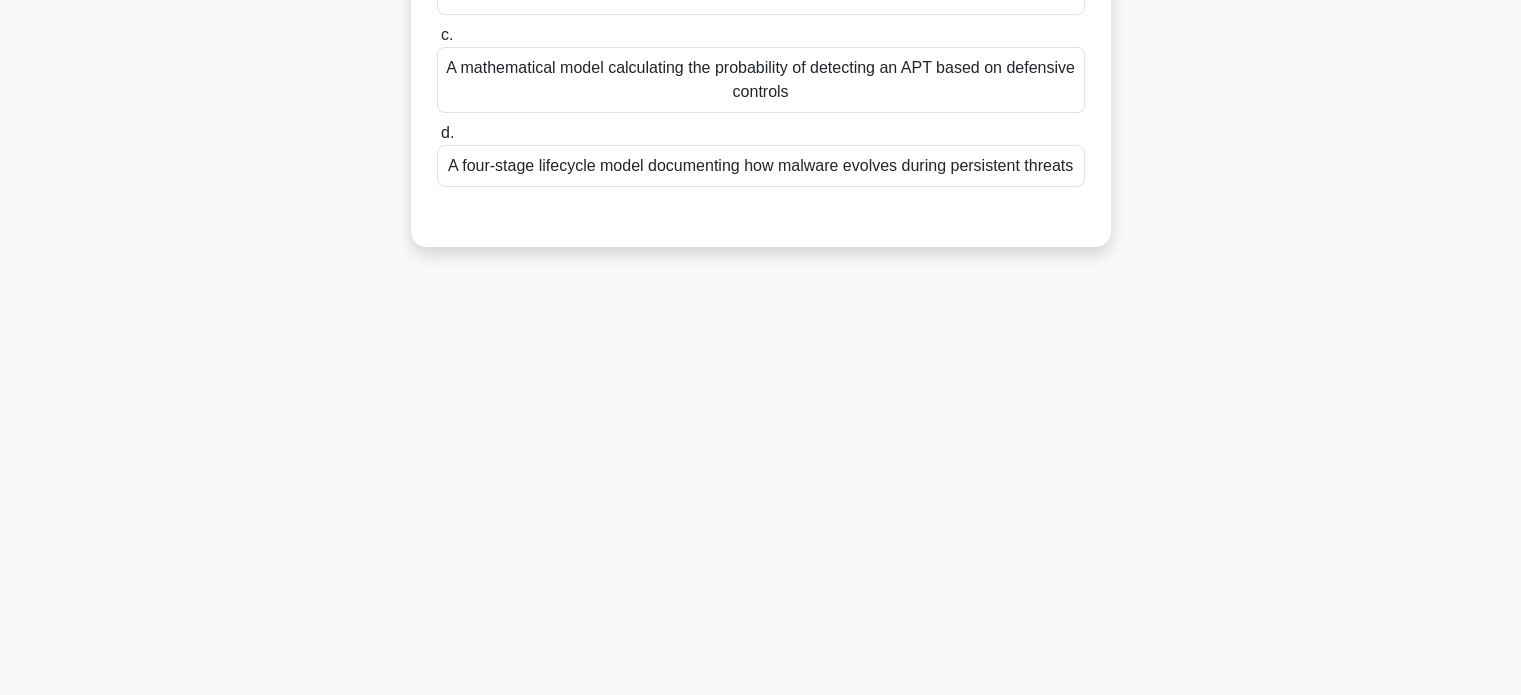 scroll, scrollTop: 0, scrollLeft: 0, axis: both 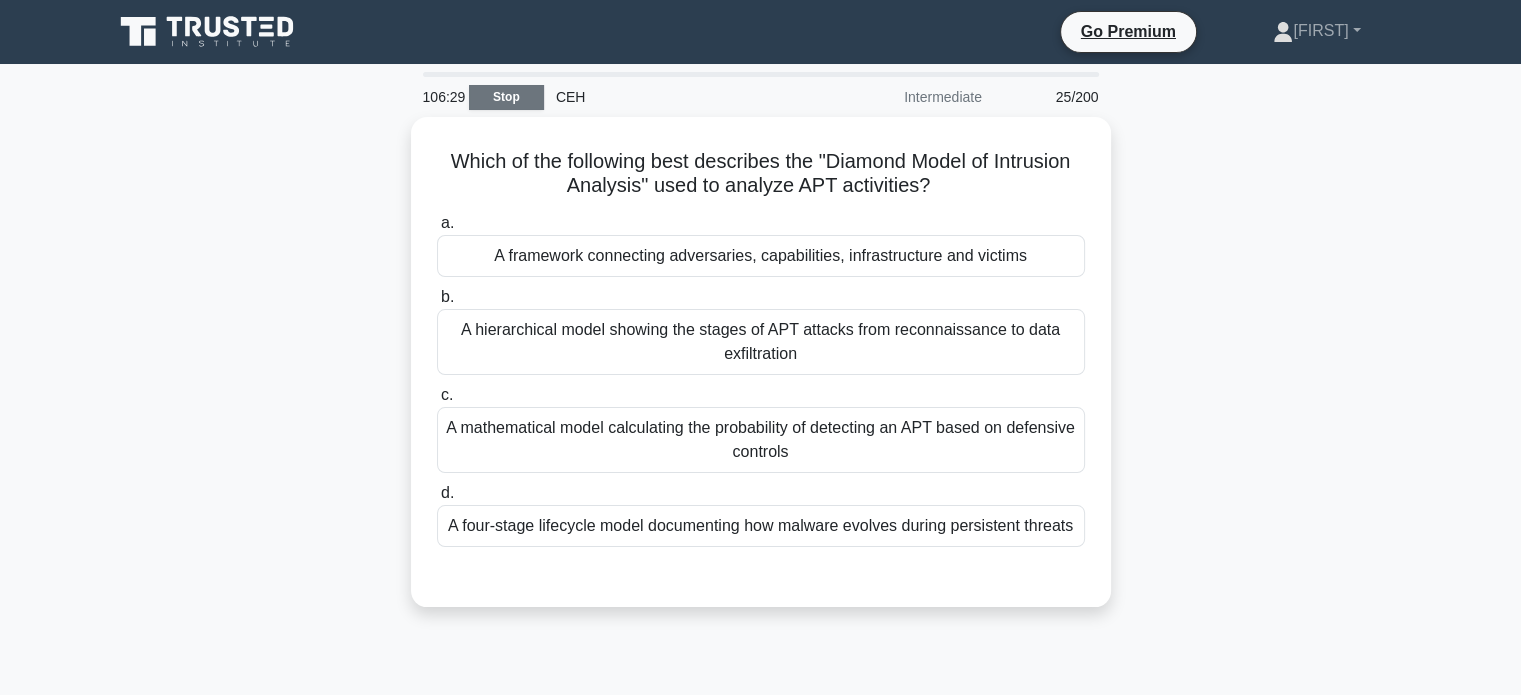 click on "Stop" at bounding box center (506, 97) 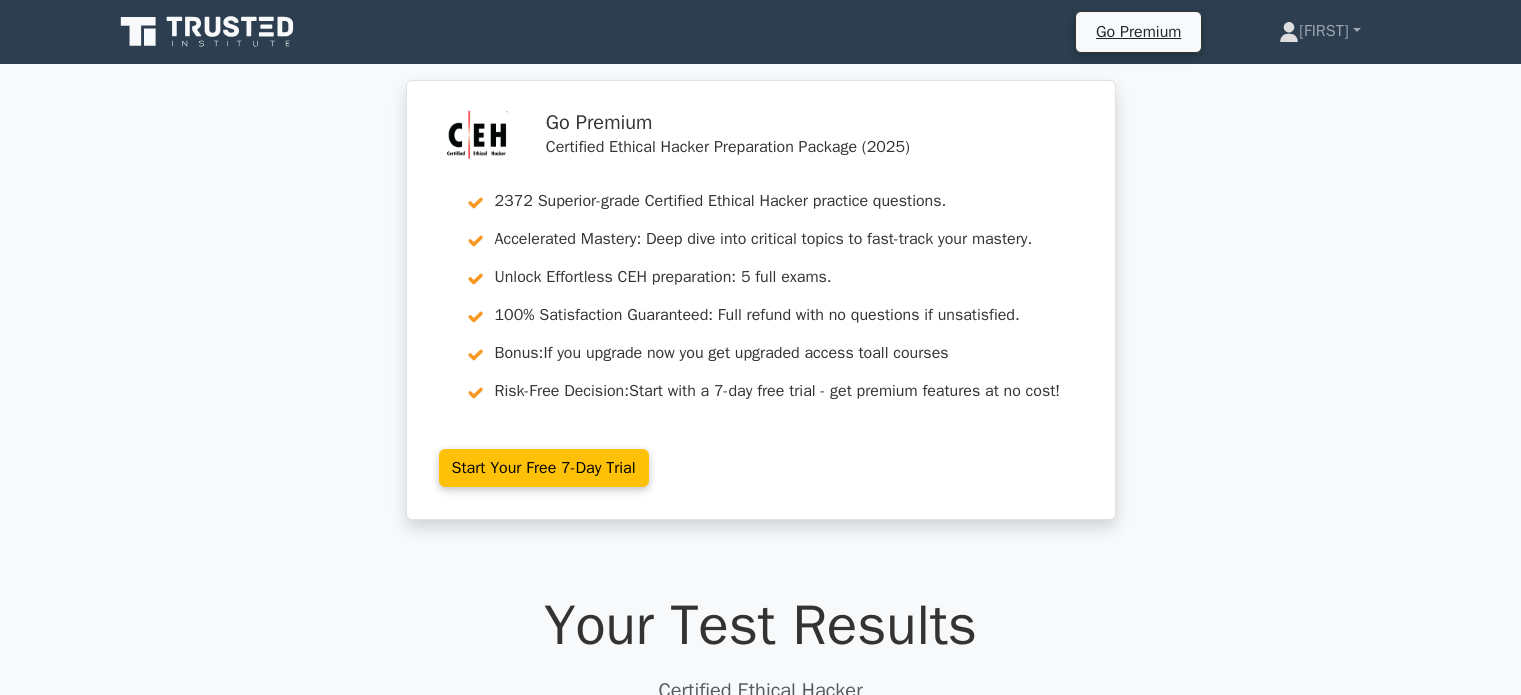 scroll, scrollTop: 0, scrollLeft: 0, axis: both 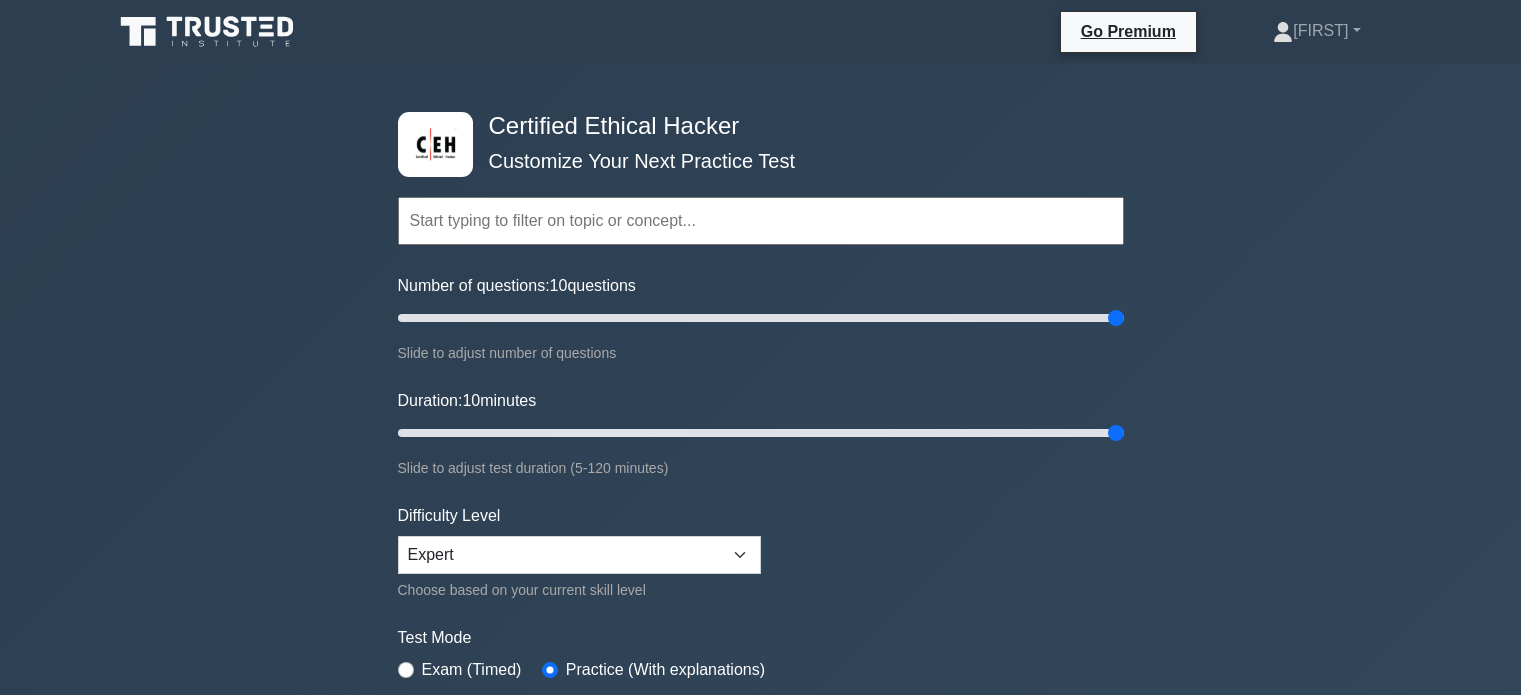 select on "expert" 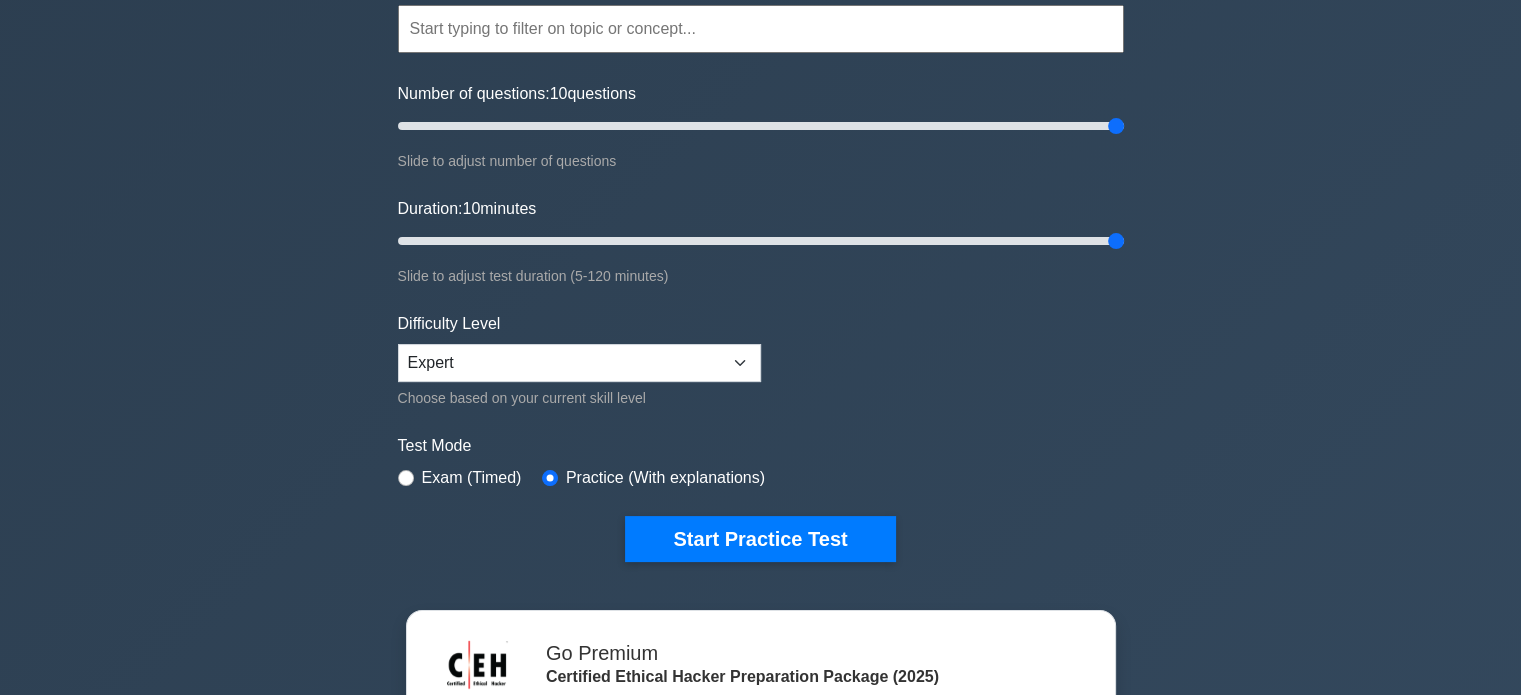 scroll, scrollTop: 0, scrollLeft: 0, axis: both 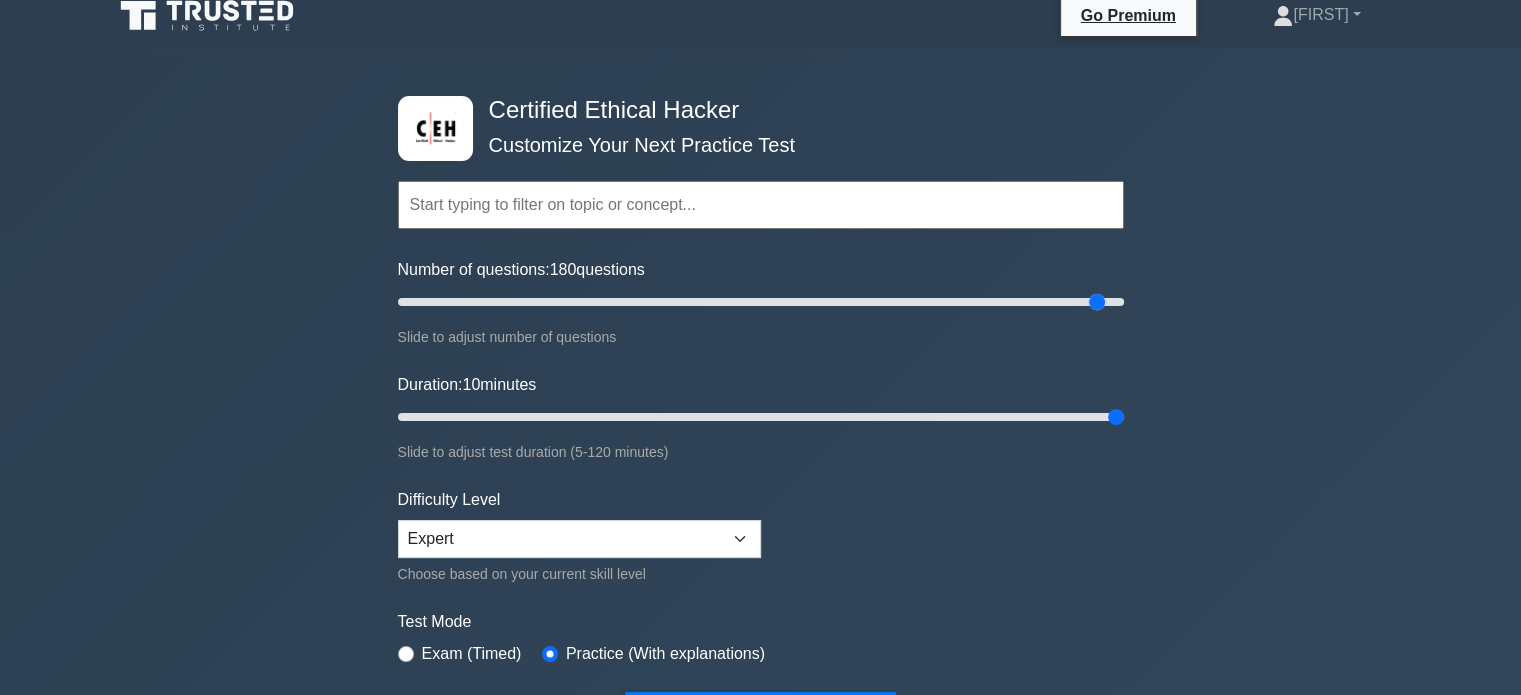 type on "200" 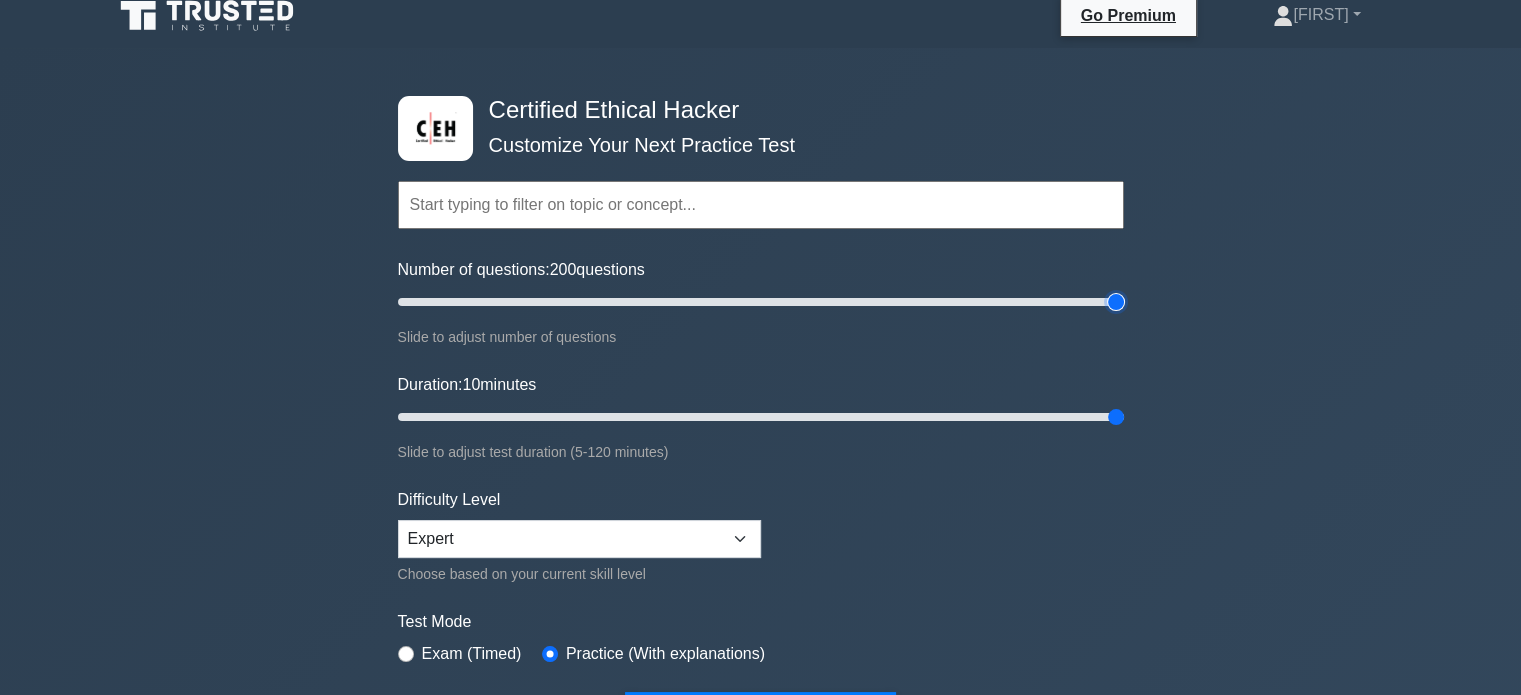 drag, startPoint x: 1109, startPoint y: 291, endPoint x: 1284, endPoint y: 259, distance: 177.90166 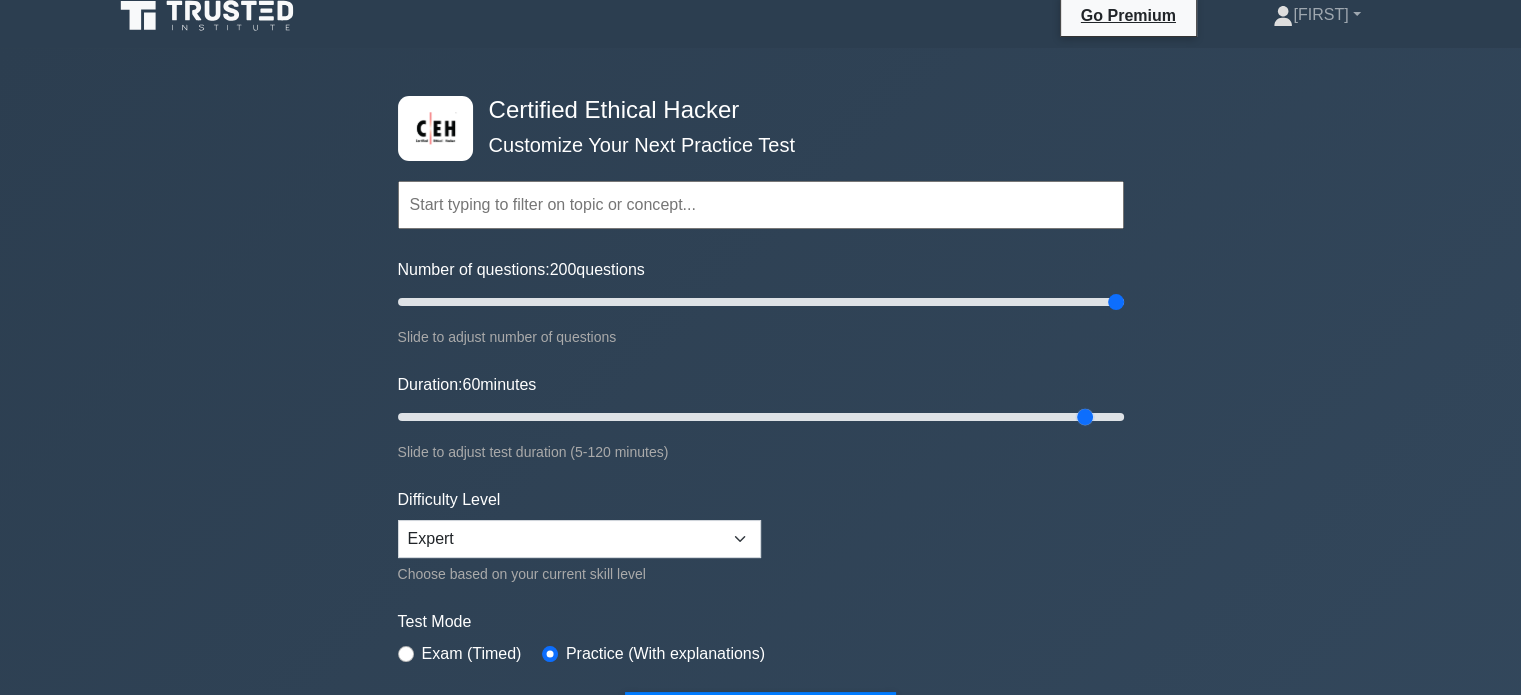 type on "120" 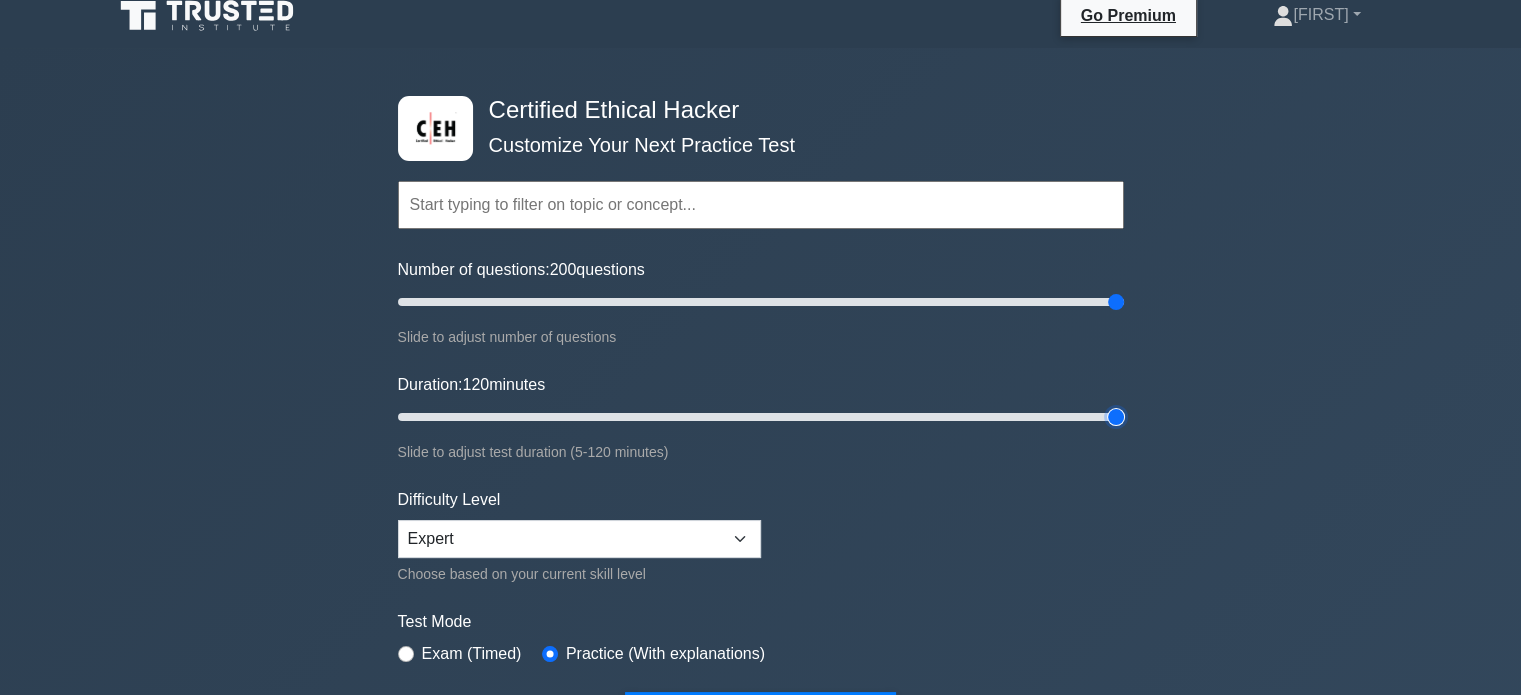 drag, startPoint x: 1117, startPoint y: 410, endPoint x: 1299, endPoint y: 398, distance: 182.39517 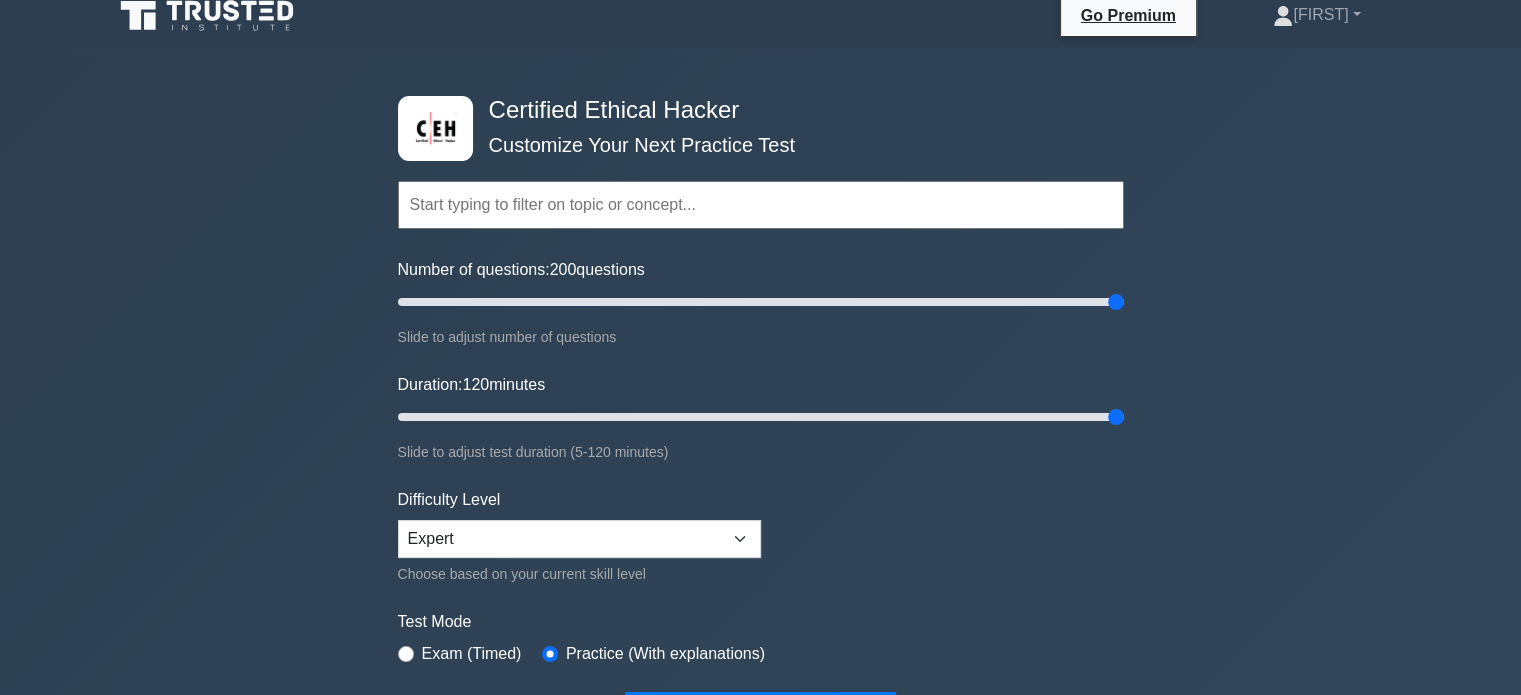 click at bounding box center [761, 205] 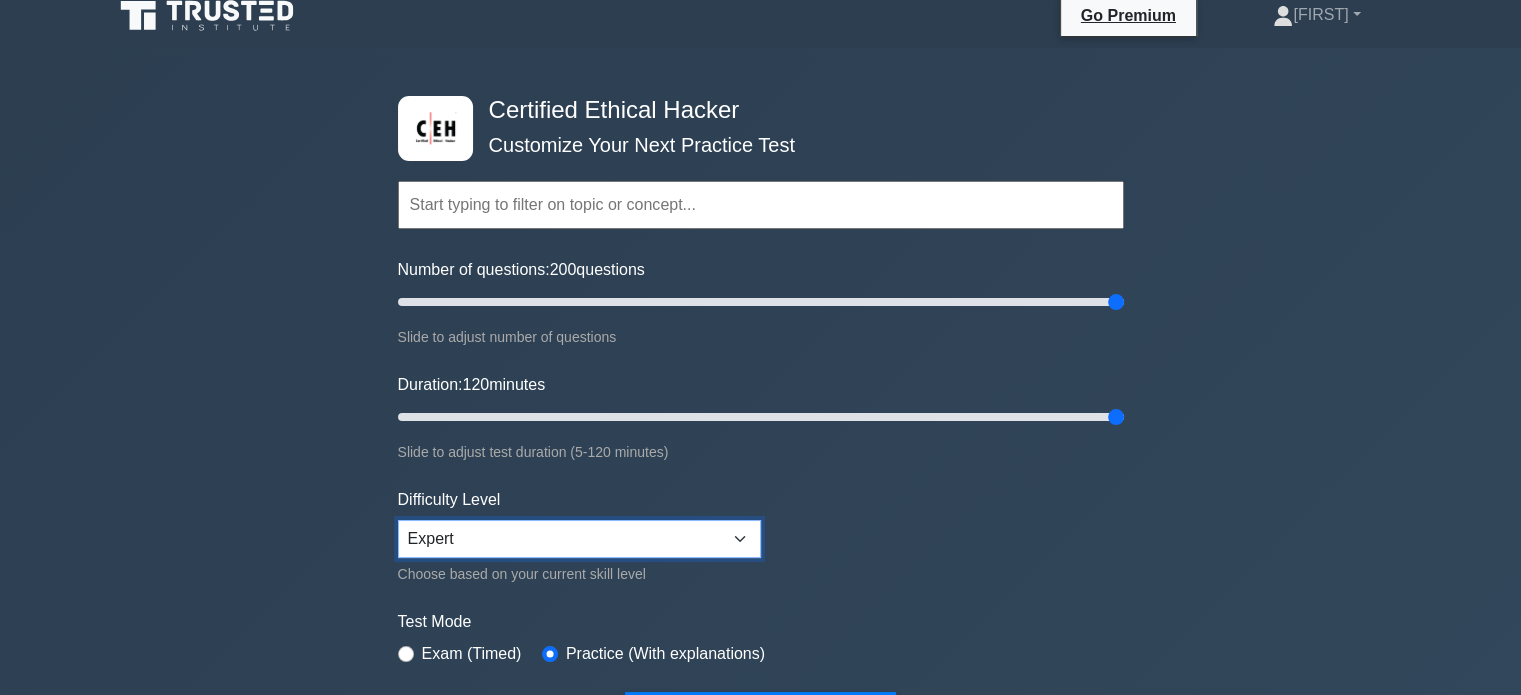 click on "Beginner
Intermediate
Expert" at bounding box center [579, 539] 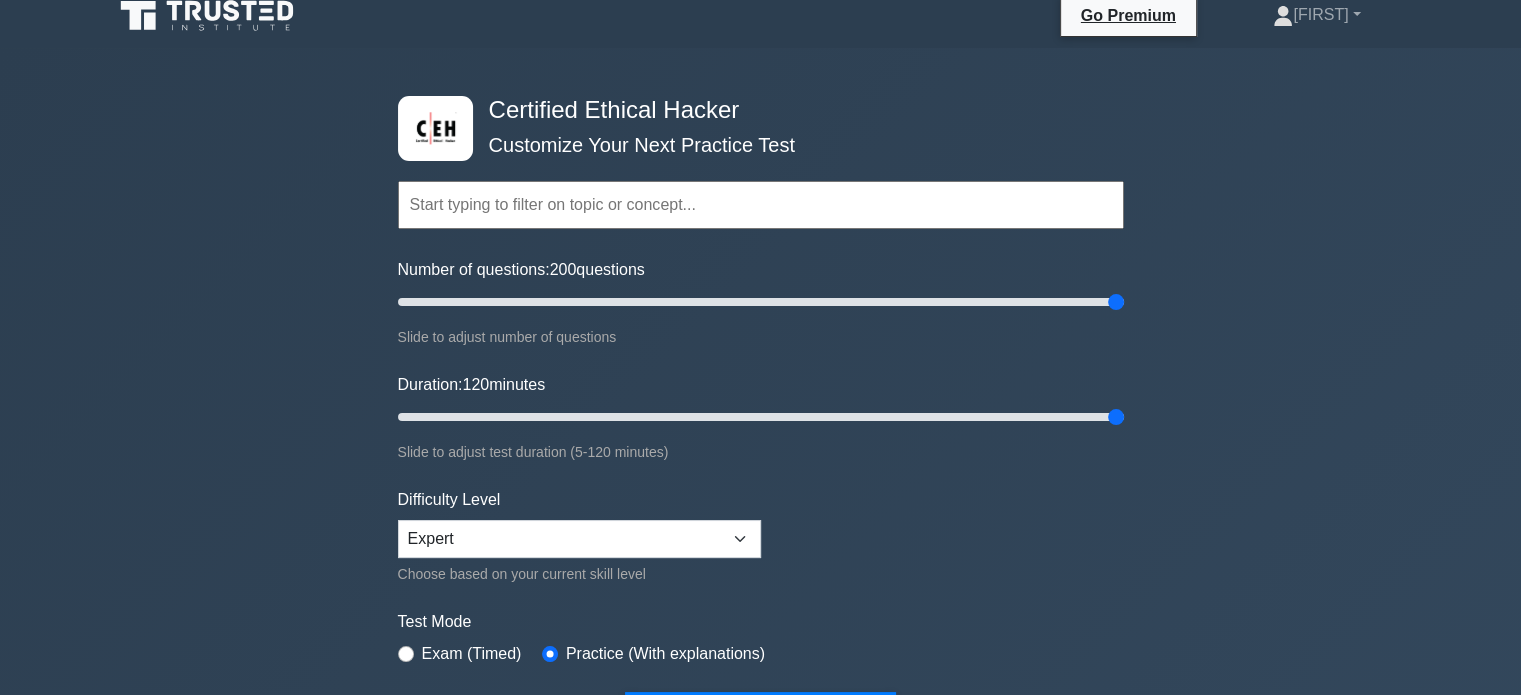 click on "Topics
Introduction to Ethical Hacking
Footprinting and Reconnaissance
Scanning Networks
Enumeration
Vulnerability Analysis
System Hacking
Malware Threats
Sniffing
Social Engineering" at bounding box center (761, 429) 